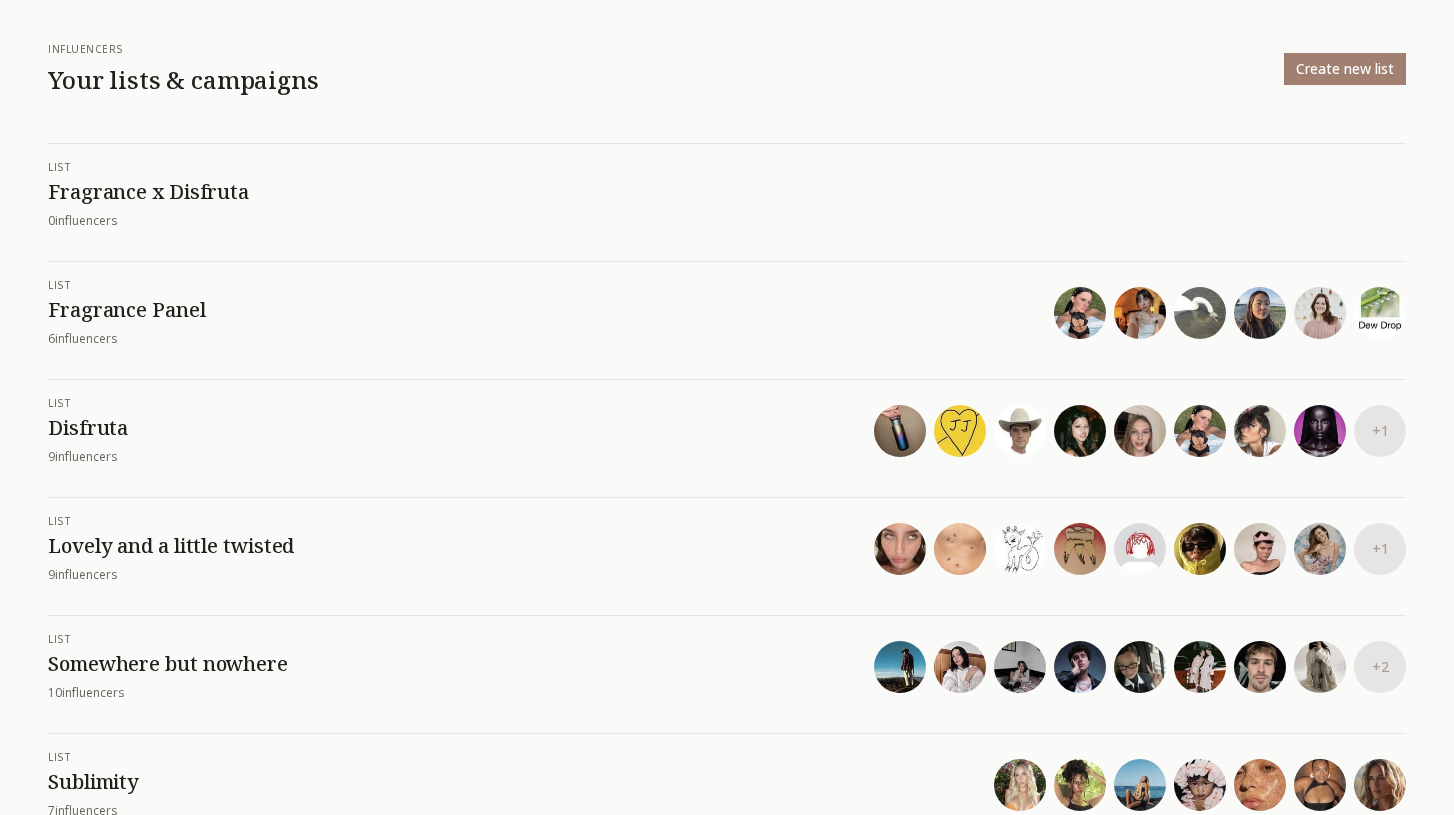 scroll, scrollTop: 126, scrollLeft: 0, axis: vertical 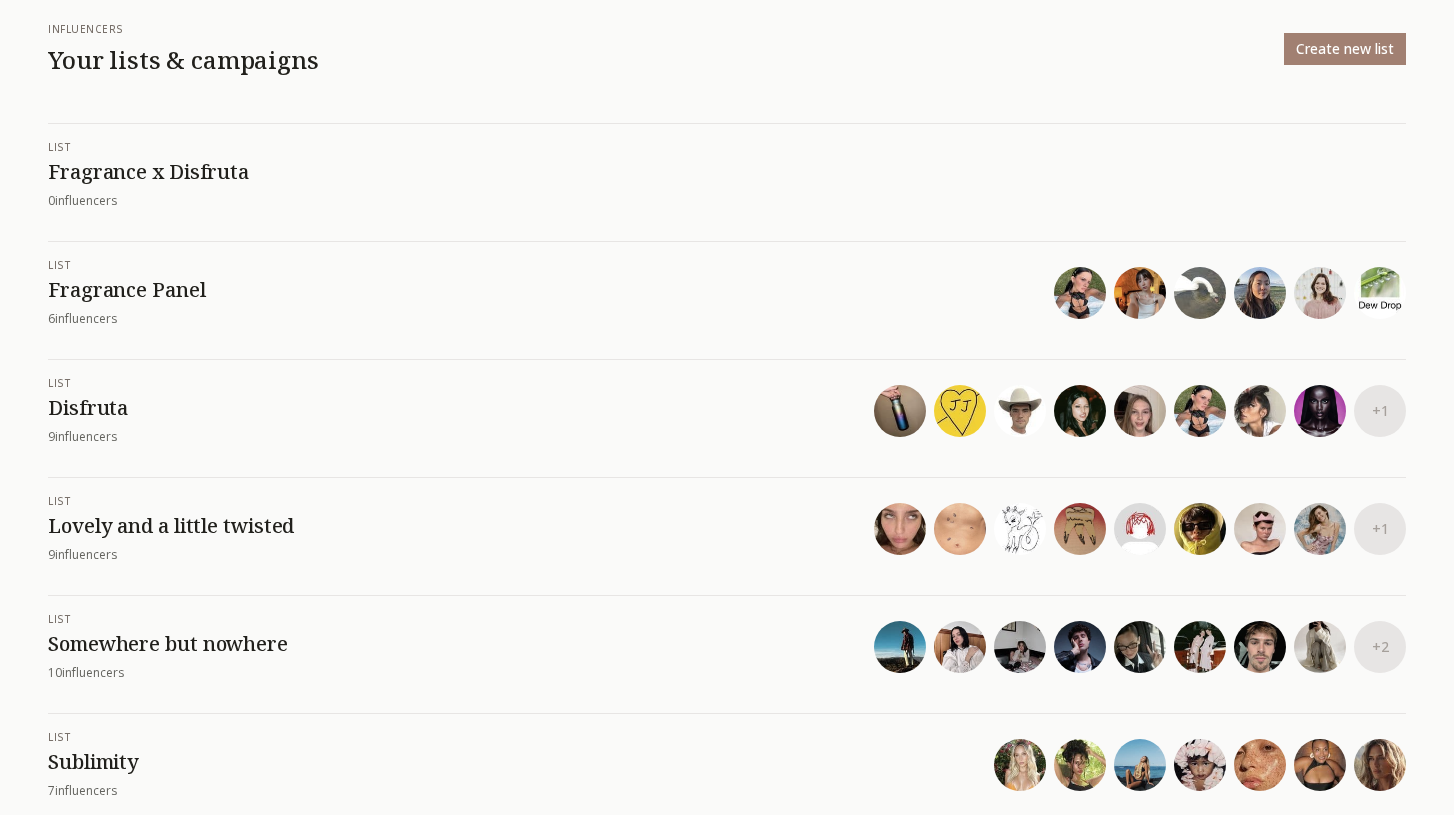 click on "Sublimity" at bounding box center [521, 762] 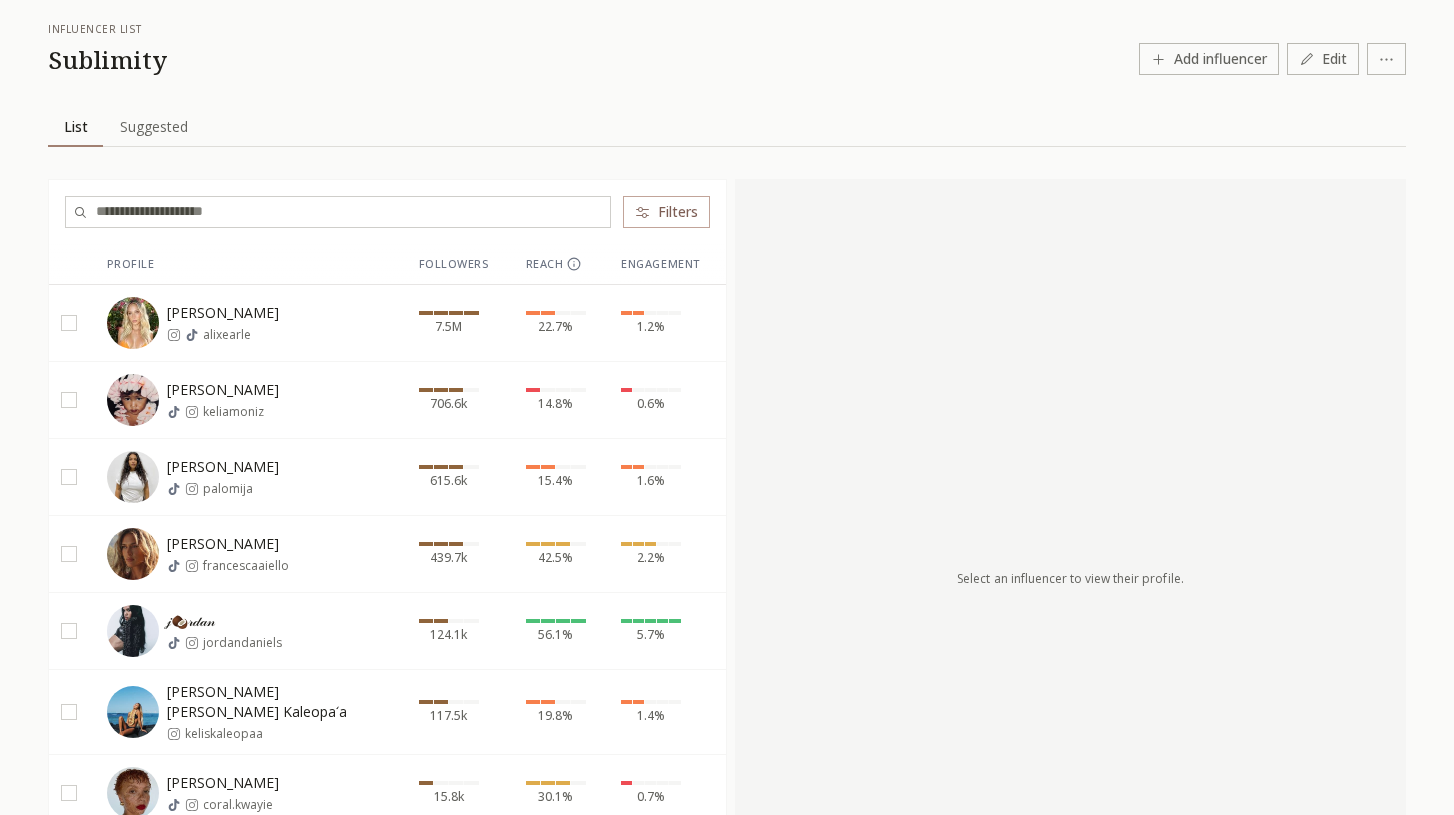 click on "Suggested" at bounding box center [154, 127] 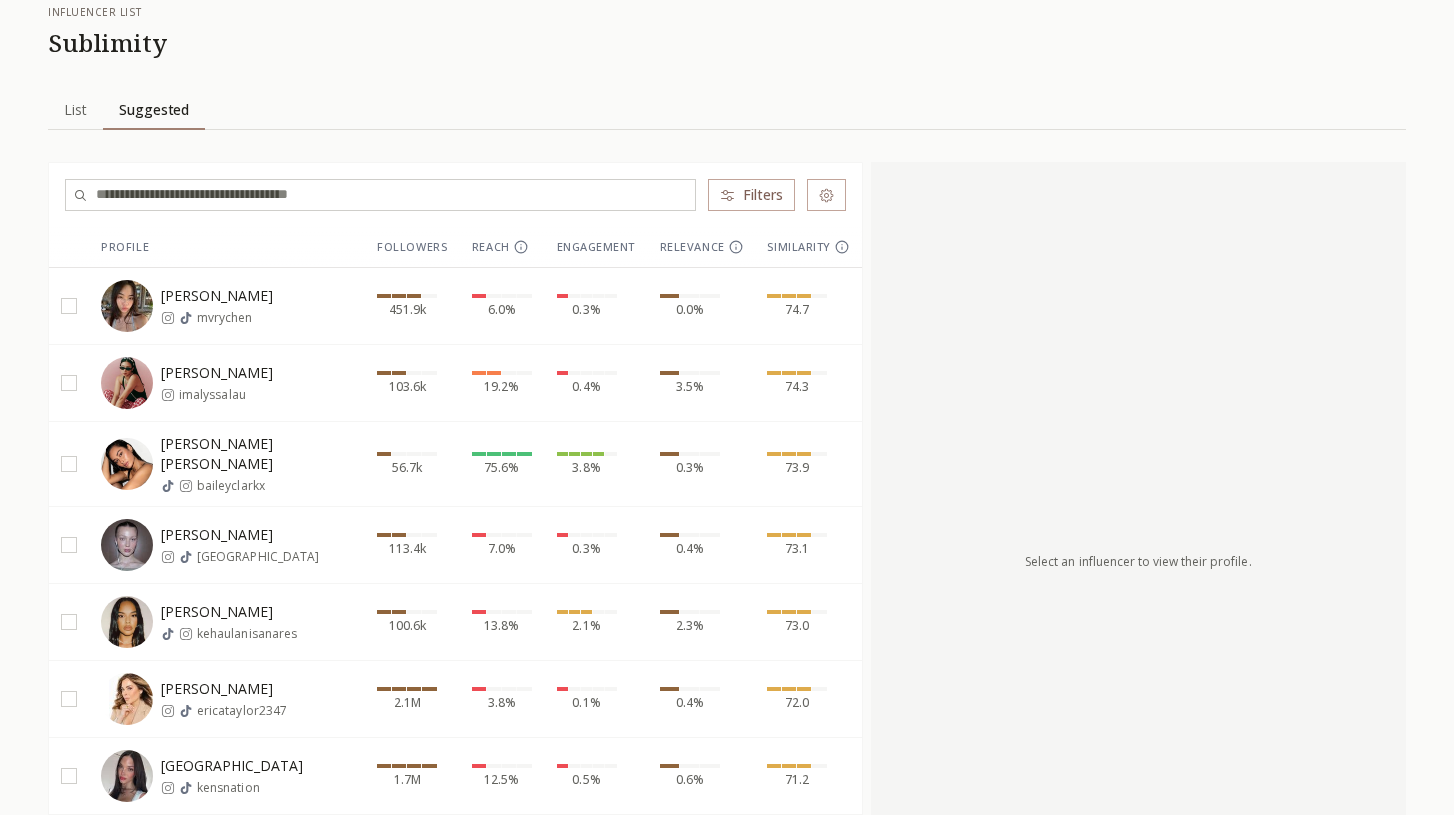 scroll, scrollTop: 159, scrollLeft: 0, axis: vertical 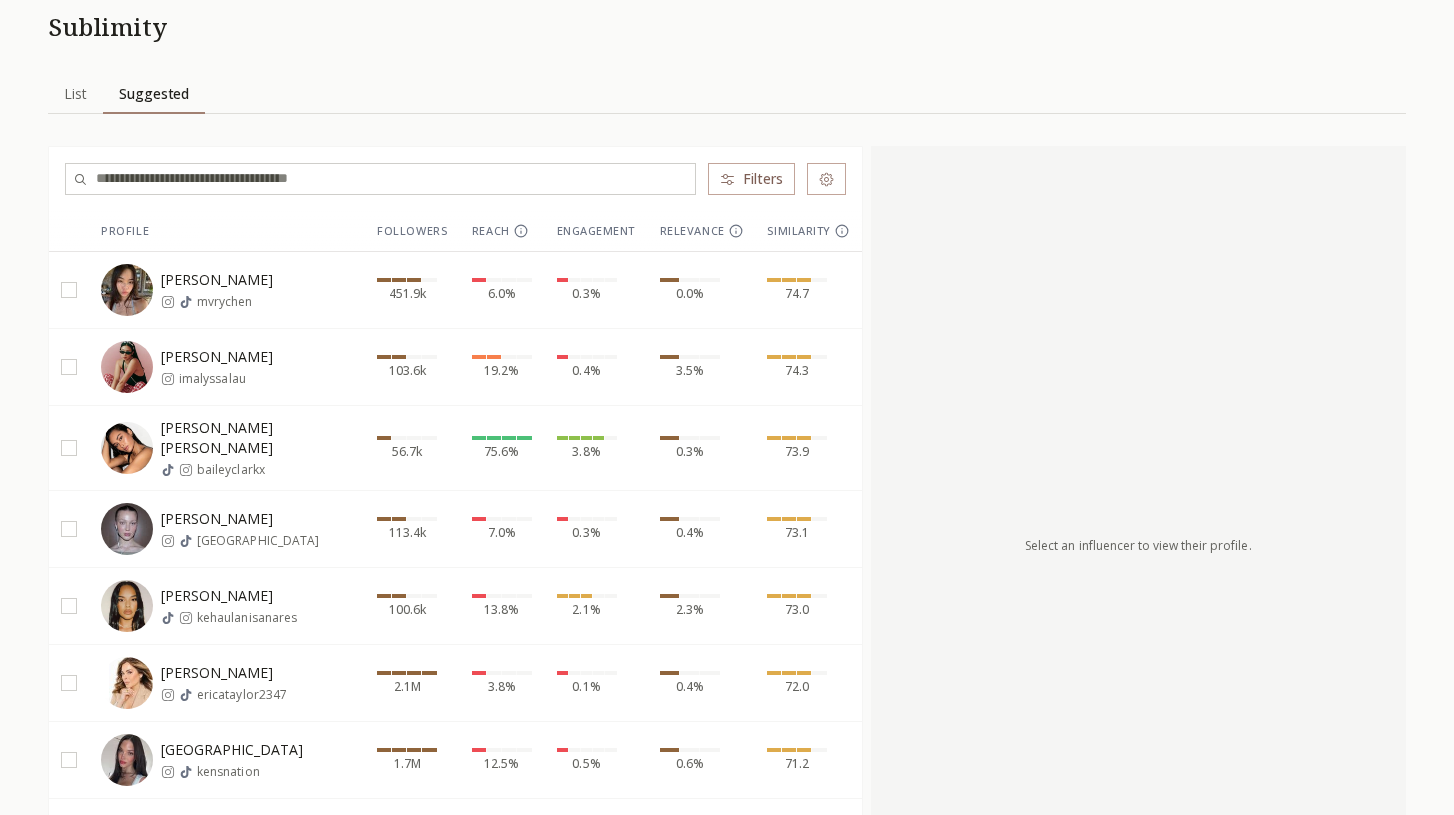 click on "Filters" at bounding box center [751, 179] 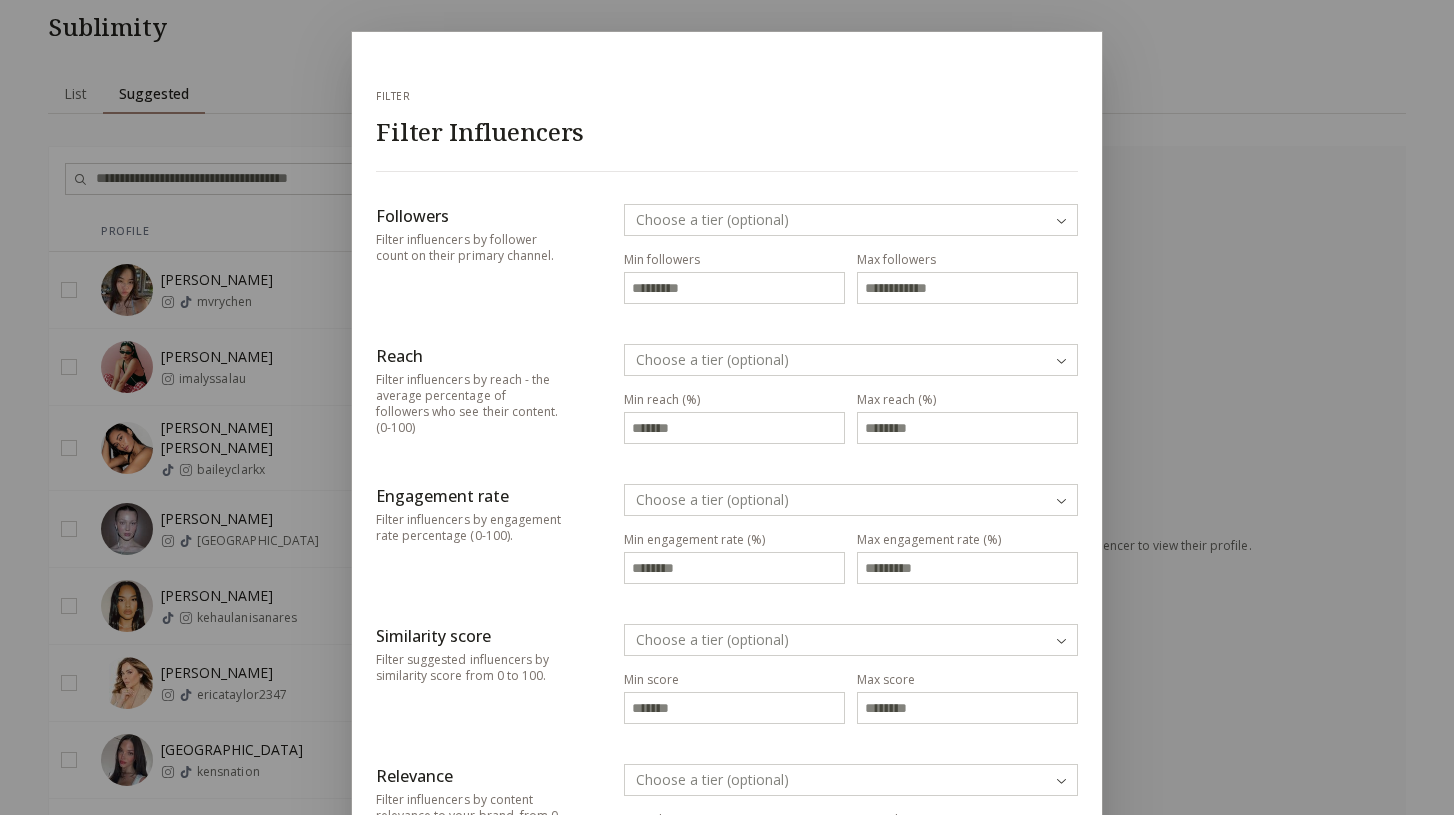 click on "INFLUENCERLIST.AI BETA Influencers influencer list Sublimity List List Suggested Suggested Filters   Profile Followers Reach Engagement Relevance Similarity mary mvrychen 451.9k 6.0% 0.3% 0.0% 74.7 Alyssa Lau imalyssalau 103.6k 19.2% 0.4% 3.5% 74.3 Bailey Sitha Clark baileyclarkx 56.7k 75.6% 3.8% 0.3% 73.9 Bella Krys bellaakrys 113.4k 7.0% 0.3% 0.4% 73.1 Kehaulani Sanares kehaulanisanares 100.6k 13.8% 2.1% 2.3% 73.0 Erica Taylor ericataylor2347 2.1M 3.8% 0.1% 0.4% 72.0 Kensington kensnation 1.7M 12.5% 0.5% 0.6% 71.2 Frankie (Francesca) Girling fbwgrl 30.8k 23.3% 1.9% 0.1% 71.1 Emilie Tømmerberg emilietommerberg 563.2k 27.8% 0.6% 1.2% 70.5 Jasmin jasminnlily_ 1.2M 13.6% 0.6% 0.9% 70.3 Via via..li 924.2k 8.3% 0.7% 4.5% 70.3 Tobi Henney tobimakeup 104.9k 9.7% 0.5% 1.1% 70.1 Yuri London thedewiest 14.0k 32.8% 2.6% 3.4% 69.8 𝐴𝑛𝑑𝑟𝑒𝑎 𝑅𝑜𝑑𝑟𝑖𝑔𝑢𝑒𝑧 andreaveiraa 141.9k 16.9% 0.6% 1.4% 69.4 Ruby Lyn rubylyn_ 697.2k 39.7% 3.5% 5.1% 69.4 Ivy Elix ivy4evr 320.2k 38.2% 6.0% 0.1%" at bounding box center [727, 16974] 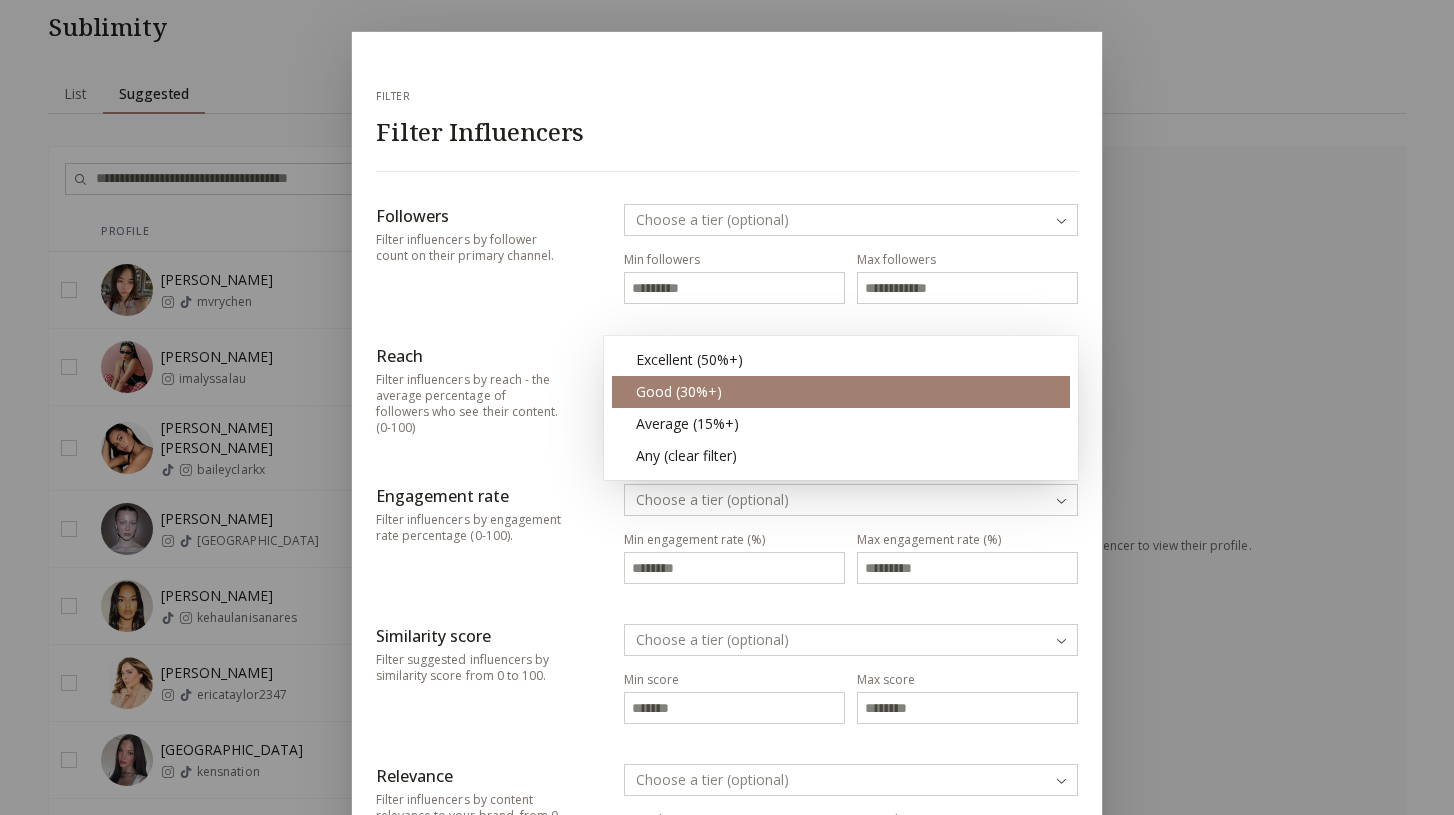 type on "**" 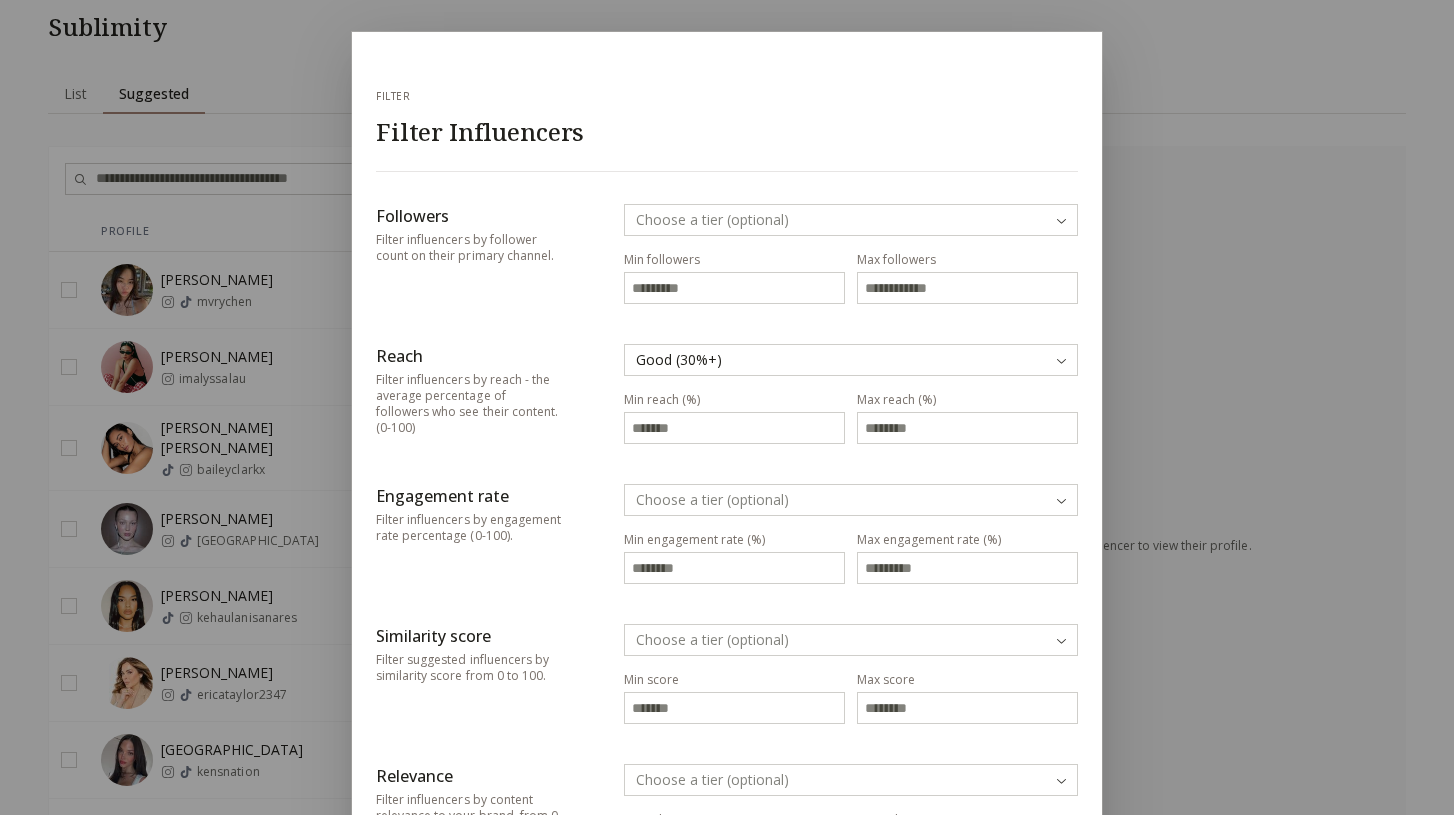 click on "INFLUENCERLIST.AI BETA Influencers influencer list Sublimity List List Suggested Suggested Filters   Profile Followers Reach Engagement Relevance Similarity mary mvrychen 451.9k 6.0% 0.3% 0.0% 74.7 Alyssa Lau imalyssalau 103.6k 19.2% 0.4% 3.5% 74.3 Bailey Sitha Clark baileyclarkx 56.7k 75.6% 3.8% 0.3% 73.9 Bella Krys bellaakrys 113.4k 7.0% 0.3% 0.4% 73.1 Kehaulani Sanares kehaulanisanares 100.6k 13.8% 2.1% 2.3% 73.0 Erica Taylor ericataylor2347 2.1M 3.8% 0.1% 0.4% 72.0 Kensington kensnation 1.7M 12.5% 0.5% 0.6% 71.2 Frankie (Francesca) Girling fbwgrl 30.8k 23.3% 1.9% 0.1% 71.1 Emilie Tømmerberg emilietommerberg 563.2k 27.8% 0.6% 1.2% 70.5 Jasmin jasminnlily_ 1.2M 13.6% 0.6% 0.9% 70.3 Via via..li 924.2k 8.3% 0.7% 4.5% 70.3 Tobi Henney tobimakeup 104.9k 9.7% 0.5% 1.1% 70.1 Yuri London thedewiest 14.0k 32.8% 2.6% 3.4% 69.8 𝐴𝑛𝑑𝑟𝑒𝑎 𝑅𝑜𝑑𝑟𝑖𝑔𝑢𝑒𝑧 andreaveiraa 141.9k 16.9% 0.6% 1.4% 69.4 Ruby Lyn rubylyn_ 697.2k 39.7% 3.5% 5.1% 69.4 Ivy Elix ivy4evr 320.2k 38.2% 6.0% 0.1%" at bounding box center [727, 16974] 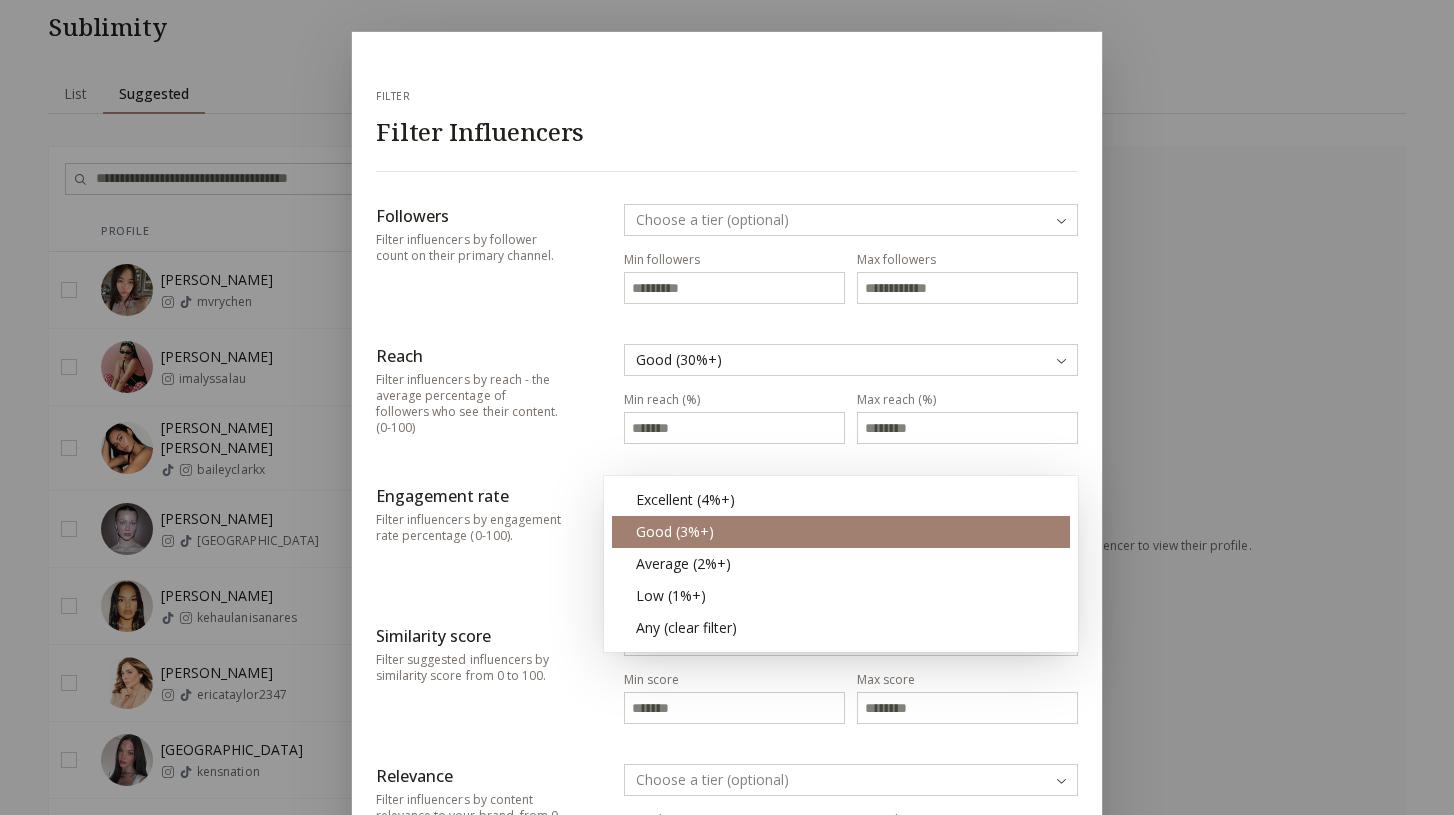 type on "*" 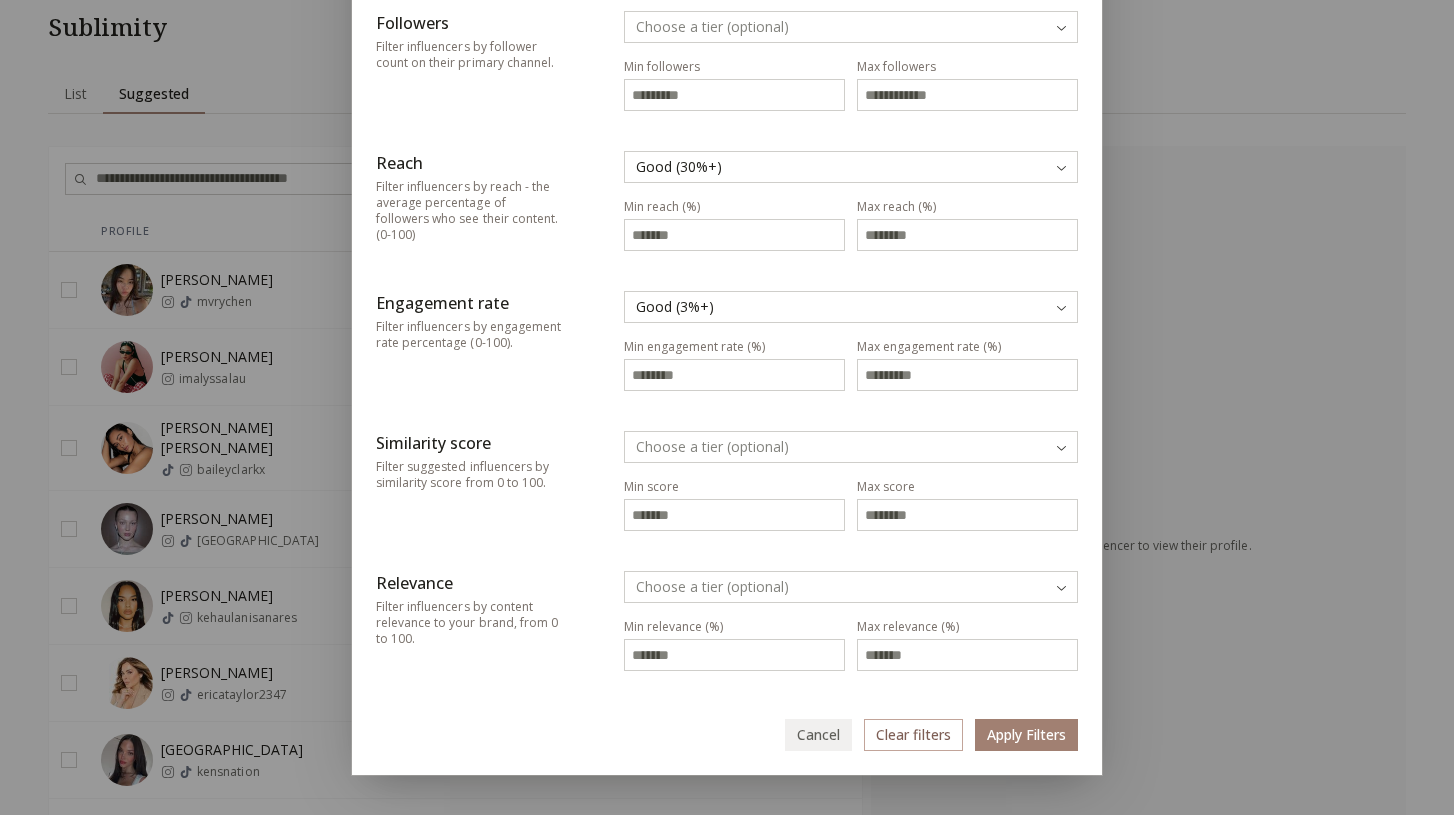scroll, scrollTop: 194, scrollLeft: 0, axis: vertical 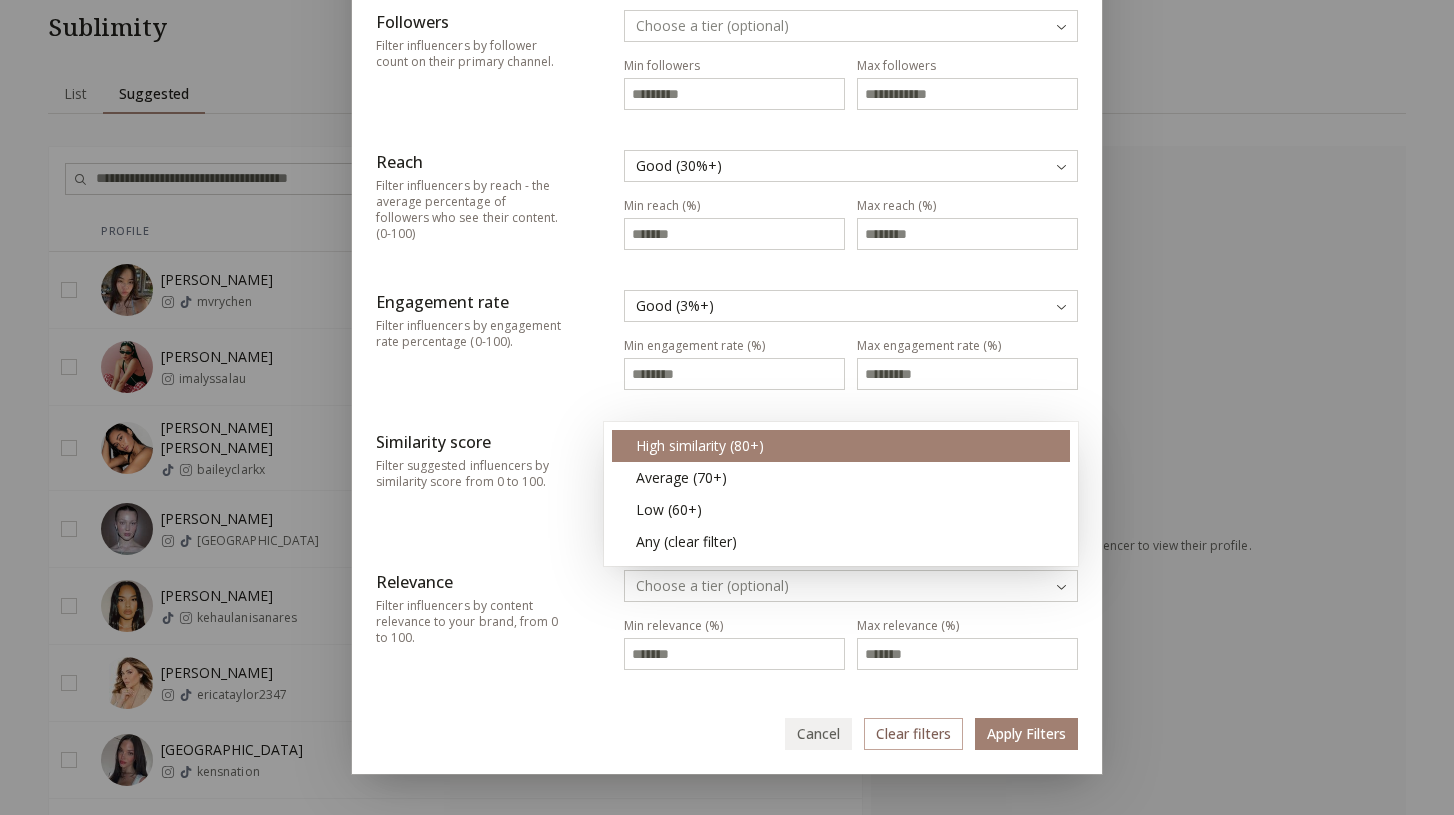 click on "INFLUENCERLIST.AI BETA Influencers influencer list Sublimity List List Suggested Suggested Filters   Profile Followers Reach Engagement Relevance Similarity mary mvrychen 451.9k 6.0% 0.3% 0.0% 74.7 Alyssa Lau imalyssalau 103.6k 19.2% 0.4% 3.5% 74.3 Bailey Sitha Clark baileyclarkx 56.7k 75.6% 3.8% 0.3% 73.9 Bella Krys bellaakrys 113.4k 7.0% 0.3% 0.4% 73.1 Kehaulani Sanares kehaulanisanares 100.6k 13.8% 2.1% 2.3% 73.0 Erica Taylor ericataylor2347 2.1M 3.8% 0.1% 0.4% 72.0 Kensington kensnation 1.7M 12.5% 0.5% 0.6% 71.2 Frankie (Francesca) Girling fbwgrl 30.8k 23.3% 1.9% 0.1% 71.1 Emilie Tømmerberg emilietommerberg 563.2k 27.8% 0.6% 1.2% 70.5 Jasmin jasminnlily_ 1.2M 13.6% 0.6% 0.9% 70.3 Via via..li 924.2k 8.3% 0.7% 4.5% 70.3 Tobi Henney tobimakeup 104.9k 9.7% 0.5% 1.1% 70.1 Yuri London thedewiest 14.0k 32.8% 2.6% 3.4% 69.8 𝐴𝑛𝑑𝑟𝑒𝑎 𝑅𝑜𝑑𝑟𝑖𝑔𝑢𝑒𝑧 andreaveiraa 141.9k 16.9% 0.6% 1.4% 69.4 Ruby Lyn rubylyn_ 697.2k 39.7% 3.5% 5.1% 69.4 Ivy Elix ivy4evr 320.2k 38.2% 6.0% 0.1%" at bounding box center [727, 16974] 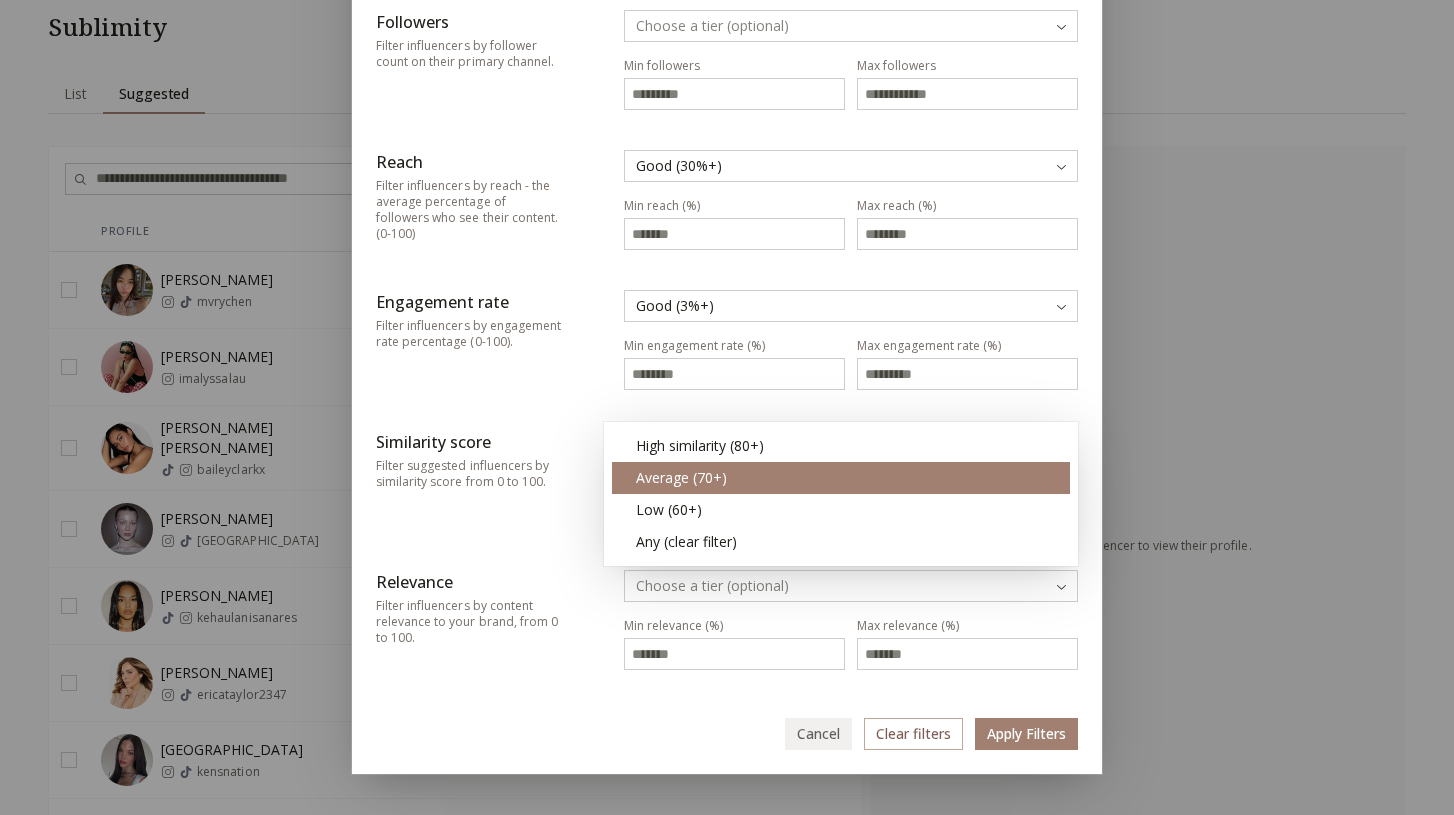 type on "**" 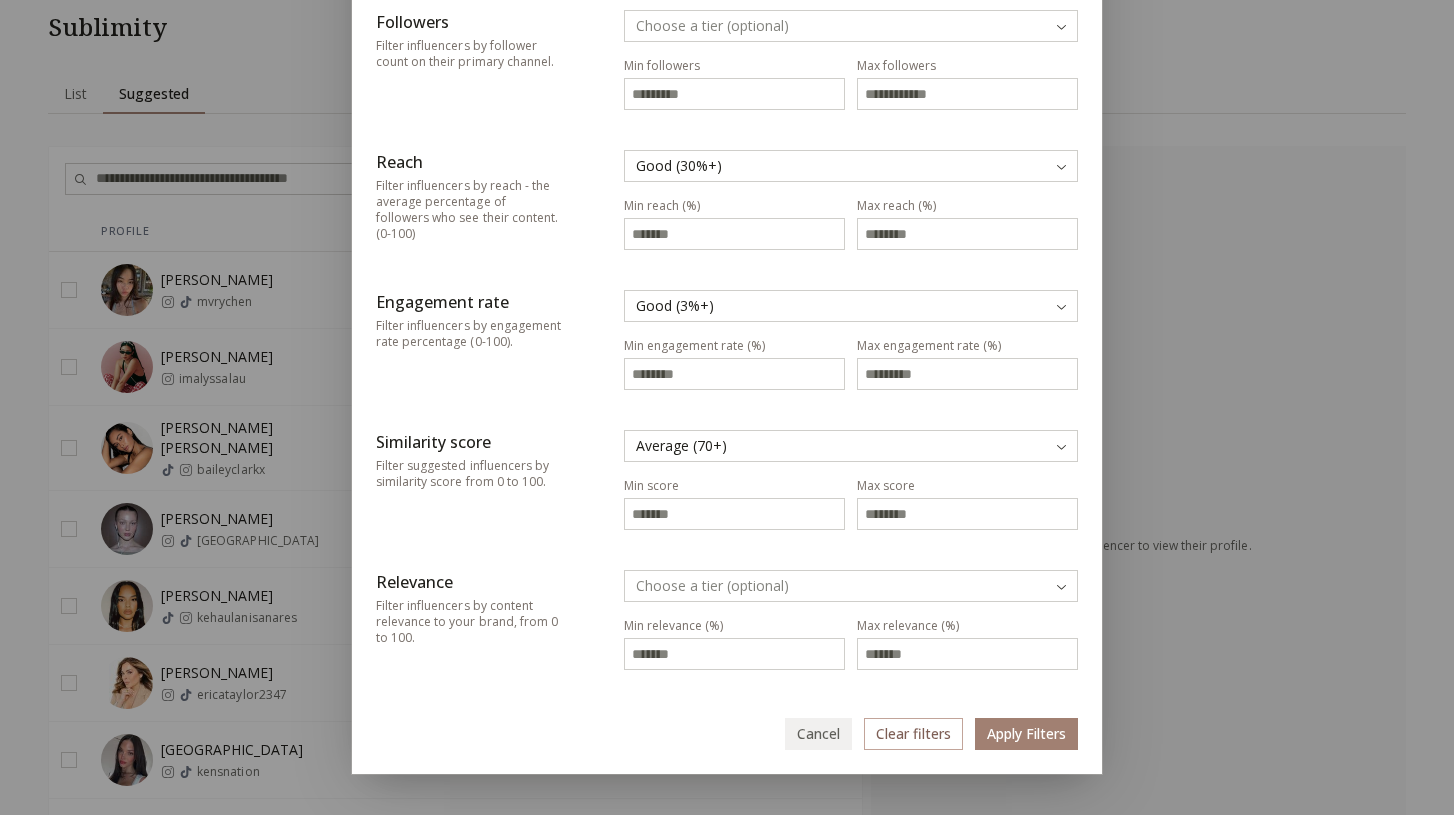 click on "INFLUENCERLIST.AI BETA Influencers influencer list Sublimity List List Suggested Suggested Filters   Profile Followers Reach Engagement Relevance Similarity mary mvrychen 451.9k 6.0% 0.3% 0.0% 74.7 Alyssa Lau imalyssalau 103.6k 19.2% 0.4% 3.5% 74.3 Bailey Sitha Clark baileyclarkx 56.7k 75.6% 3.8% 0.3% 73.9 Bella Krys bellaakrys 113.4k 7.0% 0.3% 0.4% 73.1 Kehaulani Sanares kehaulanisanares 100.6k 13.8% 2.1% 2.3% 73.0 Erica Taylor ericataylor2347 2.1M 3.8% 0.1% 0.4% 72.0 Kensington kensnation 1.7M 12.5% 0.5% 0.6% 71.2 Frankie (Francesca) Girling fbwgrl 30.8k 23.3% 1.9% 0.1% 71.1 Emilie Tømmerberg emilietommerberg 563.2k 27.8% 0.6% 1.2% 70.5 Jasmin jasminnlily_ 1.2M 13.6% 0.6% 0.9% 70.3 Via via..li 924.2k 8.3% 0.7% 4.5% 70.3 Tobi Henney tobimakeup 104.9k 9.7% 0.5% 1.1% 70.1 Yuri London thedewiest 14.0k 32.8% 2.6% 3.4% 69.8 𝐴𝑛𝑑𝑟𝑒𝑎 𝑅𝑜𝑑𝑟𝑖𝑔𝑢𝑒𝑧 andreaveiraa 141.9k 16.9% 0.6% 1.4% 69.4 Ruby Lyn rubylyn_ 697.2k 39.7% 3.5% 5.1% 69.4 Ivy Elix ivy4evr 320.2k 38.2% 6.0% 0.1%" at bounding box center [727, 16974] 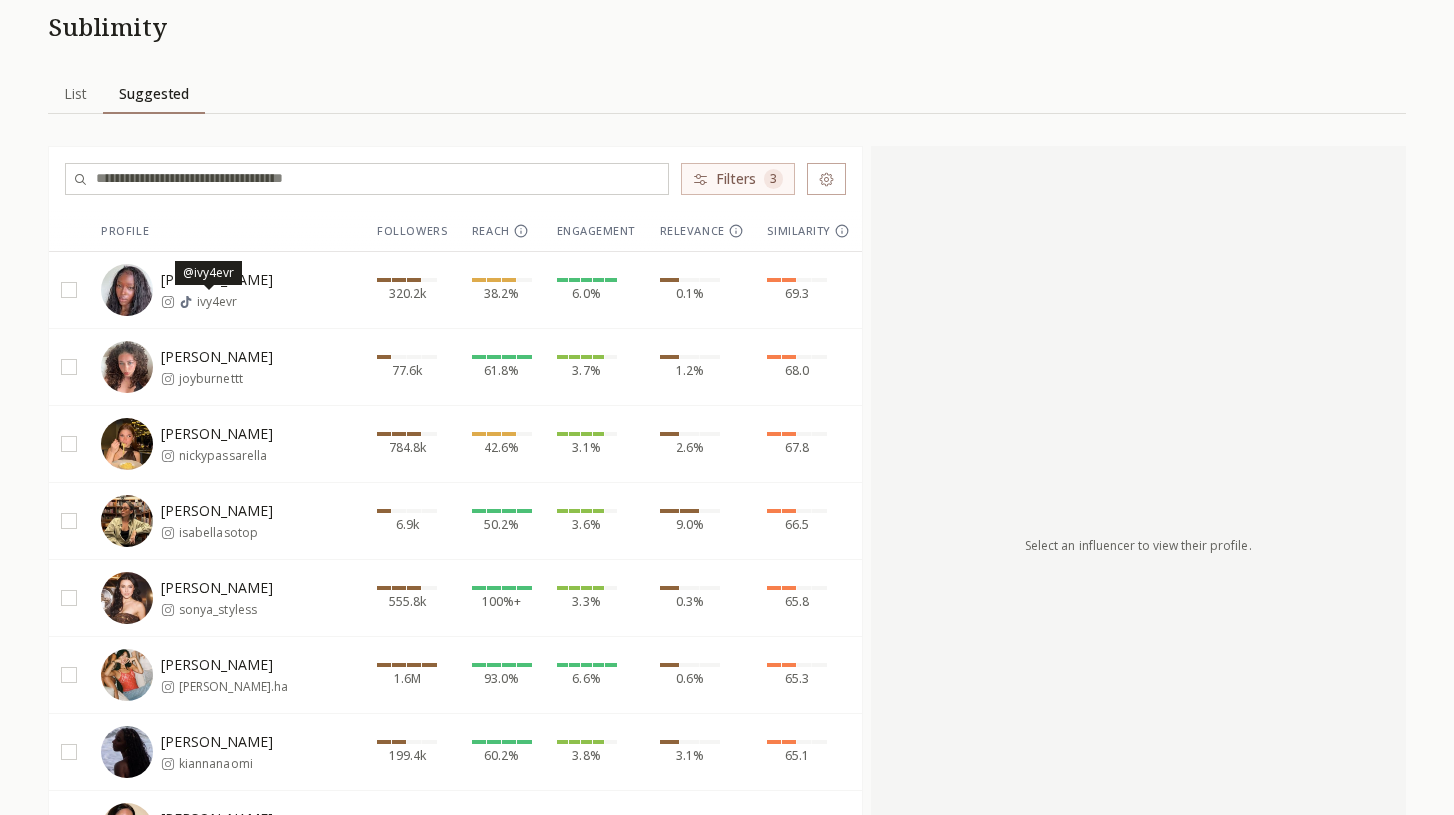 click on "ivy4evr" at bounding box center (217, 302) 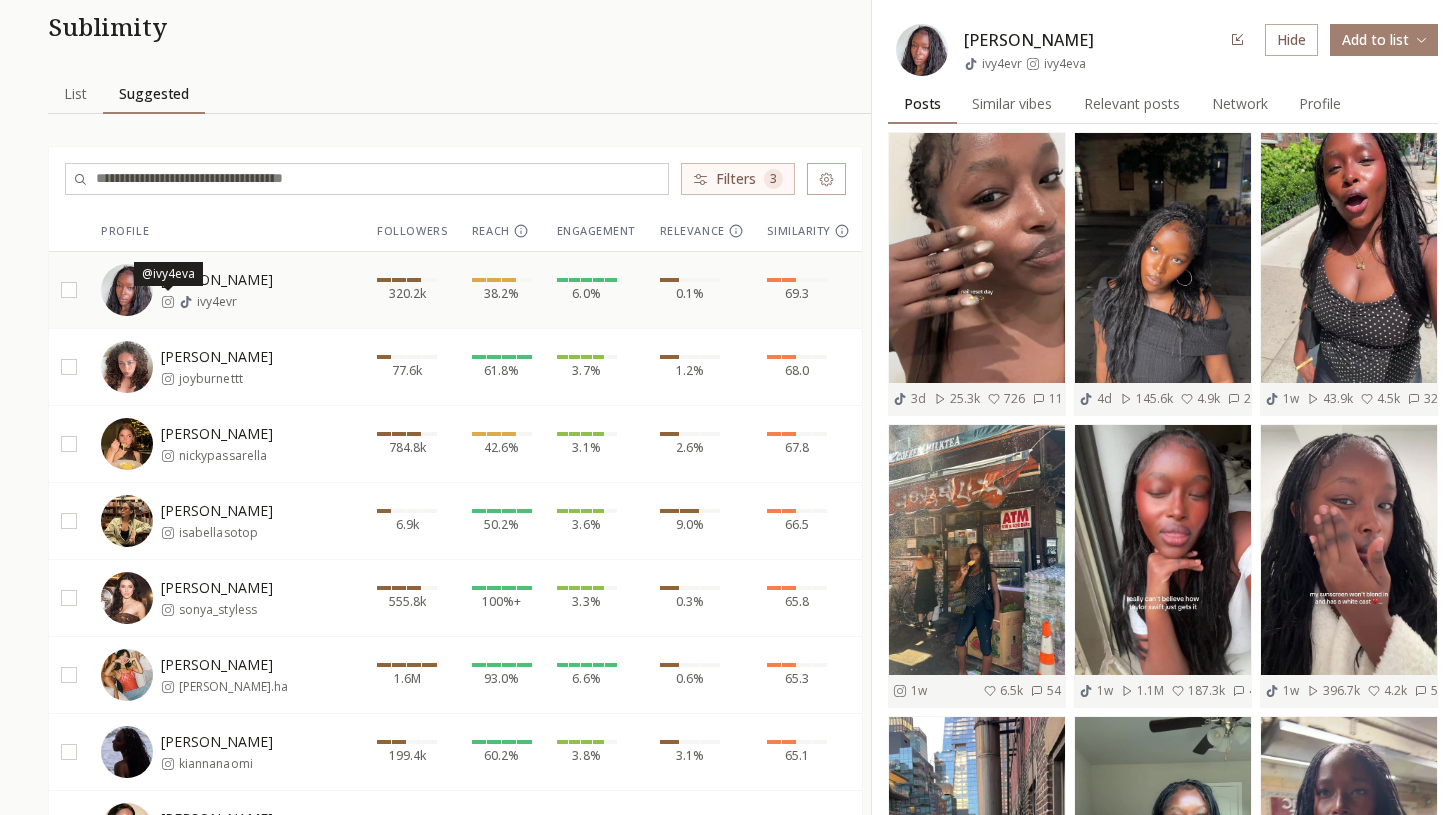 click 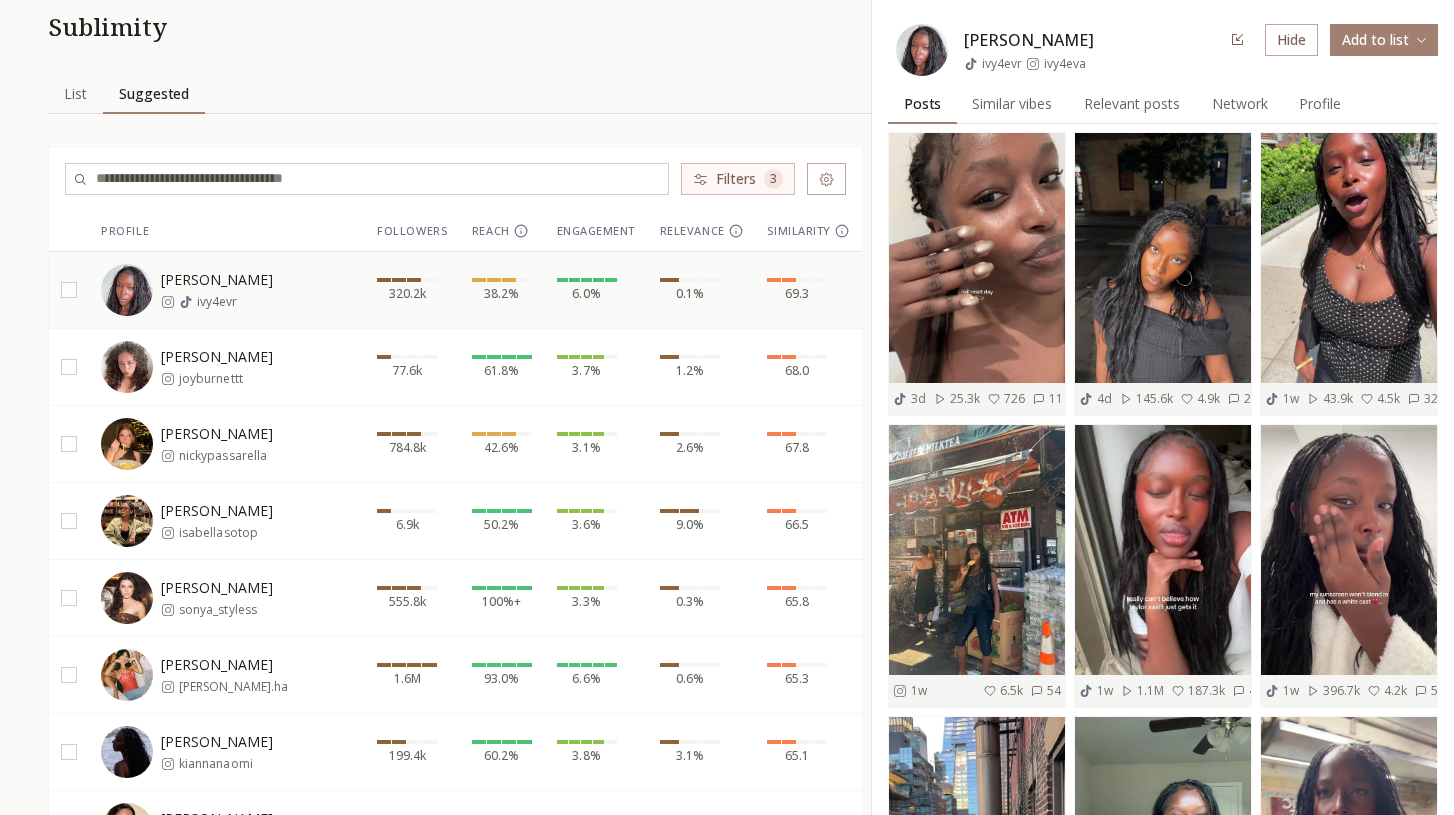 click on "Joy Burnett" at bounding box center (217, 357) 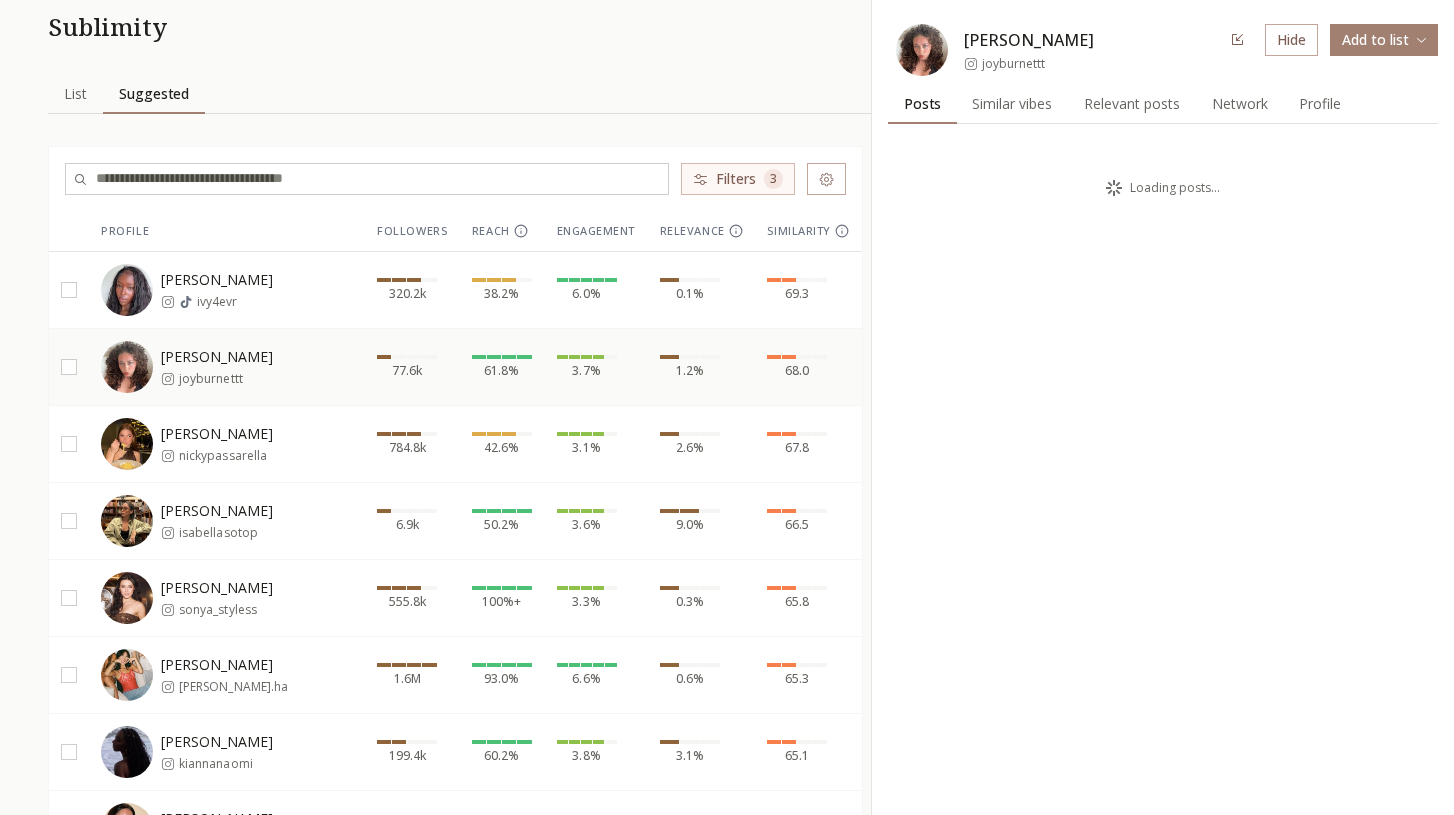 click on "joyburnettt" at bounding box center [210, 379] 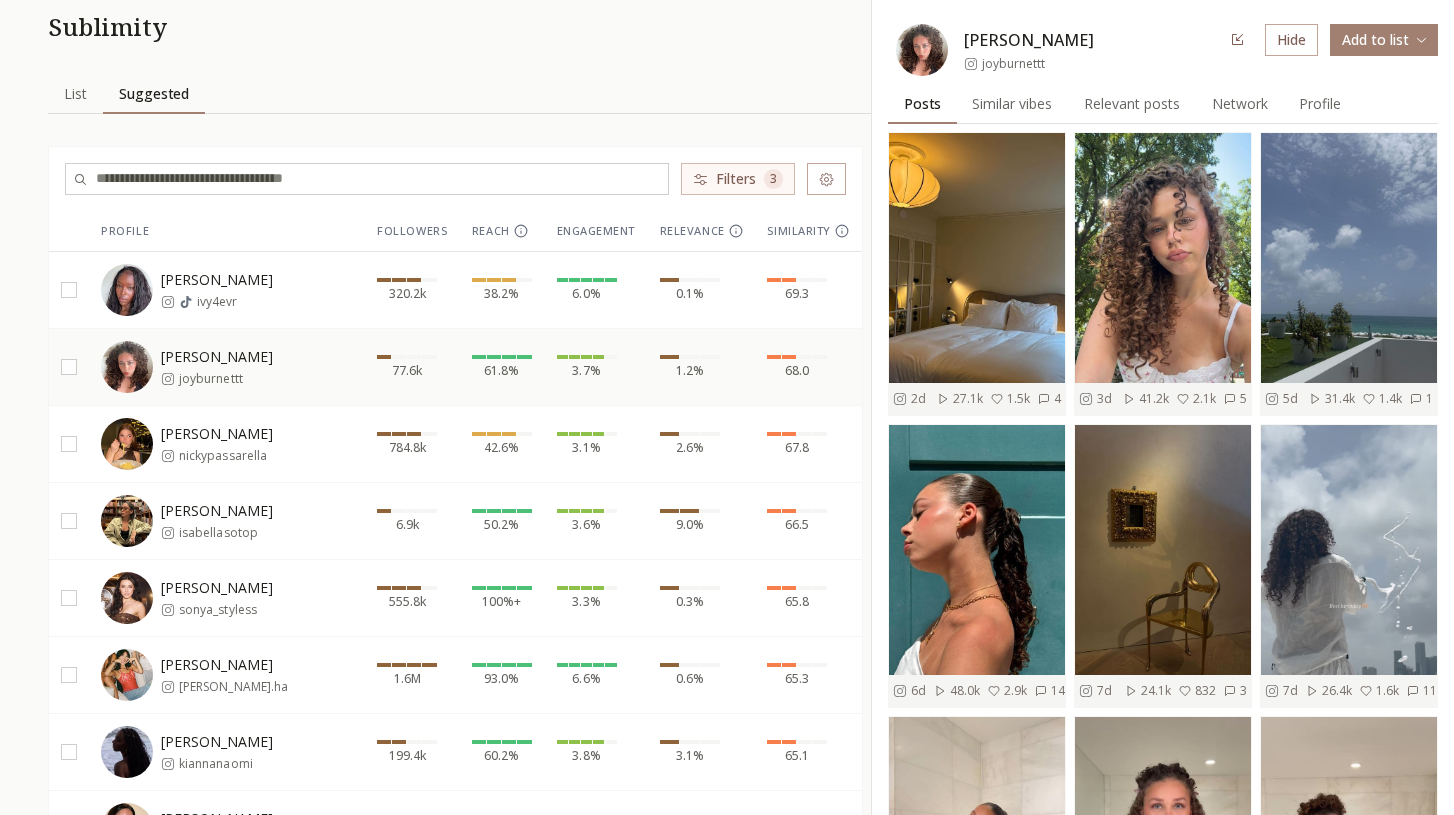 click at bounding box center (69, 367) 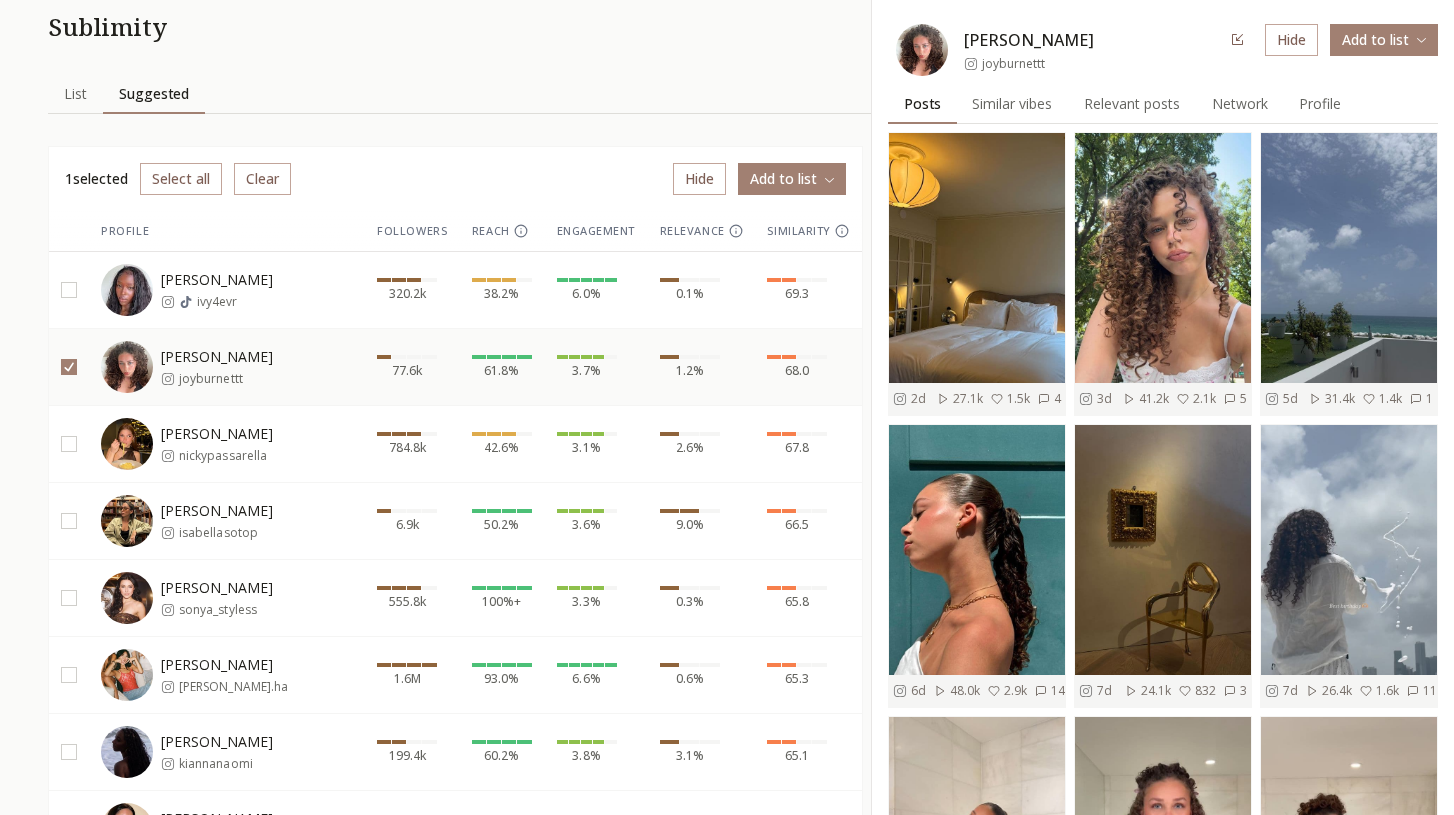 click on "INFLUENCERLIST.AI BETA Influencers influencer list Sublimity List List Suggested Suggested 1  selected Select all Clear Hide Add to list Profile Followers Reach Engagement Relevance Similarity Ivy Elix ivy4evr 320.2k 38.2% 6.0% 0.1% 69.3 Joy Burnett joyburnettt 77.6k 61.8% 3.7% 1.2% 68.0 Nicky Passarella nickypassarella 784.8k 42.6% 3.1% 2.6% 67.8 Isabella Soto isabellasotop 6.9k 50.2% 3.6% 9.0% 66.5 Sonya Styles sonya_styless 555.8k 100%+ 3.3% 0.3% 65.8 Erica Ha erica.ha 1.6M 93.0% 6.6% 0.6% 65.3 Kianna Naomi kiannanaomi 199.4k 60.2% 3.8% 3.1% 65.1 Rita Mota ritasmota 95.2k 45.4% 4.4% 0.6% 64.9 leah leahkateb 4.5M 100%+ 15.4% 3.6% 63.4 ROCK anokyai 2.8M 67.8% 7.8% 2.2% 63.4 Francisca Cerqueira Gomes kikagomes 1.1M 100%+ 13.2% 1.0% 63.2 Iwana Cristal iwanacristal 175.9k 42.5% 4.9% 0.2% 62.2 Jasmine Gee jasminegeex 42.9k 63.1% 6.0% 0.8% 62.0 Justine justinescameraroll_ 200.0k 100%+ 3.7% 2.2% 62.0 Darianka darianka 864.3k 45.5% 3.7% 0.6% 62.0 Iris Law 🧼🧊 lirisaw 782.2k 47.5% 4.1% 0.3% 61.9 Gia Bab giabab" at bounding box center [727, 2417] 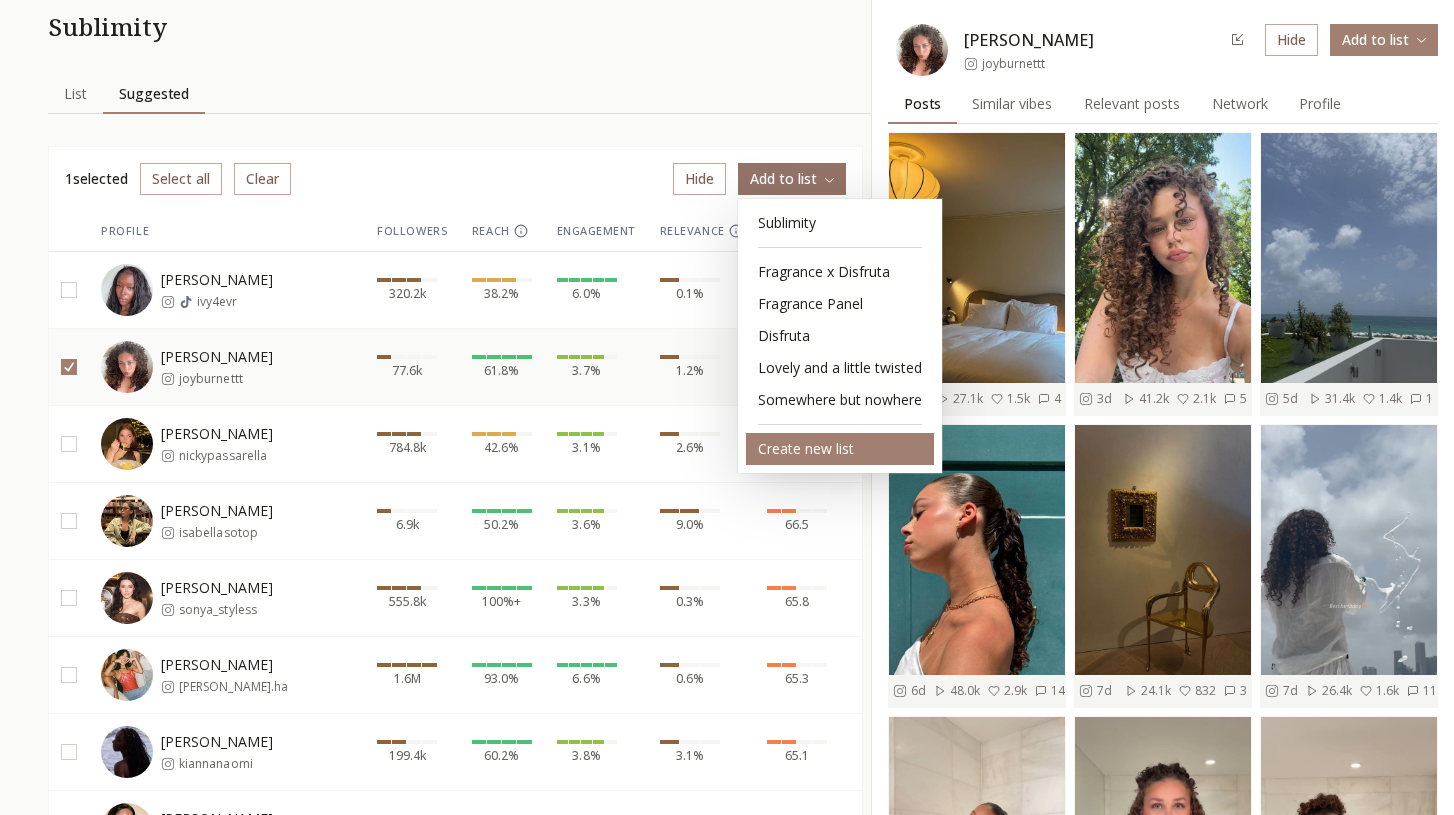 click on "Create new list" at bounding box center [840, 449] 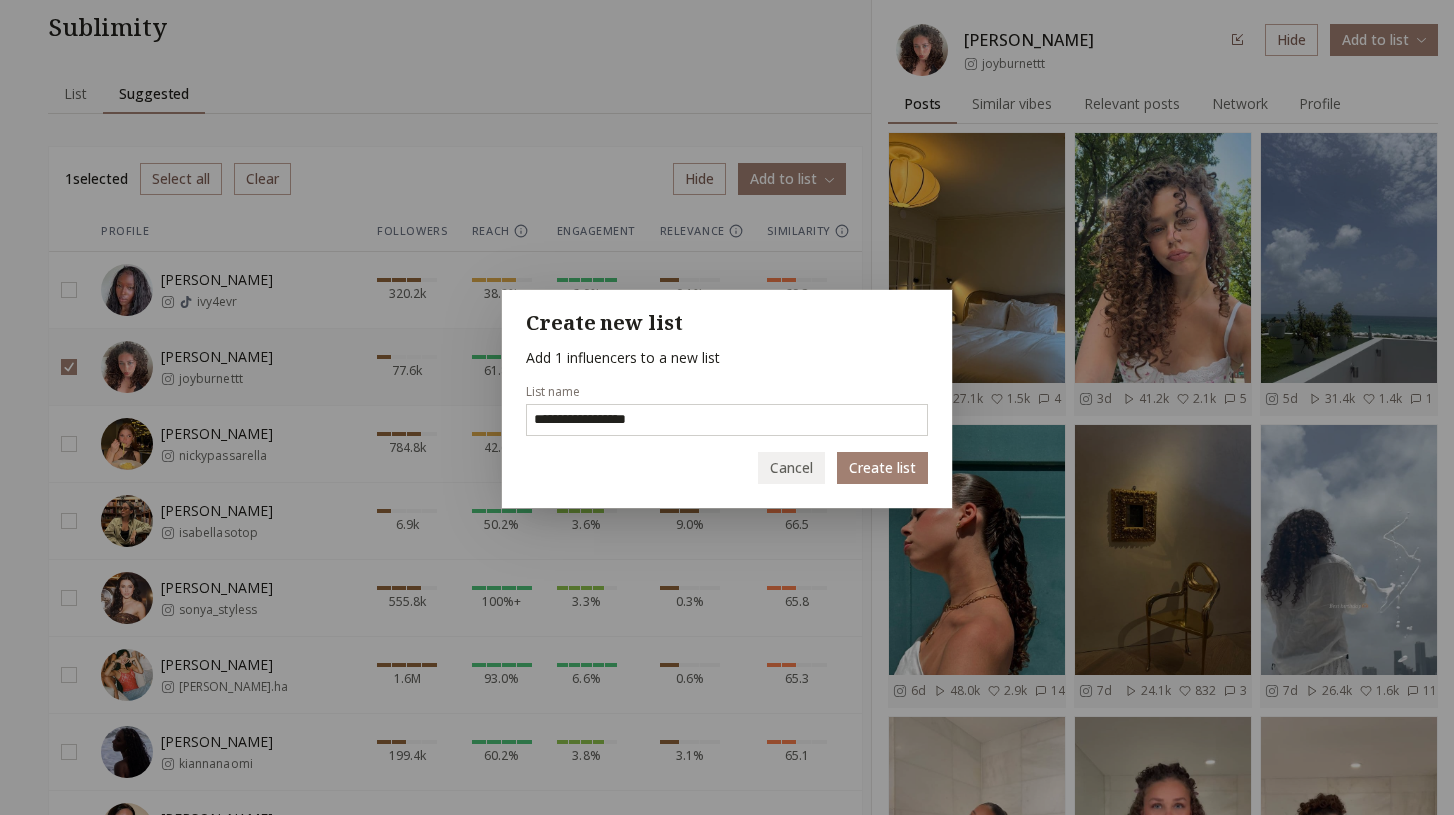 click on "**********" at bounding box center [727, 420] 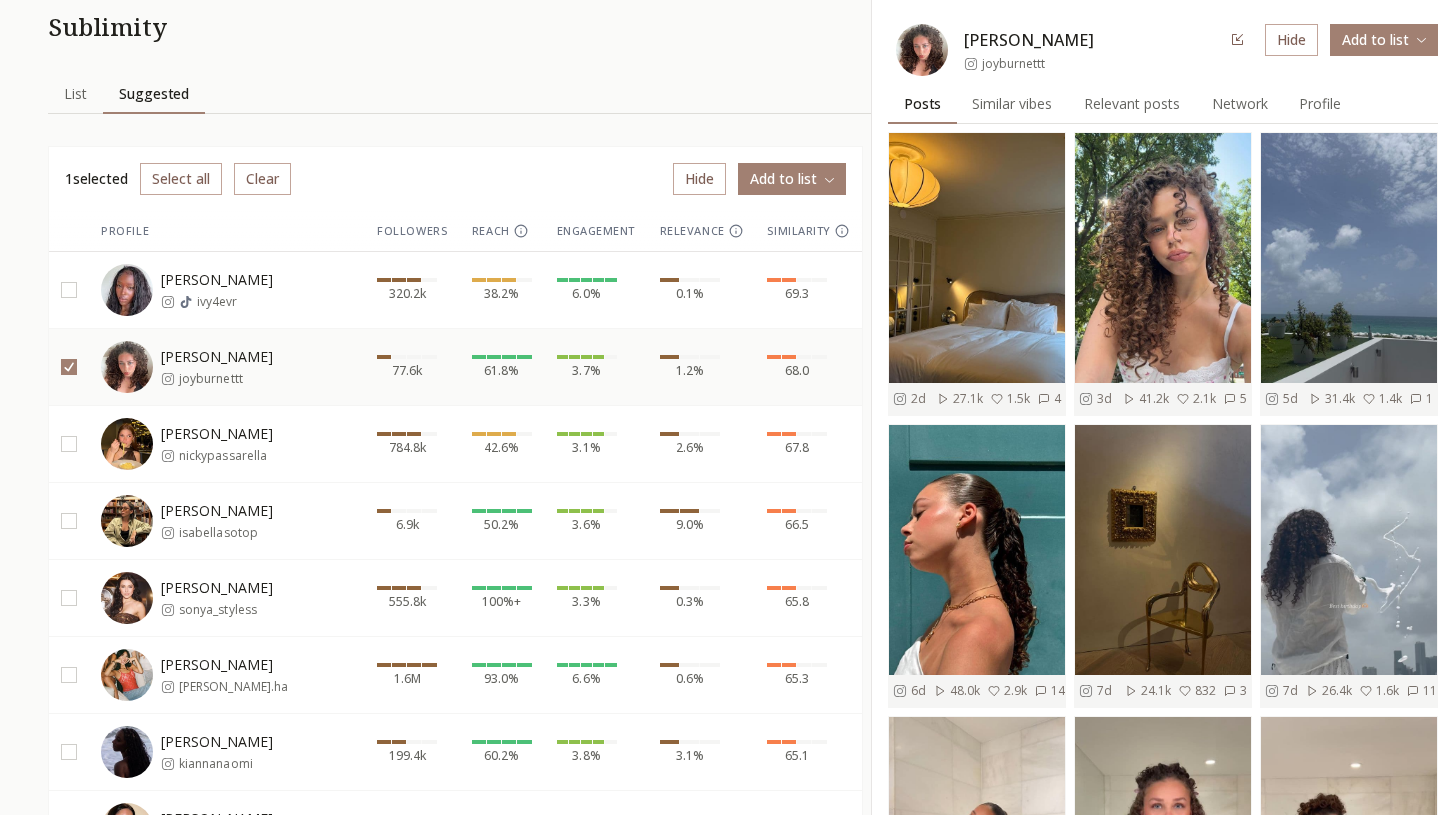 click on "INFLUENCERLIST.AI BETA Influencers influencer list Sublimity List List Suggested Suggested 1  selected Select all Clear Hide Add to list Profile Followers Reach Engagement Relevance Similarity Ivy Elix ivy4evr 320.2k 38.2% 6.0% 0.1% 69.3 Joy Burnett joyburnettt 77.6k 61.8% 3.7% 1.2% 68.0 Nicky Passarella nickypassarella 784.8k 42.6% 3.1% 2.6% 67.8 Isabella Soto isabellasotop 6.9k 50.2% 3.6% 9.0% 66.5 Sonya Styles sonya_styless 555.8k 100%+ 3.3% 0.3% 65.8 Erica Ha erica.ha 1.6M 93.0% 6.6% 0.6% 65.3 Kianna Naomi kiannanaomi 199.4k 60.2% 3.8% 3.1% 65.1 Rita Mota ritasmota 95.2k 45.4% 4.4% 0.6% 64.9 leah leahkateb 4.5M 100%+ 15.4% 3.6% 63.4 ROCK anokyai 2.8M 67.8% 7.8% 2.2% 63.4 Francisca Cerqueira Gomes kikagomes 1.1M 100%+ 13.2% 1.0% 63.2 Iwana Cristal iwanacristal 175.9k 42.5% 4.9% 0.2% 62.2 Jasmine Gee jasminegeex 42.9k 63.1% 6.0% 0.8% 62.0 Justine justinescameraroll_ 200.0k 100%+ 3.7% 2.2% 62.0 Darianka darianka 864.3k 45.5% 3.7% 0.6% 62.0 Iris Law 🧼🧊 lirisaw 782.2k 47.5% 4.1% 0.3% 61.9 Gia Bab giabab" at bounding box center (727, 2417) 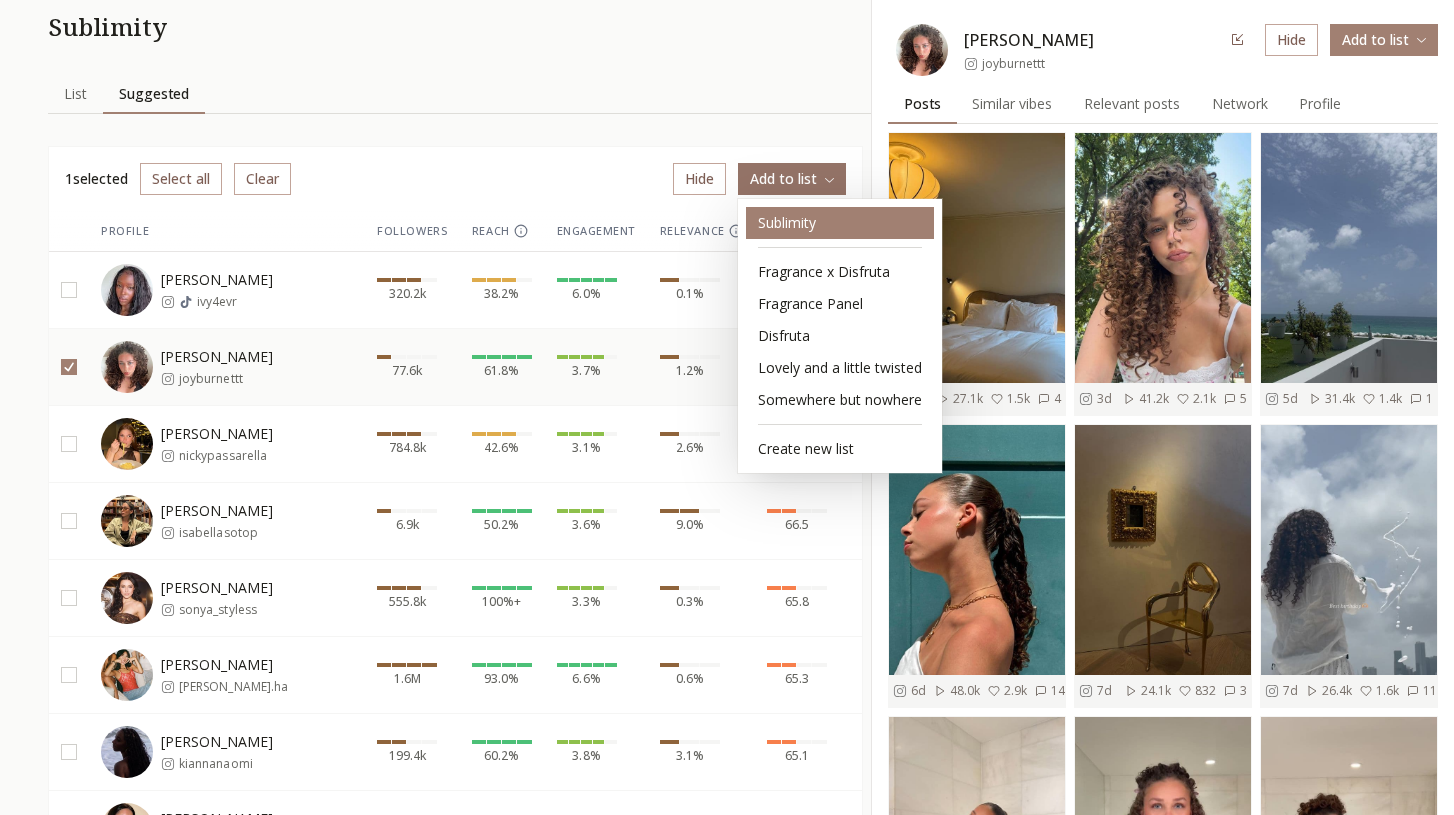 click on "Sublimity" at bounding box center [840, 223] 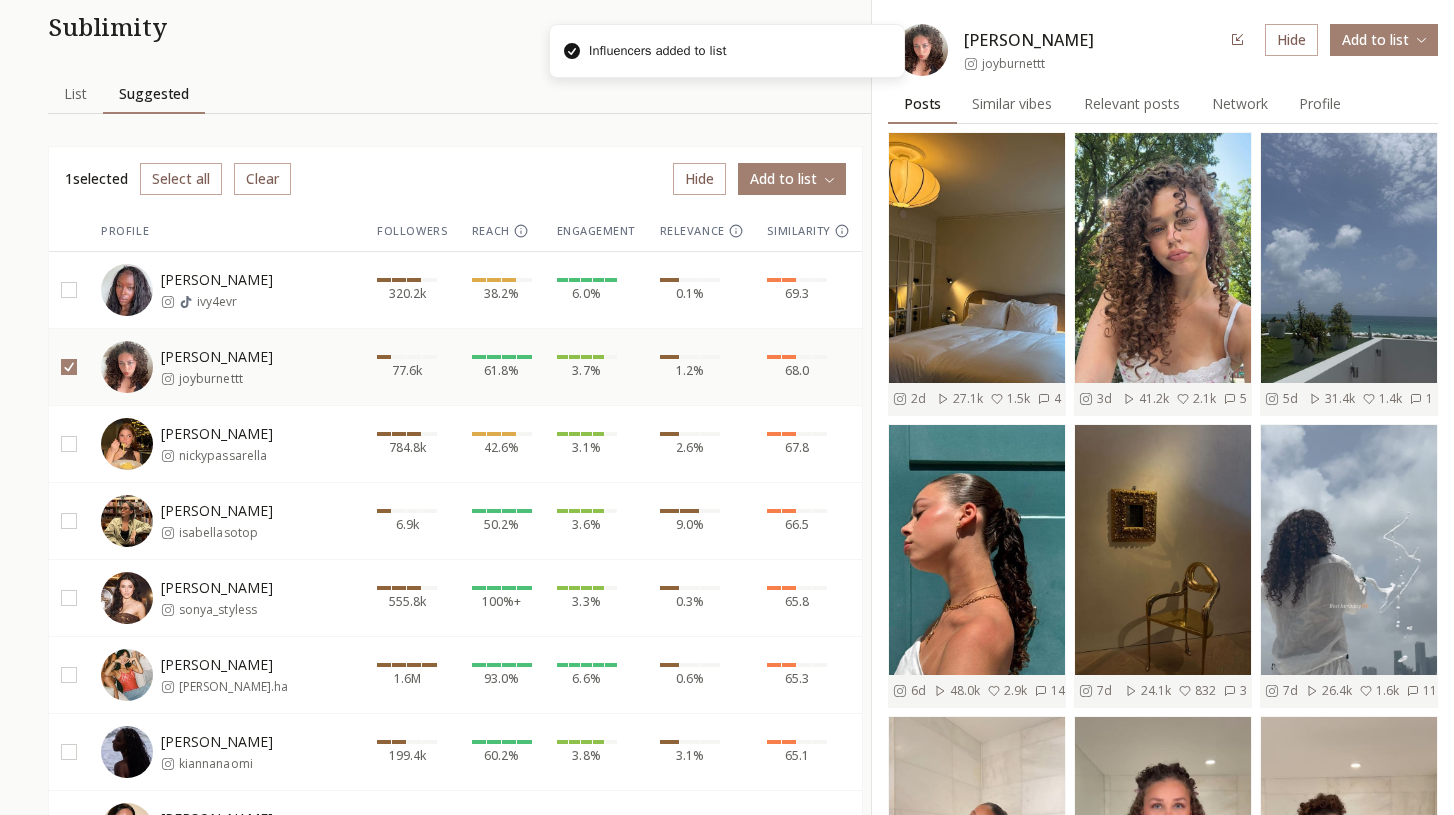 click at bounding box center (69, 367) 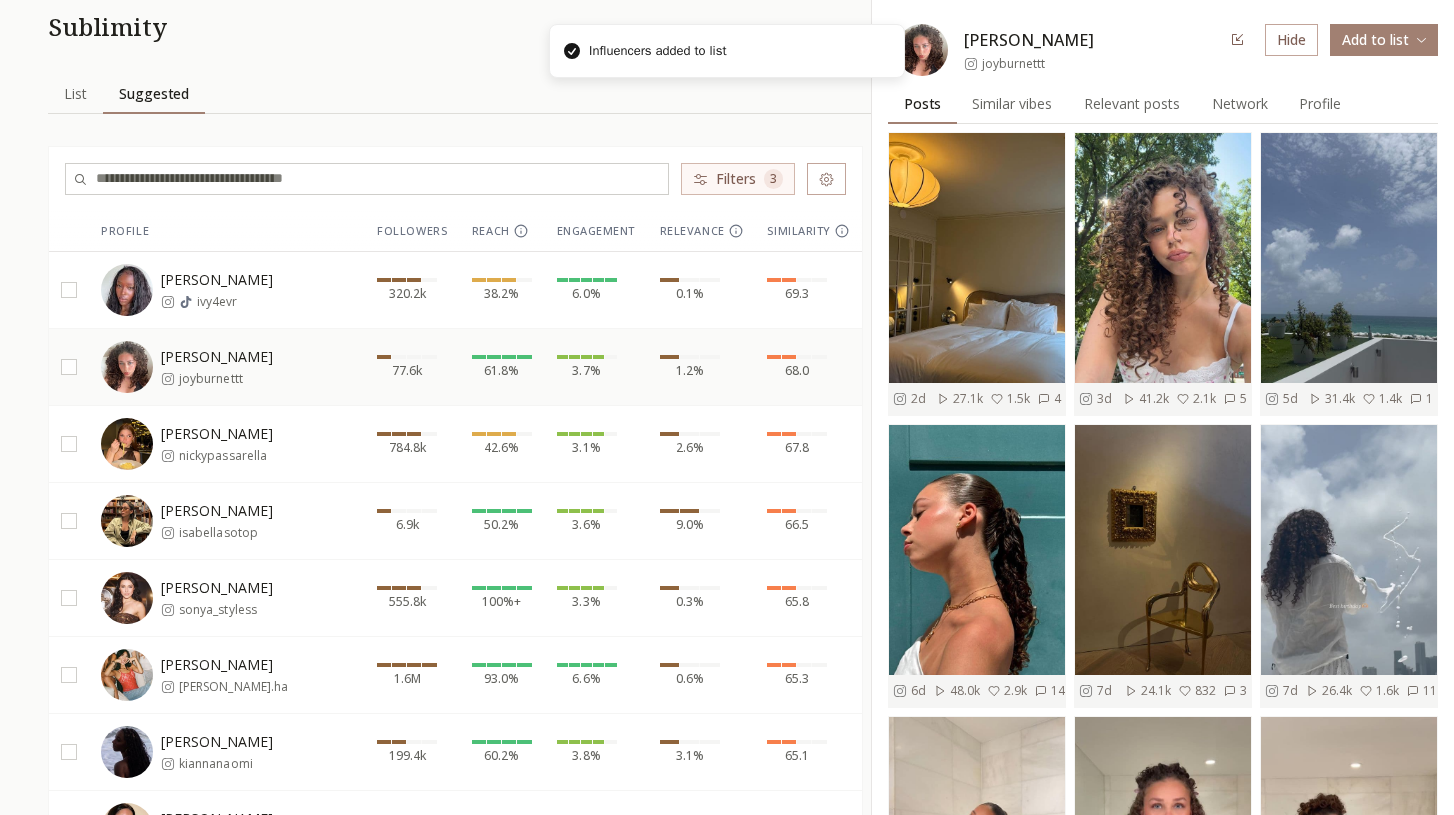 click on "[PERSON_NAME]" at bounding box center (217, 434) 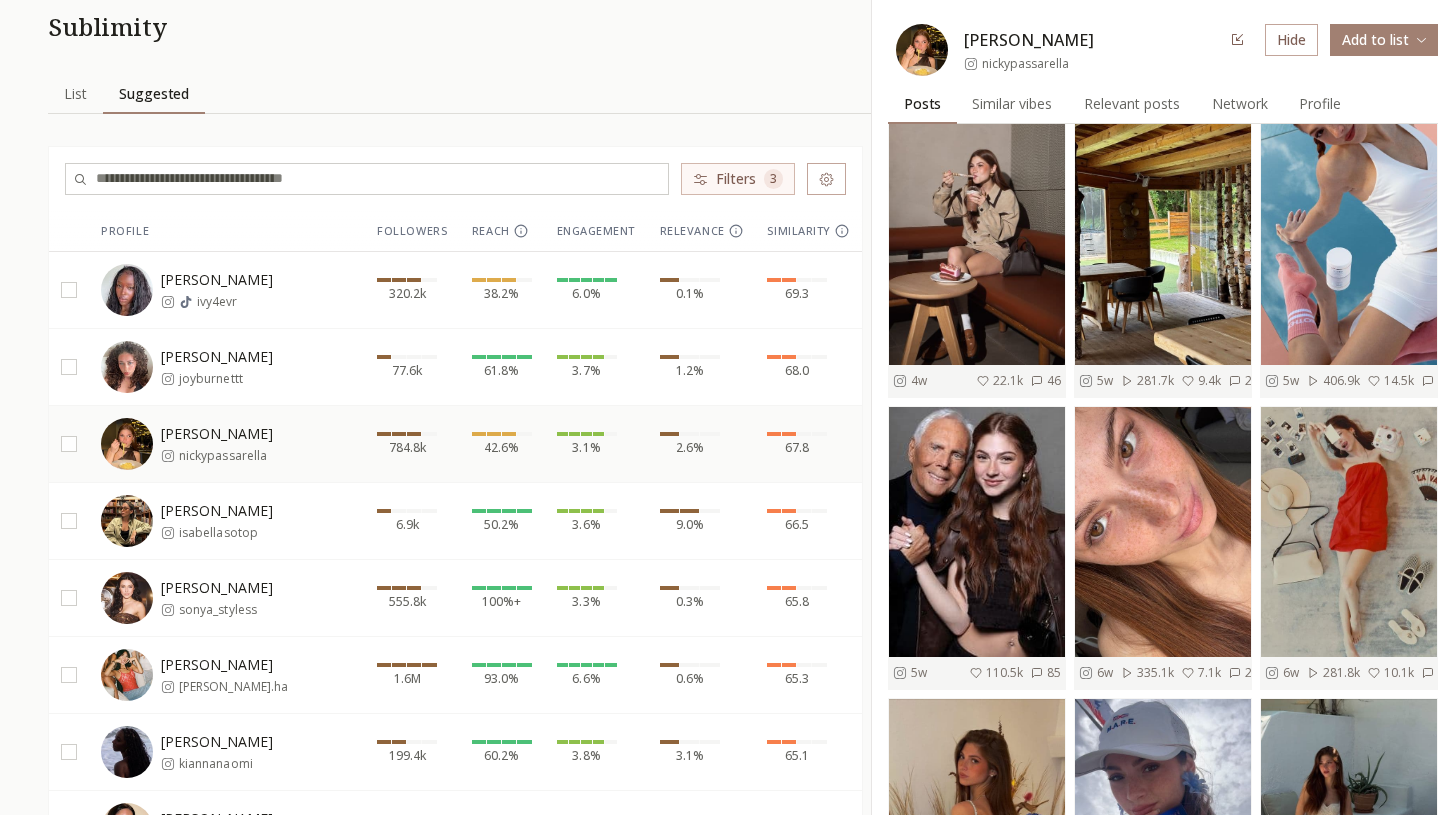 scroll, scrollTop: 1621, scrollLeft: 0, axis: vertical 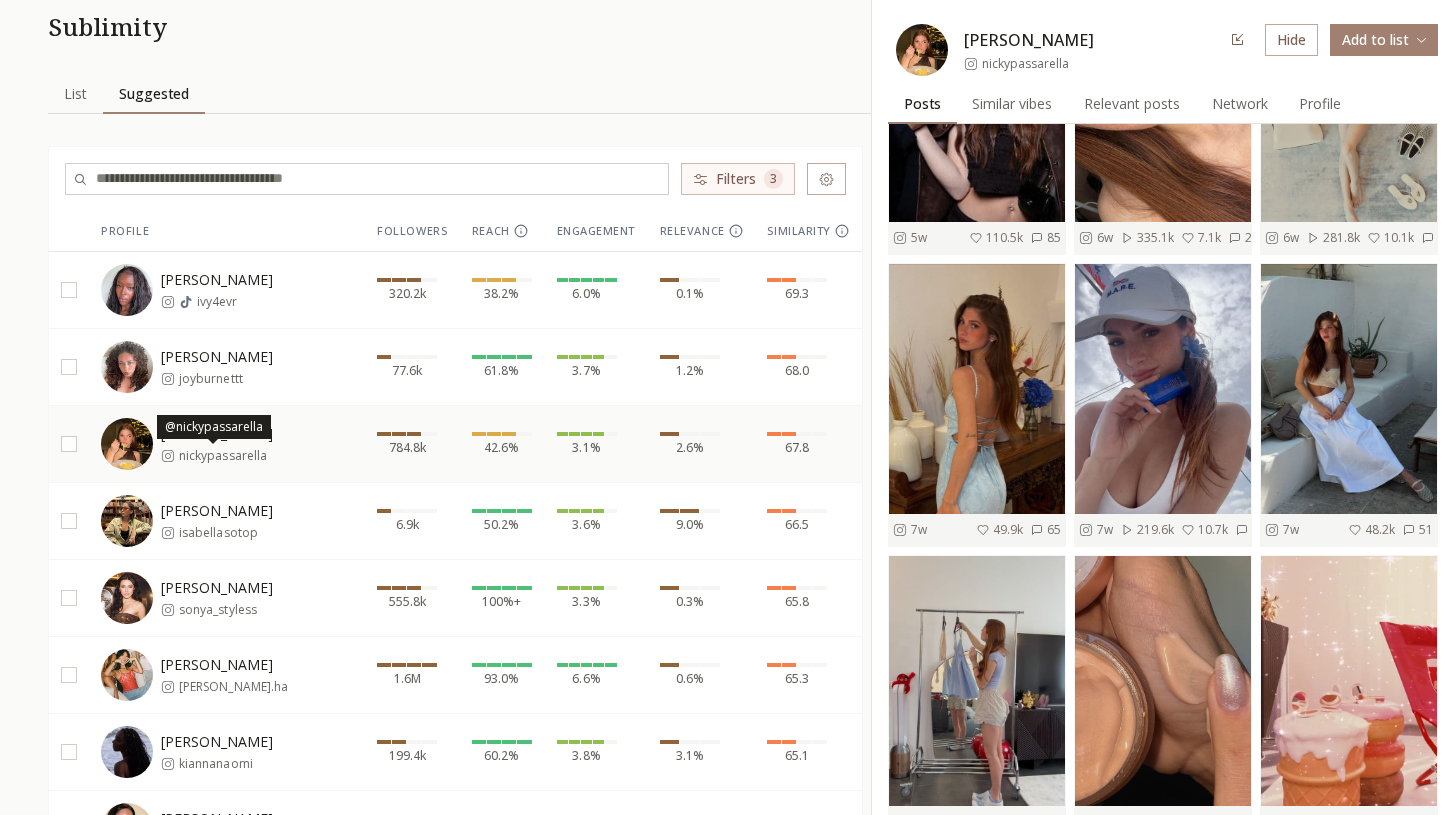 click on "nickypassarella" at bounding box center (222, 456) 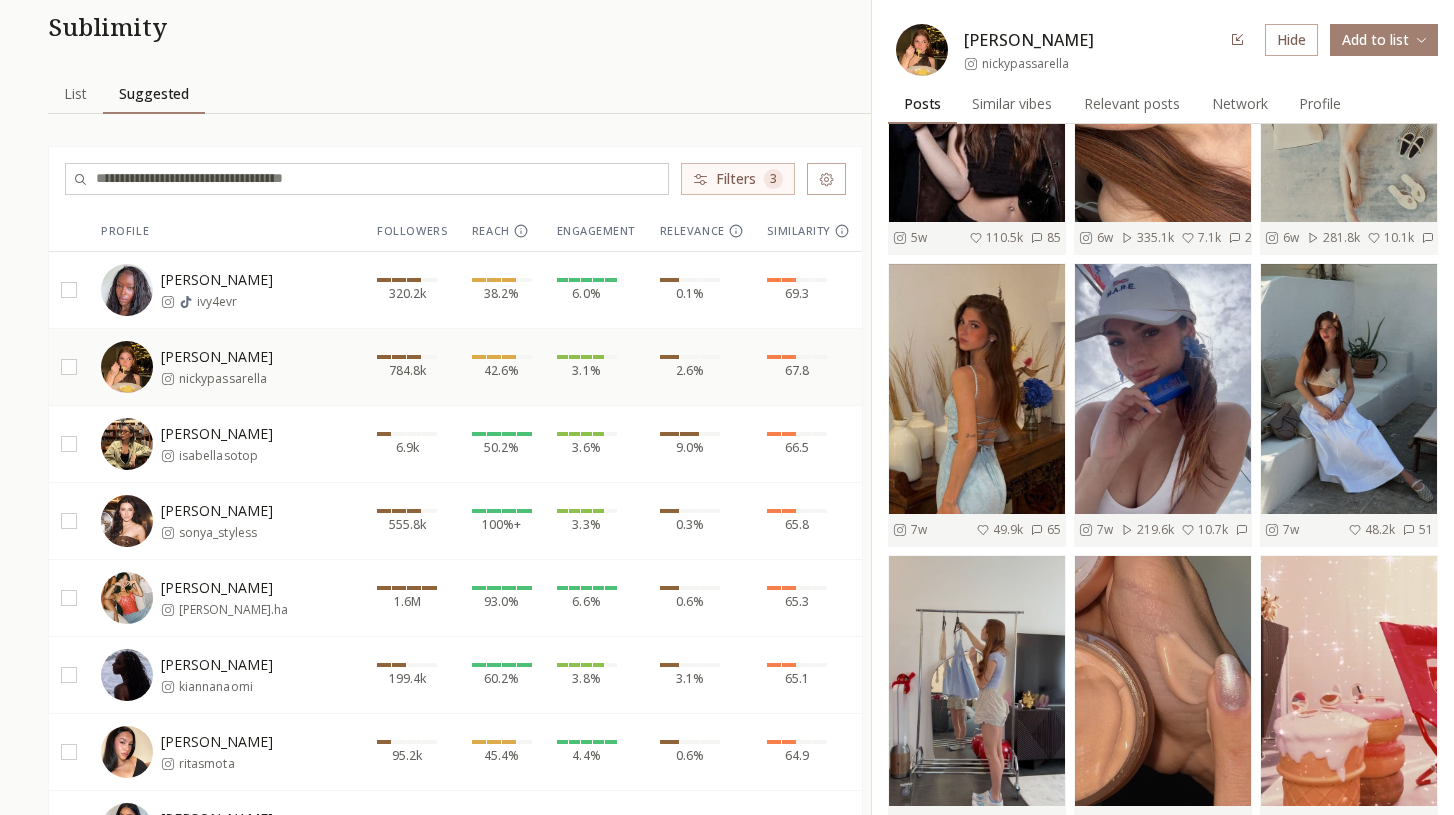 click on "Isabella Soto isabellasotop" at bounding box center [217, 444] 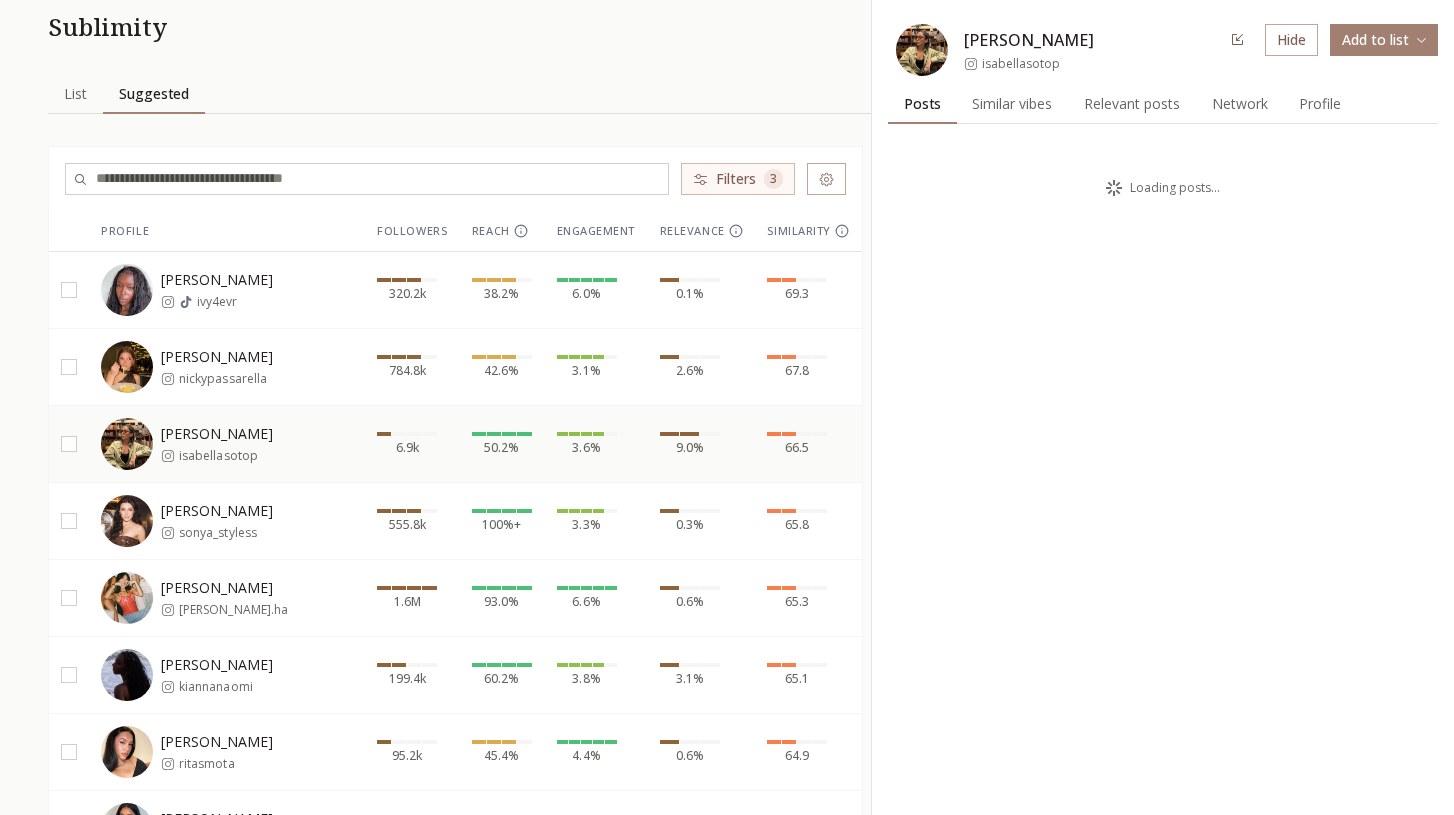 scroll, scrollTop: 0, scrollLeft: 0, axis: both 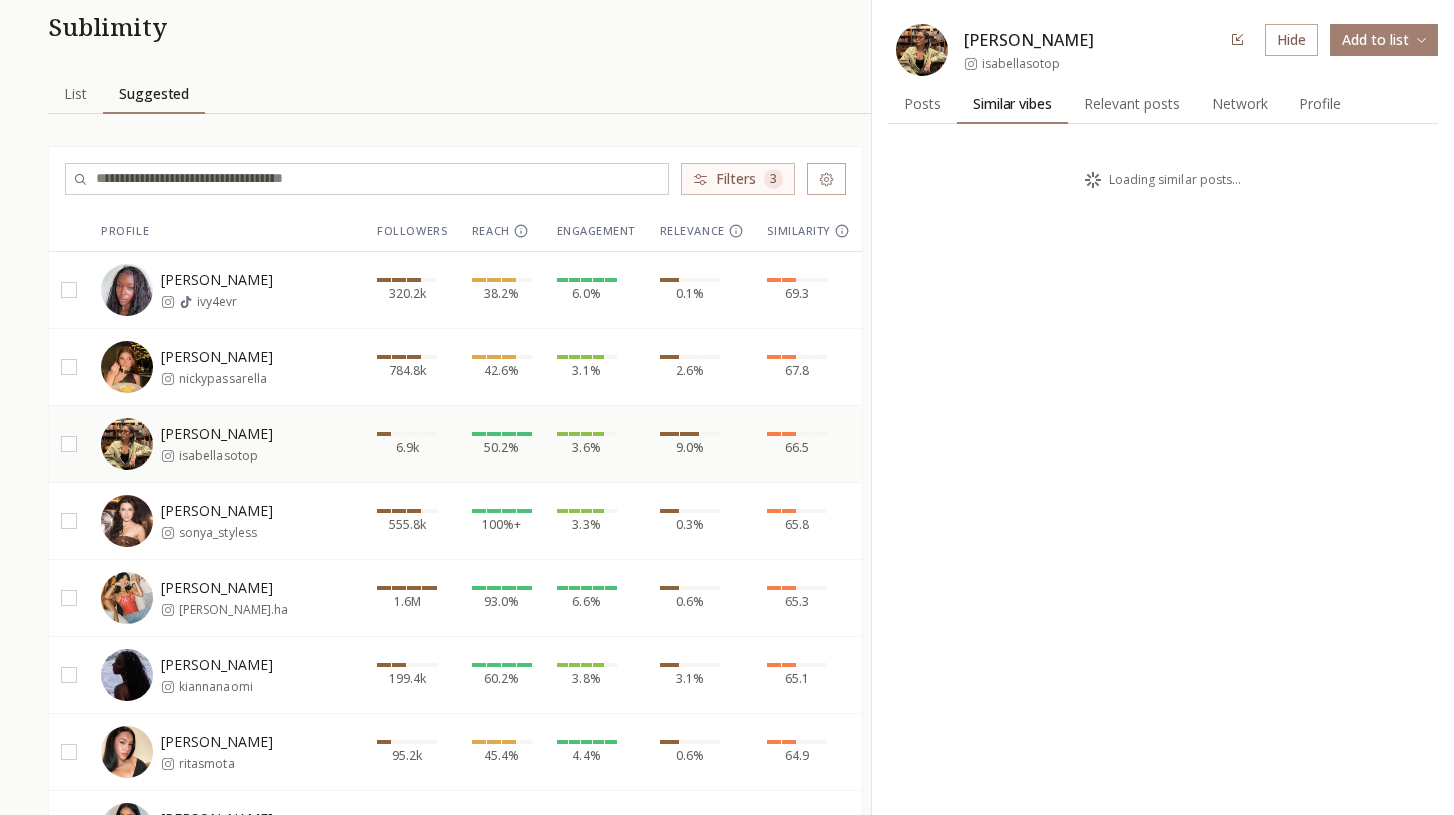 click on "Similar vibes" at bounding box center [1012, 104] 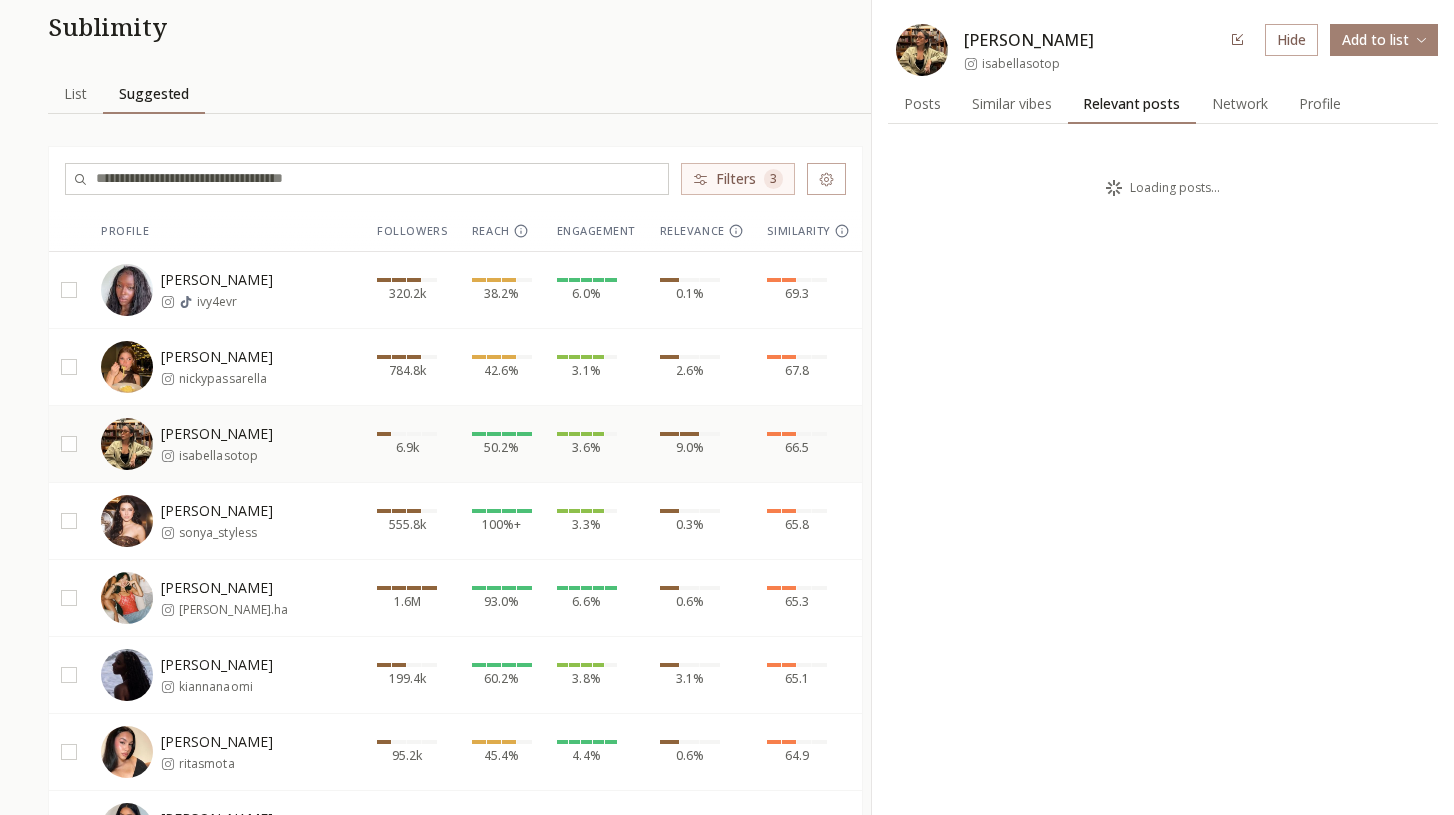 click on "Relevant posts" at bounding box center [1131, 104] 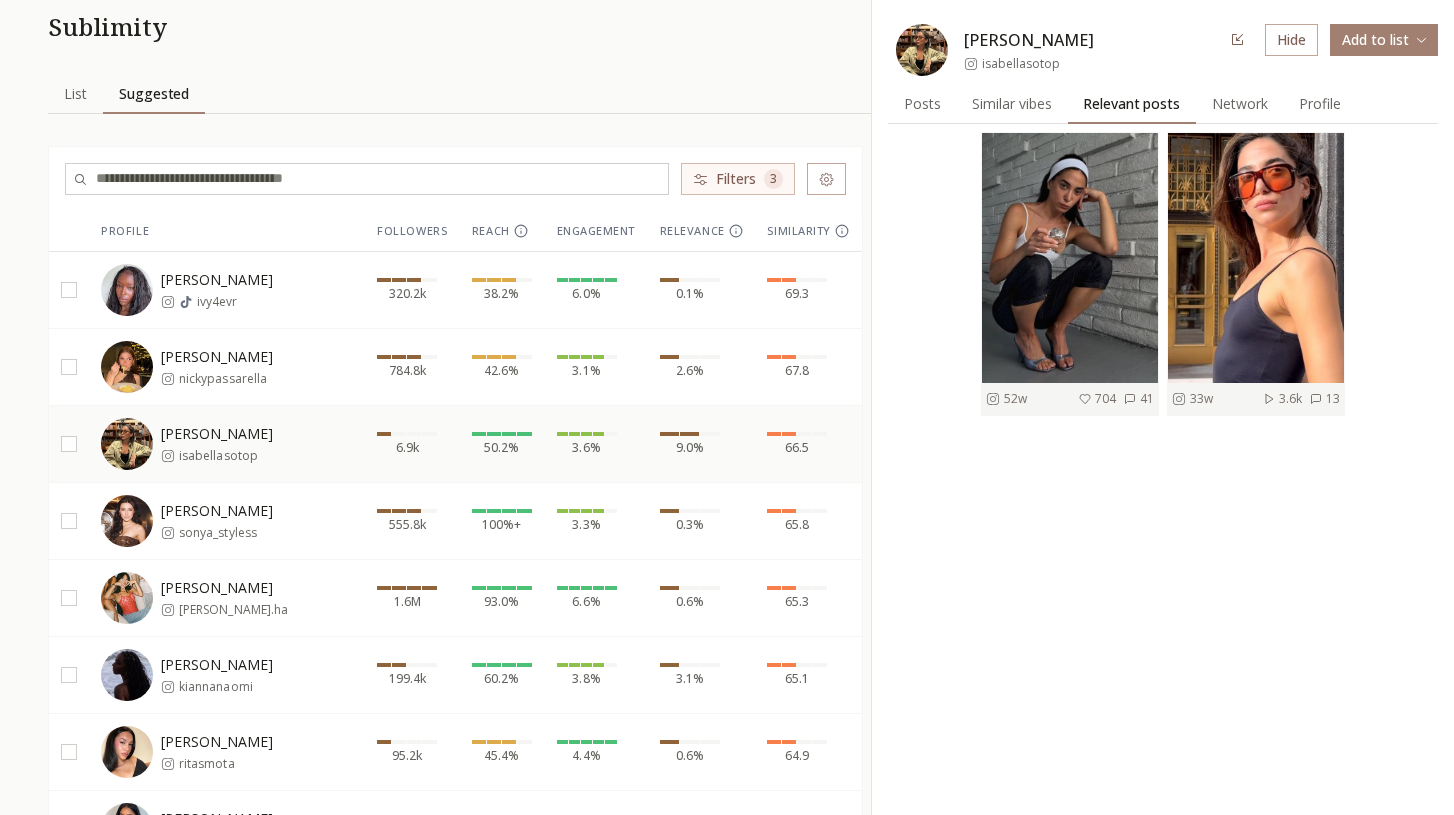 click on "Network" at bounding box center (1240, 104) 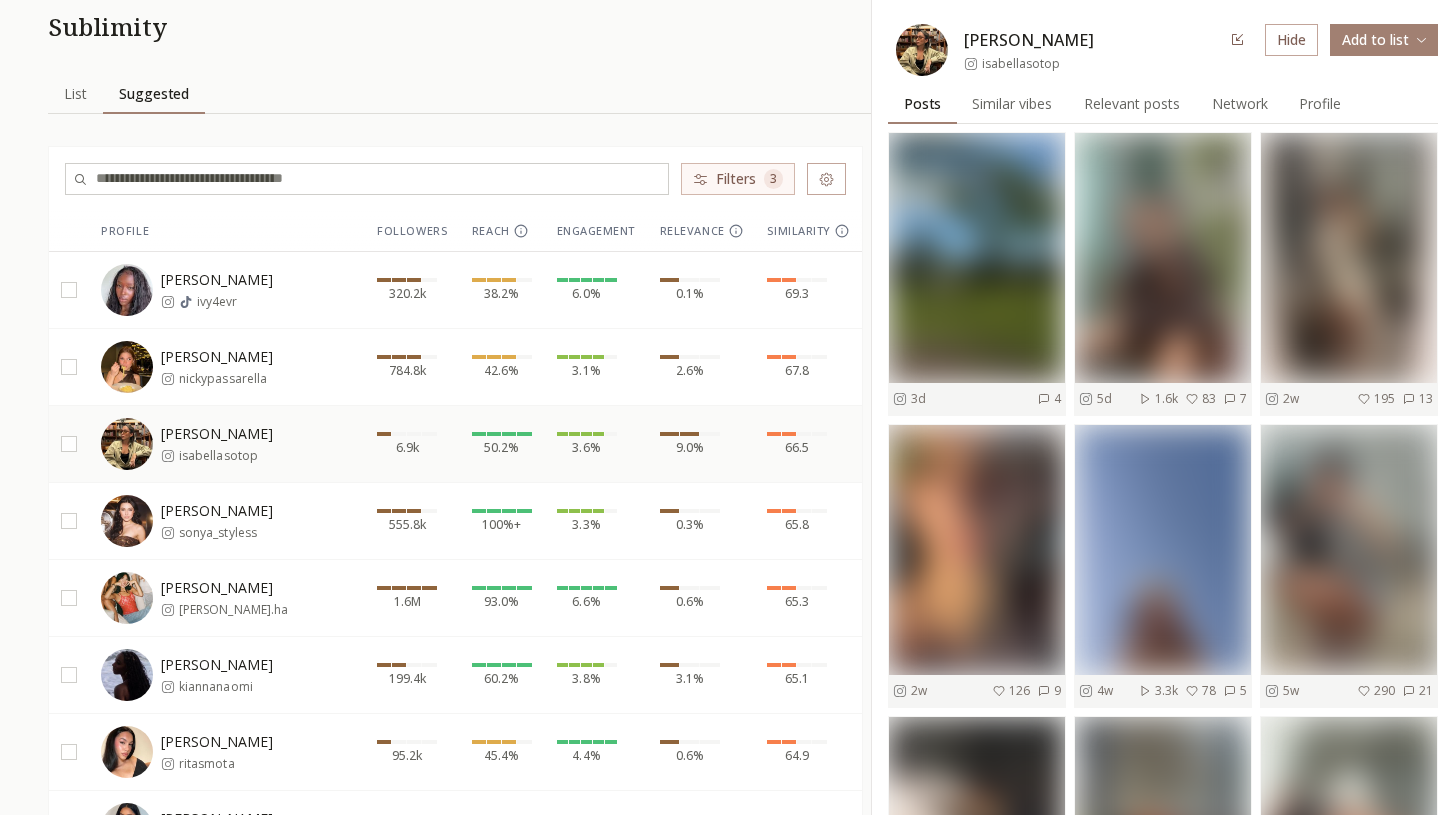 click on "Posts" at bounding box center [922, 104] 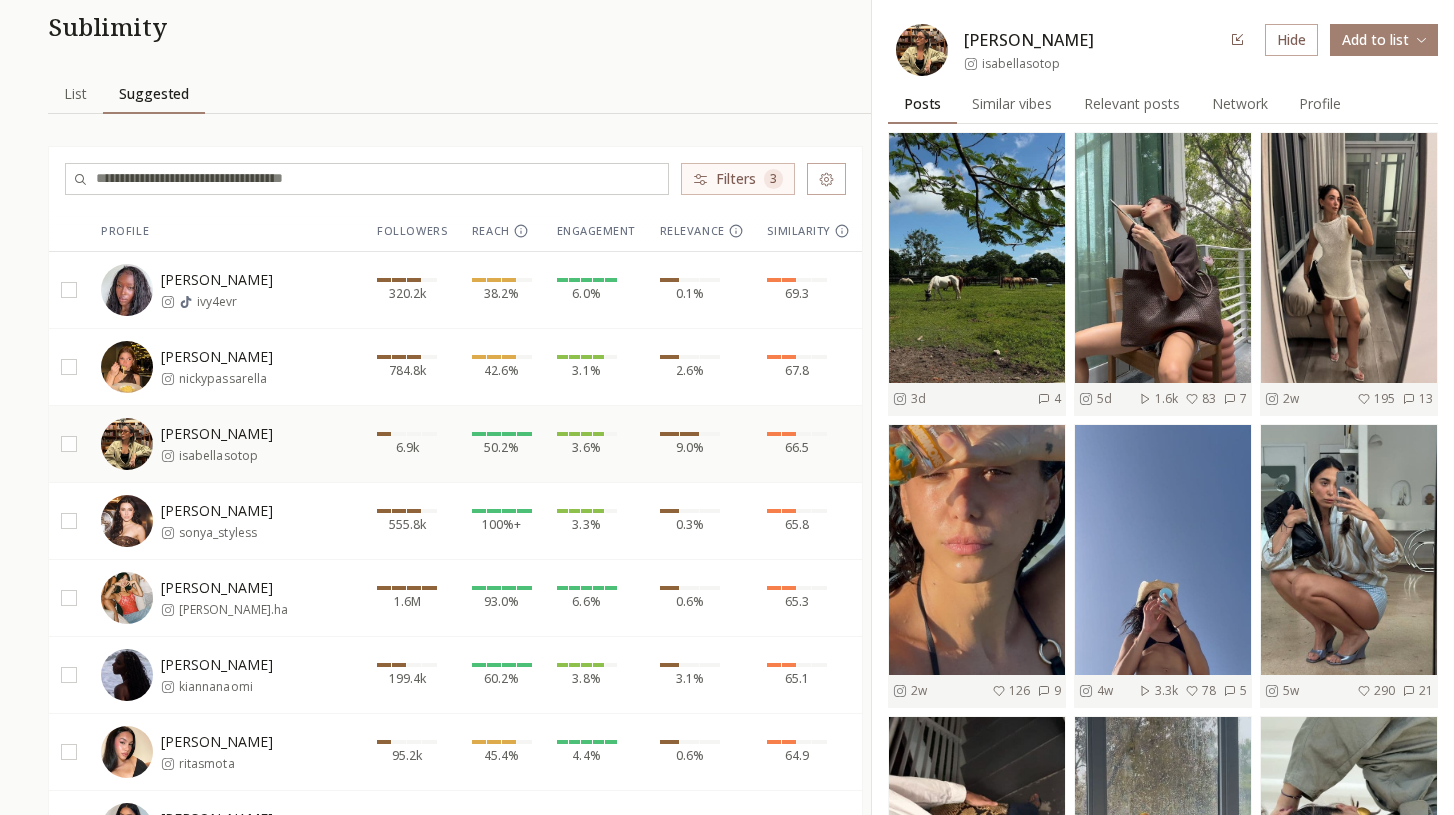 click on "isabellasotop" at bounding box center (1021, 64) 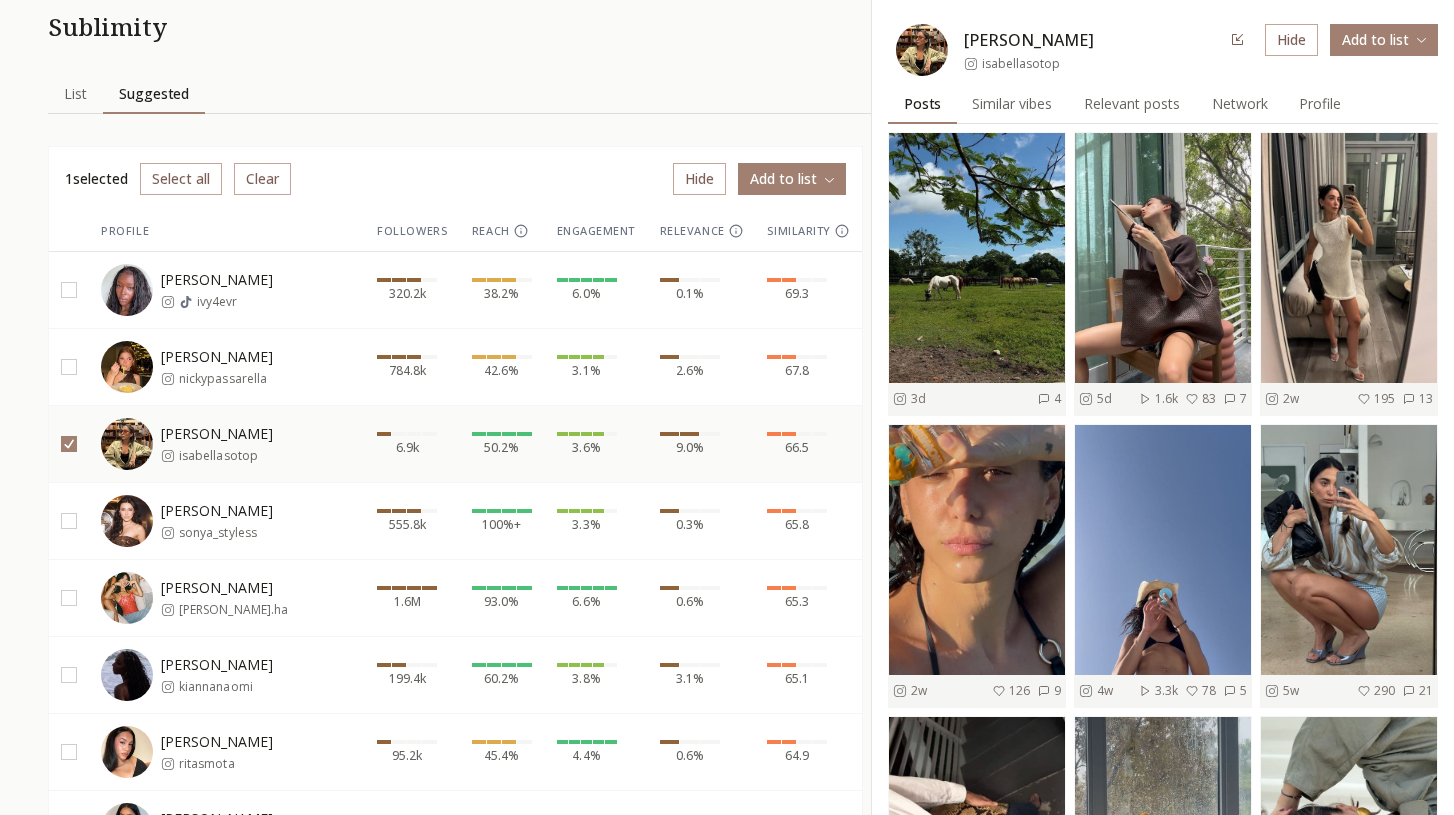 click on "INFLUENCERLIST.AI BETA Influencers influencer list Sublimity List List Suggested Suggested 1  selected Select all Clear Hide Add to list Profile Followers Reach Engagement Relevance Similarity Ivy Elix ivy4evr 320.2k 38.2% 6.0% 0.1% 69.3 Nicky Passarella nickypassarella 784.8k 42.6% 3.1% 2.6% 67.8 Isabella Soto isabellasotop 6.9k 50.2% 3.6% 9.0% 66.5 Sonya Styles sonya_styless 555.8k 100%+ 3.3% 0.3% 65.8 Erica Ha erica.ha 1.6M 93.0% 6.6% 0.6% 65.3 Kianna Naomi kiannanaomi 199.4k 60.2% 3.8% 3.1% 65.1 Rita Mota ritasmota 95.2k 45.4% 4.4% 0.6% 64.9 leah leahkateb 4.5M 100%+ 15.4% 3.6% 63.4 ROCK anokyai 2.8M 67.8% 7.8% 2.2% 63.4 Francisca Cerqueira Gomes kikagomes 1.1M 100%+ 13.2% 1.0% 63.2 Iwana Cristal iwanacristal 175.9k 42.5% 4.9% 0.2% 62.2 Jasmine Gee jasminegeex 42.9k 63.1% 6.0% 0.8% 62.0 Justine justinescameraroll_ 200.0k 100%+ 3.7% 2.2% 62.0 Darianka darianka 864.3k 45.5% 3.7% 0.6% 62.0 Iris Law 🧼🧊 lirisaw 782.2k 47.5% 4.1% 0.3% 61.9 Gia Bab giabab 17.2k 38.4% 3.0% 3.0% 61.7 yesly yesly 1.8M 63.5% 4" at bounding box center (727, 2388) 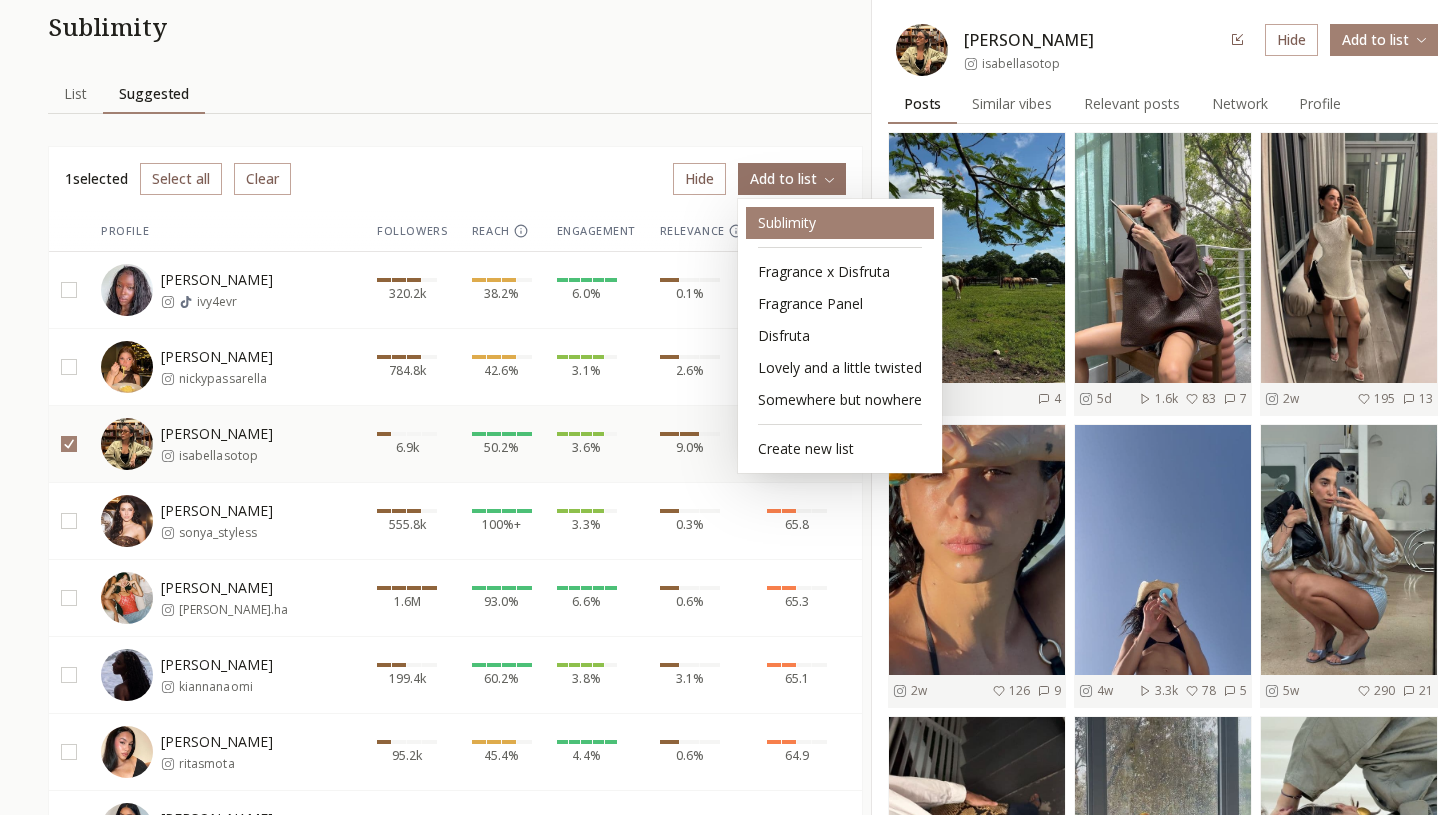 click on "Sublimity" at bounding box center [840, 223] 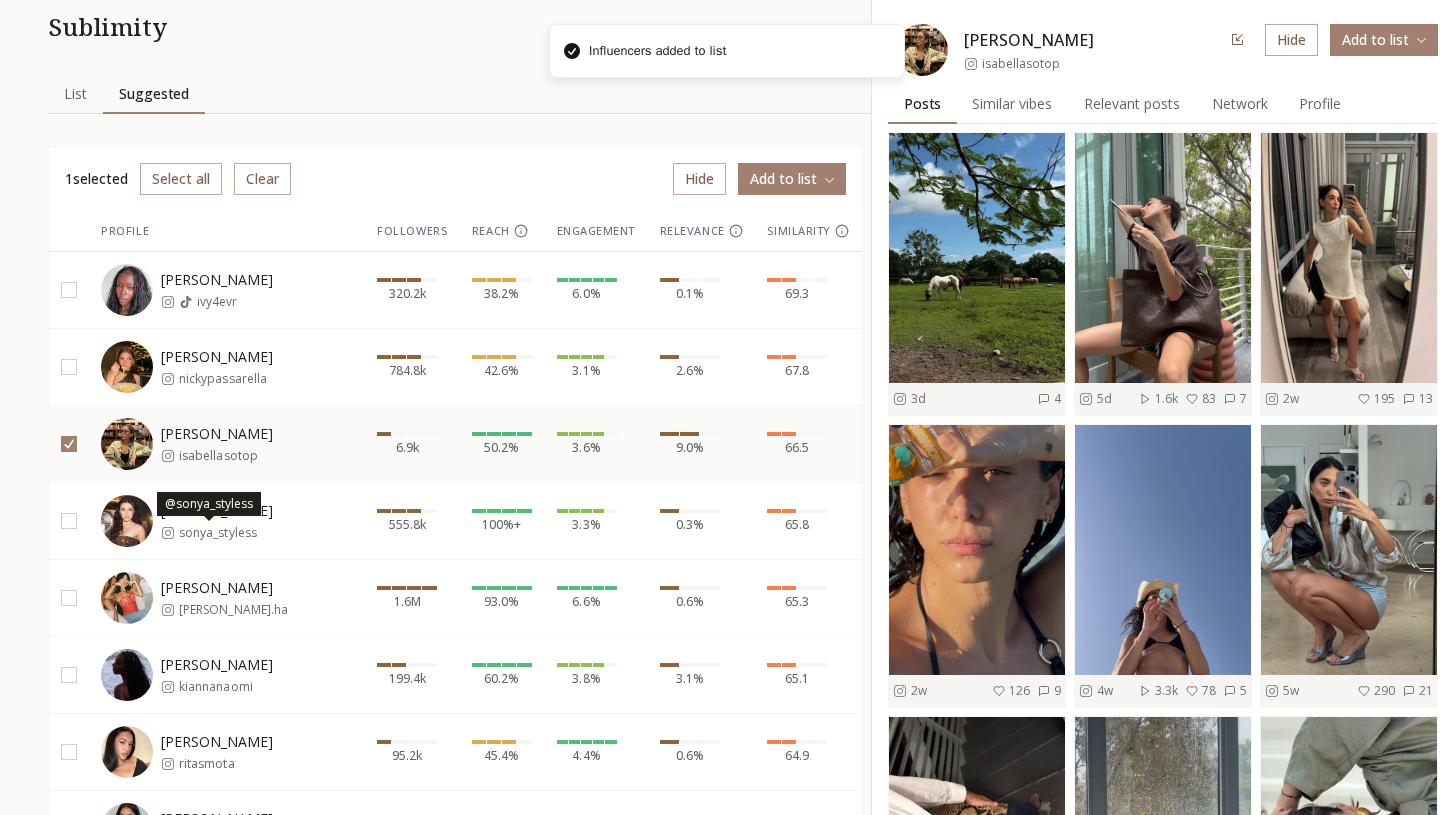 click on "@sonya_styless @sonya_styless" at bounding box center [209, 504] 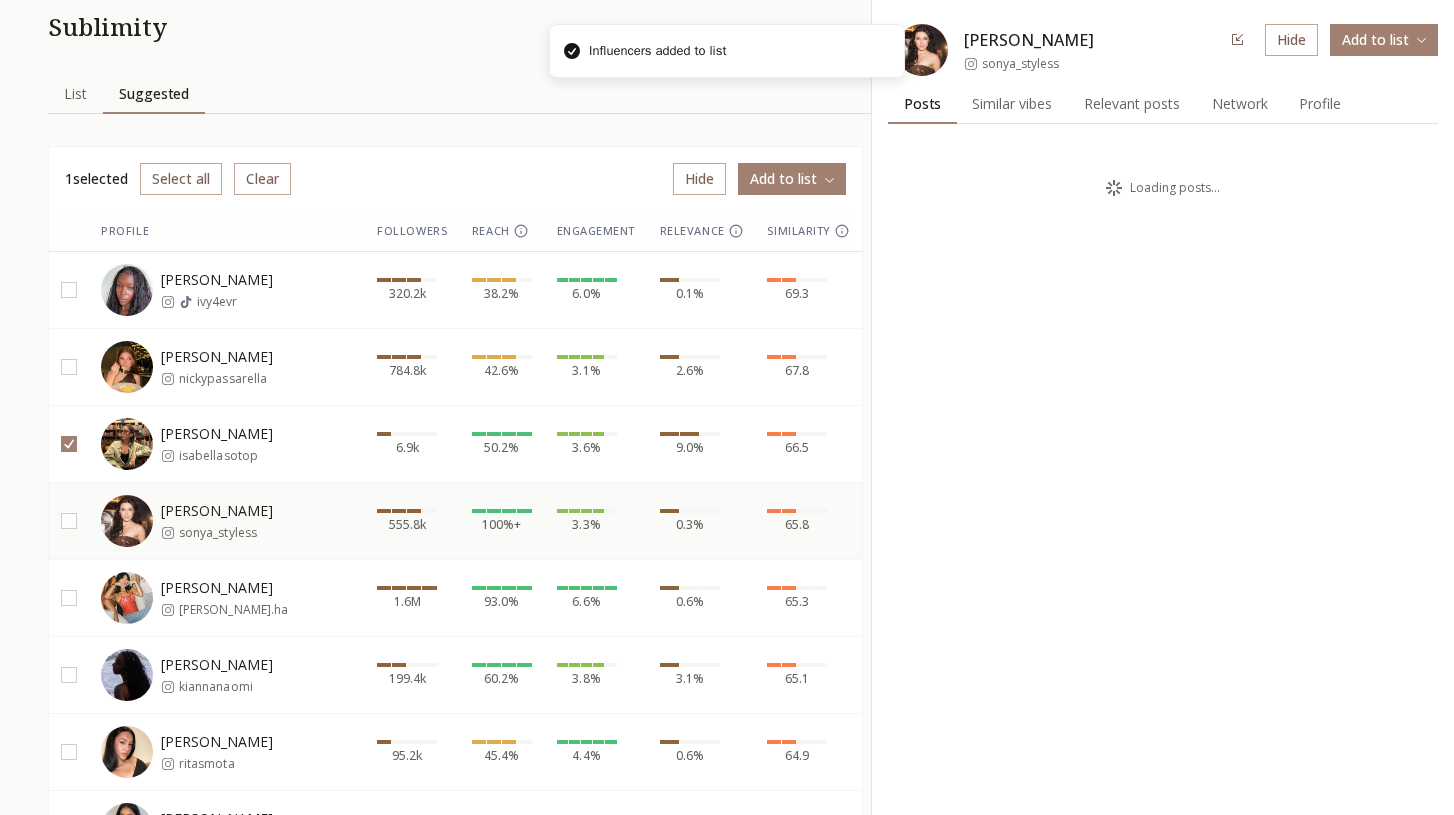 click on "sonya_styless" at bounding box center [217, 533] 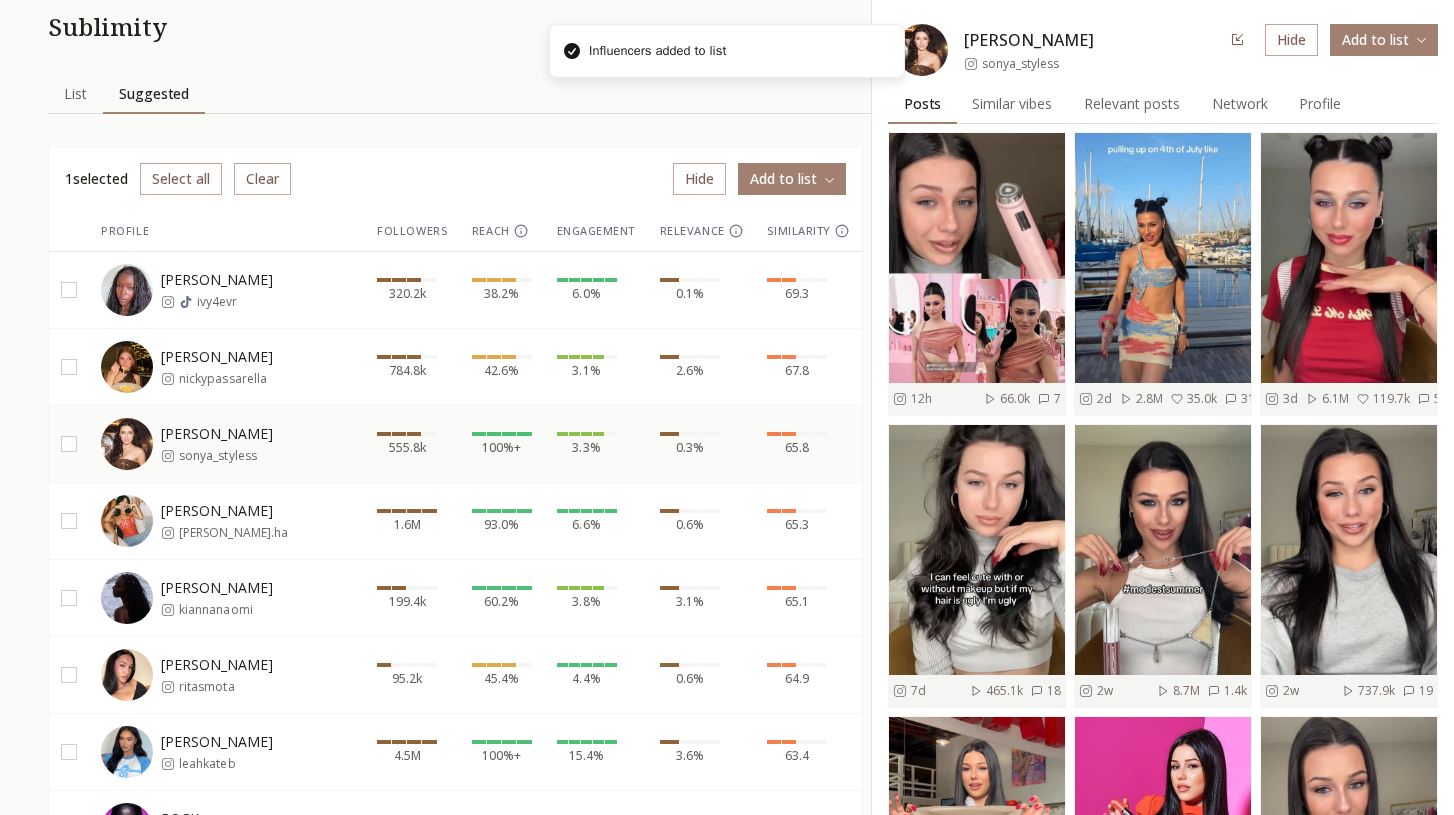 click at bounding box center [69, 444] 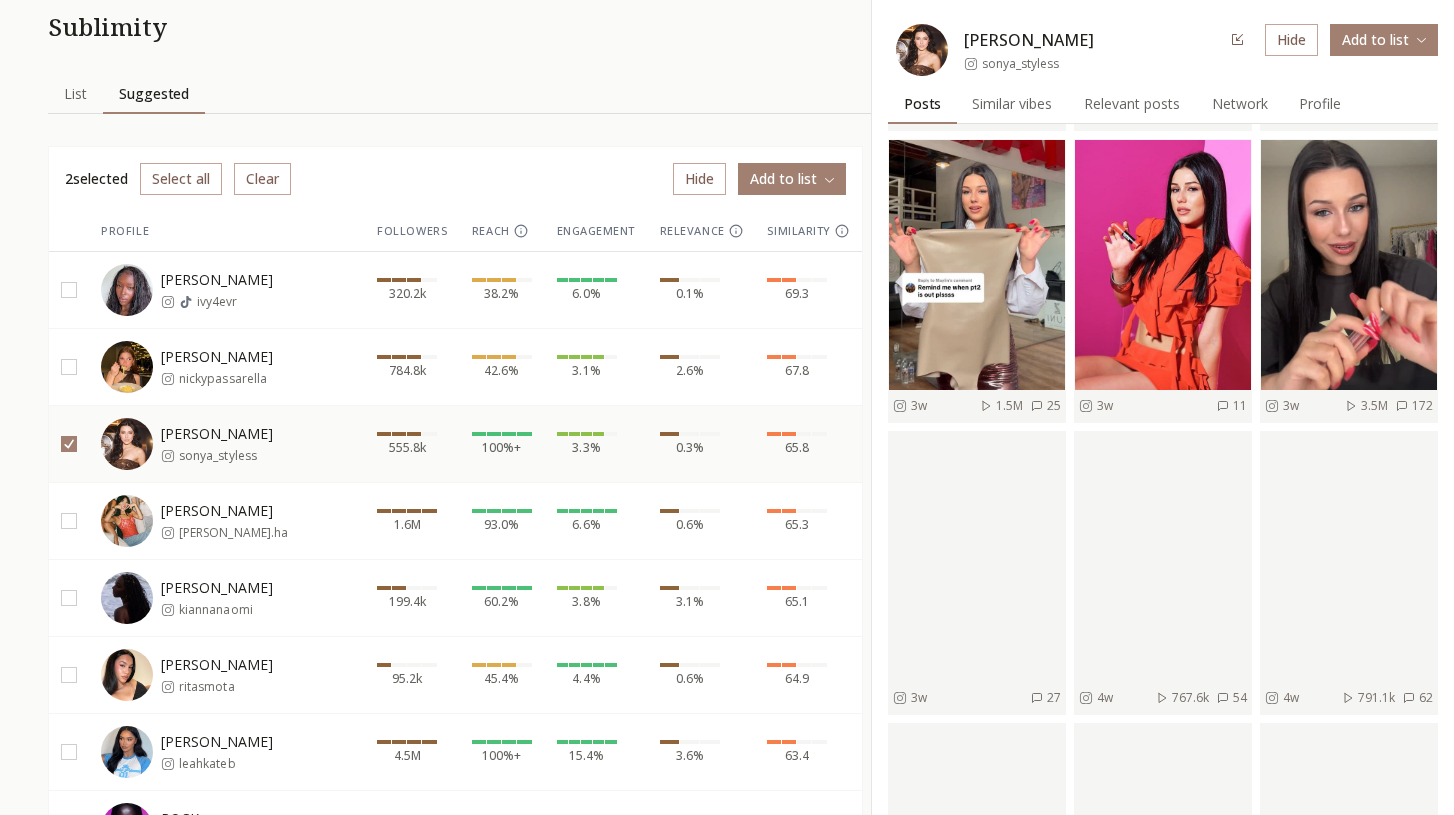 scroll, scrollTop: 748, scrollLeft: 0, axis: vertical 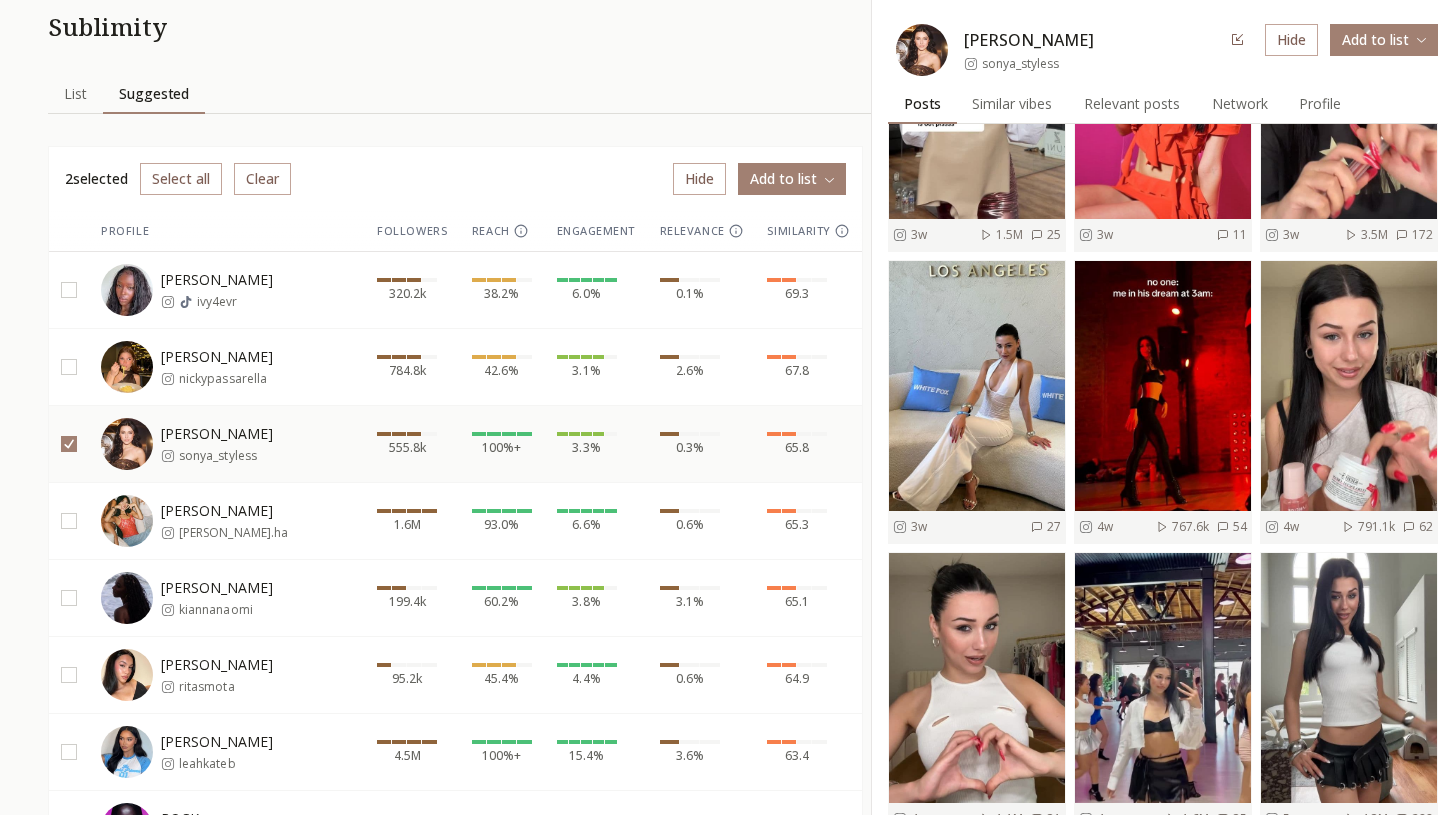 click on "Hide" at bounding box center (699, 179) 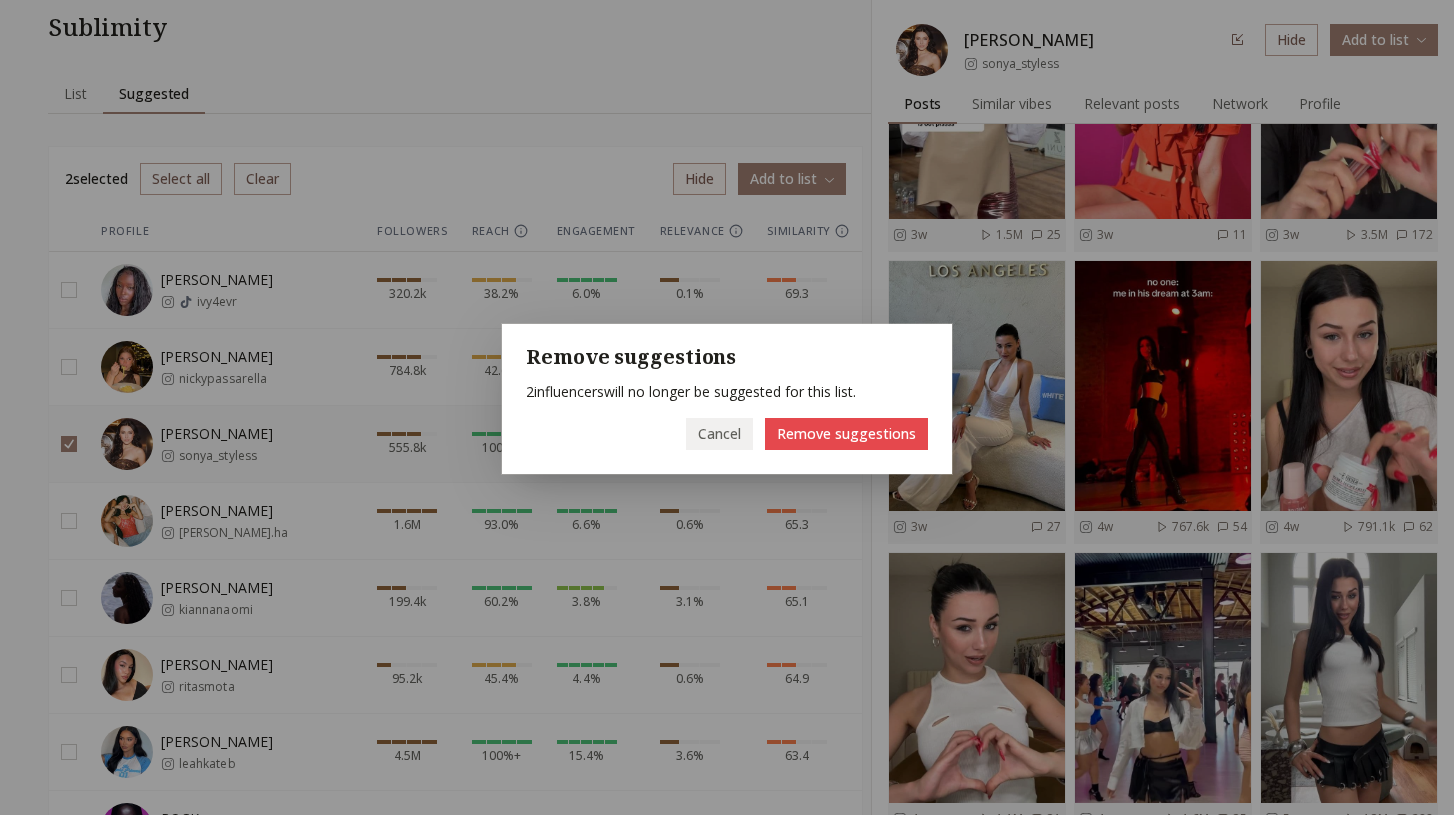 click on "Remove suggestions" at bounding box center [846, 434] 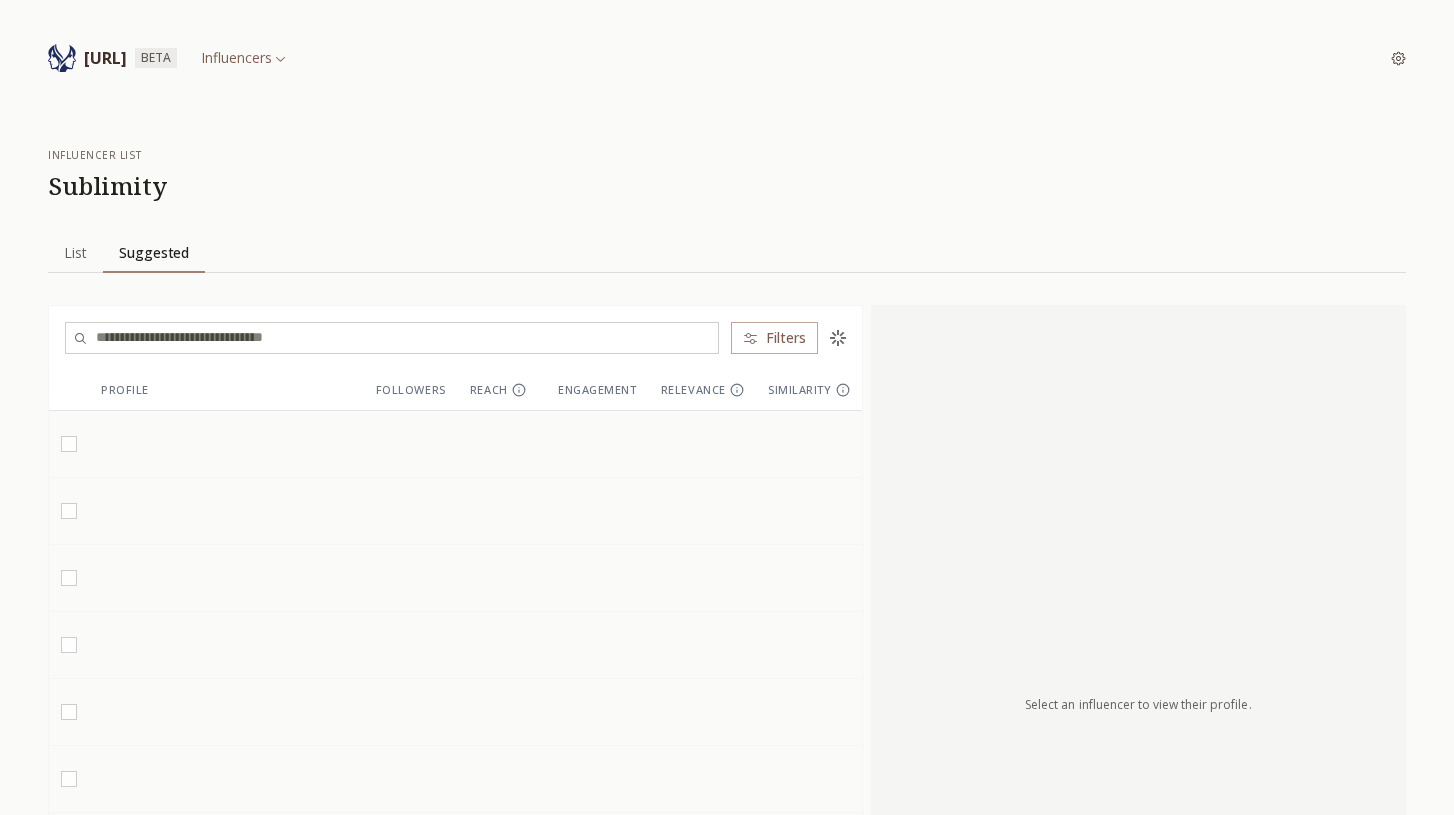 scroll, scrollTop: 159, scrollLeft: 0, axis: vertical 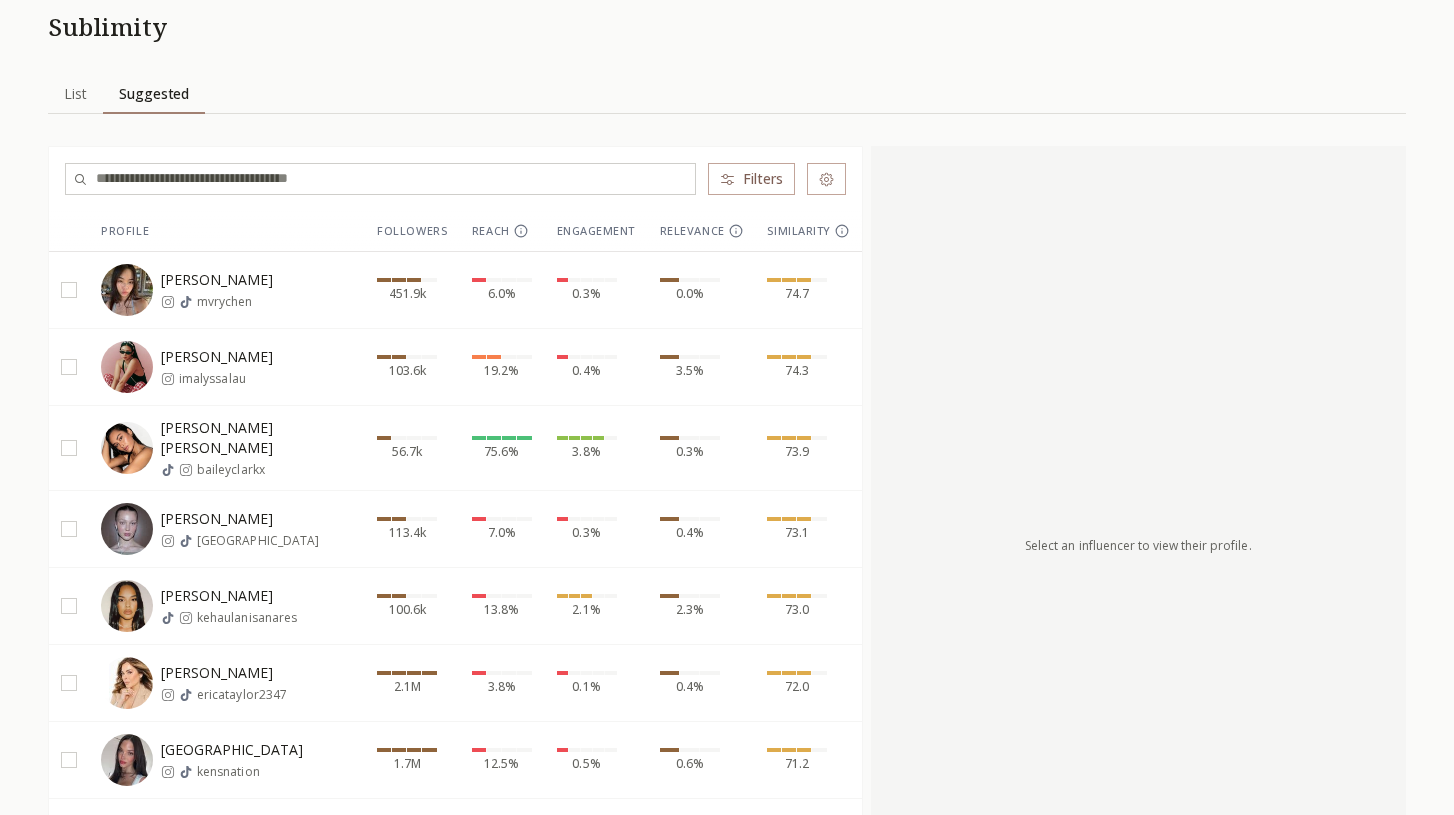 click on "[PERSON_NAME]" at bounding box center (217, 280) 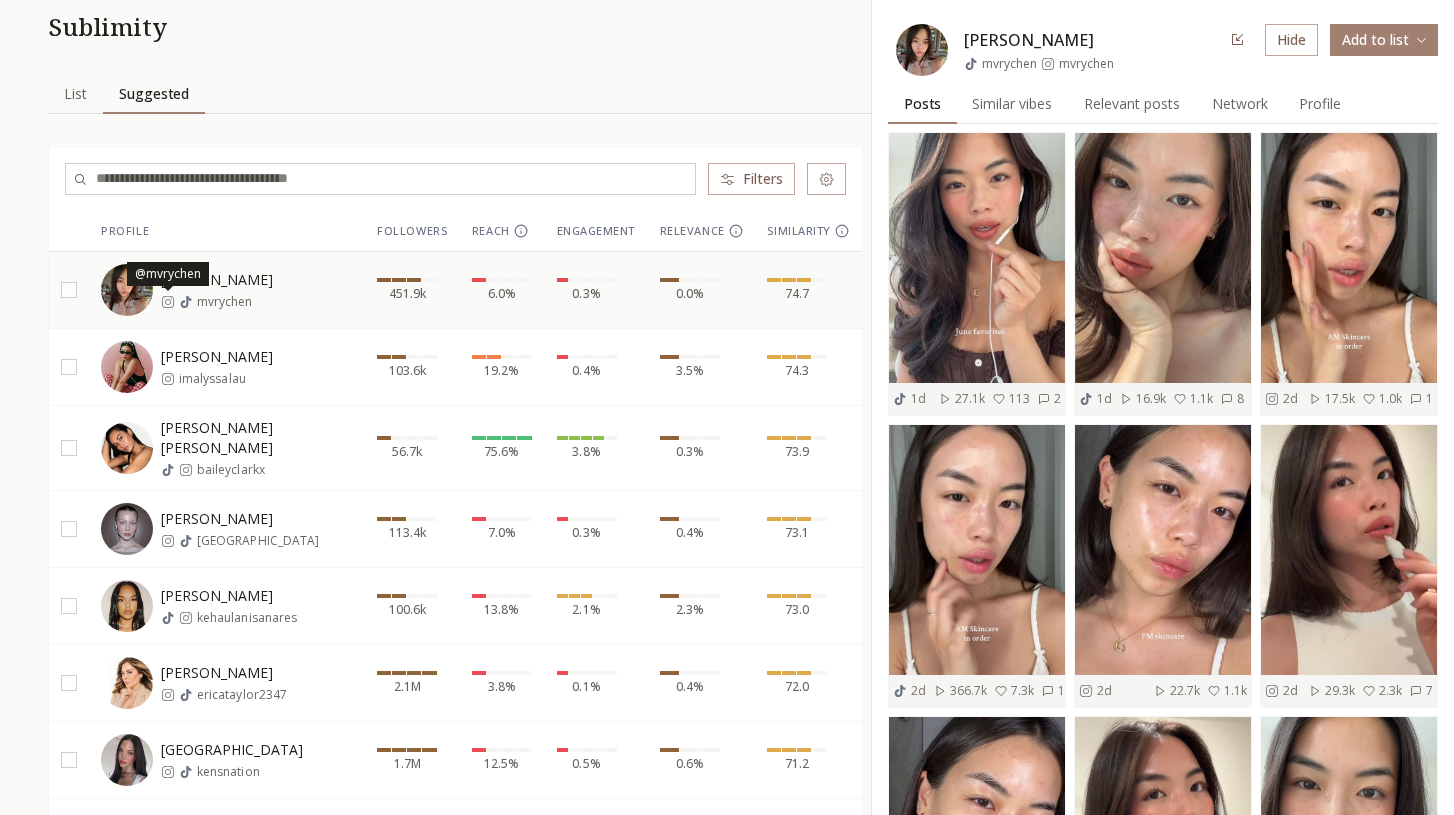click 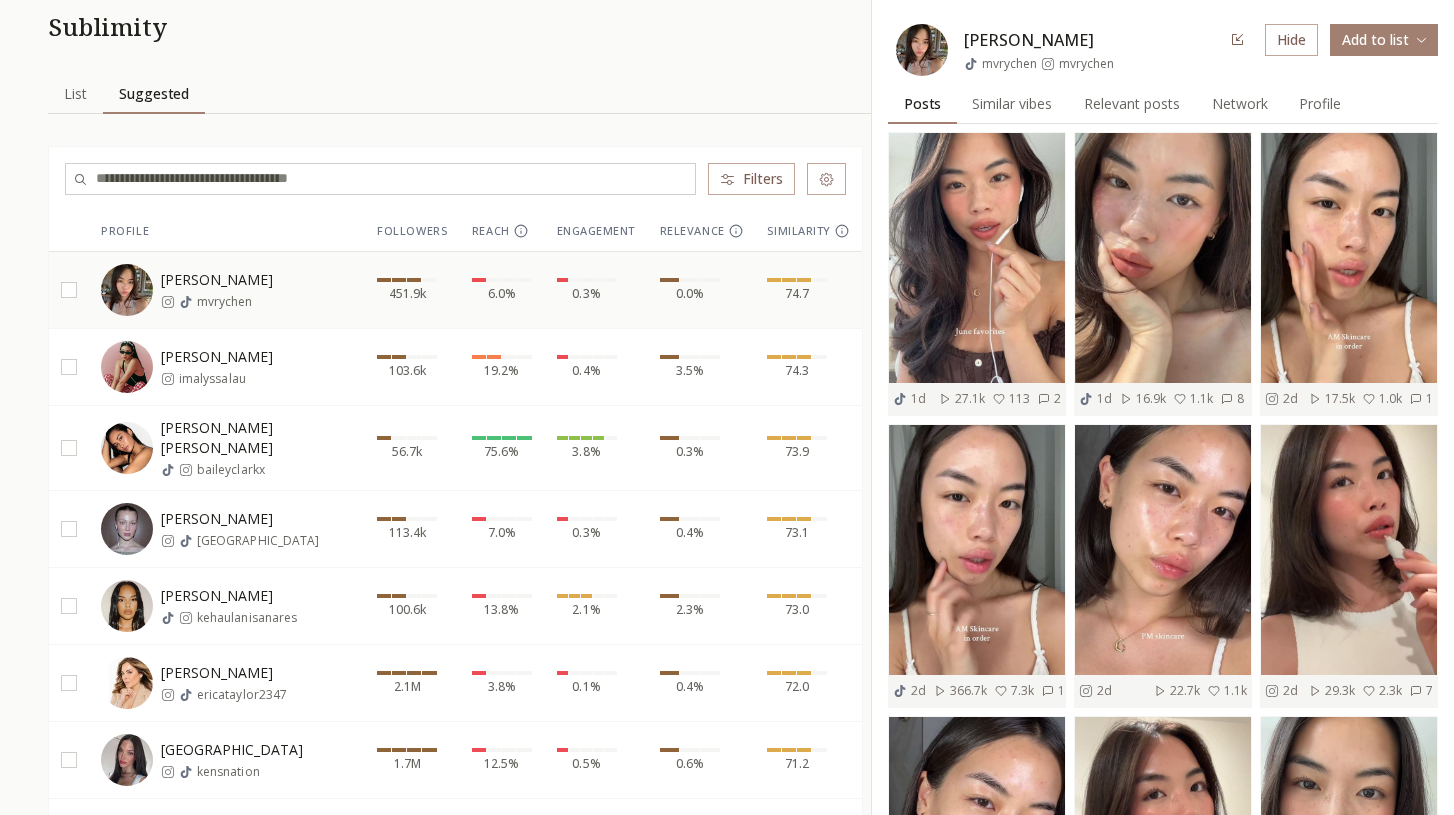 click on "Alyssa Lau imalyssalau" at bounding box center (226, 367) 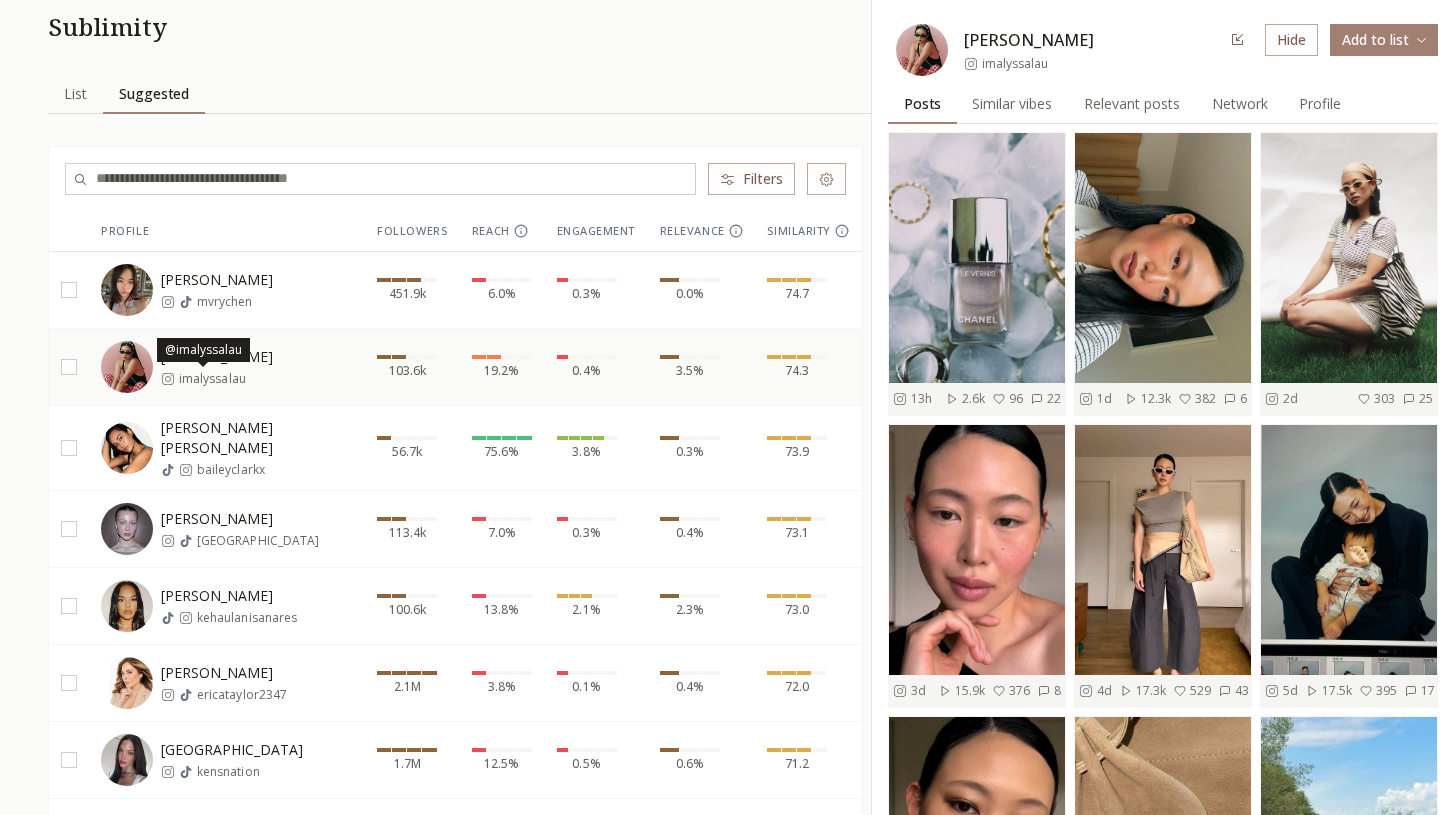 click on "imalyssalau" at bounding box center (212, 379) 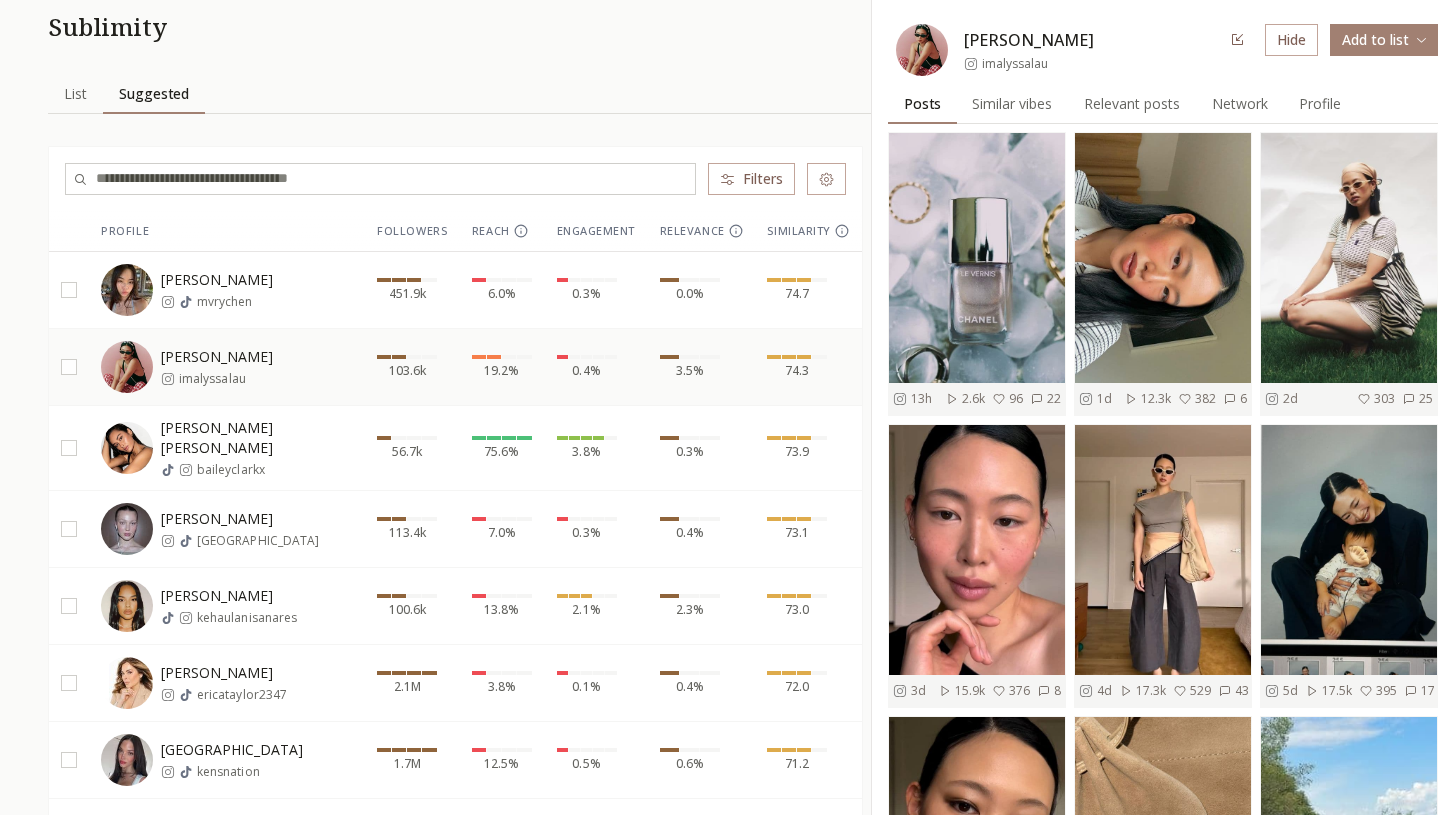 click at bounding box center [69, 366] 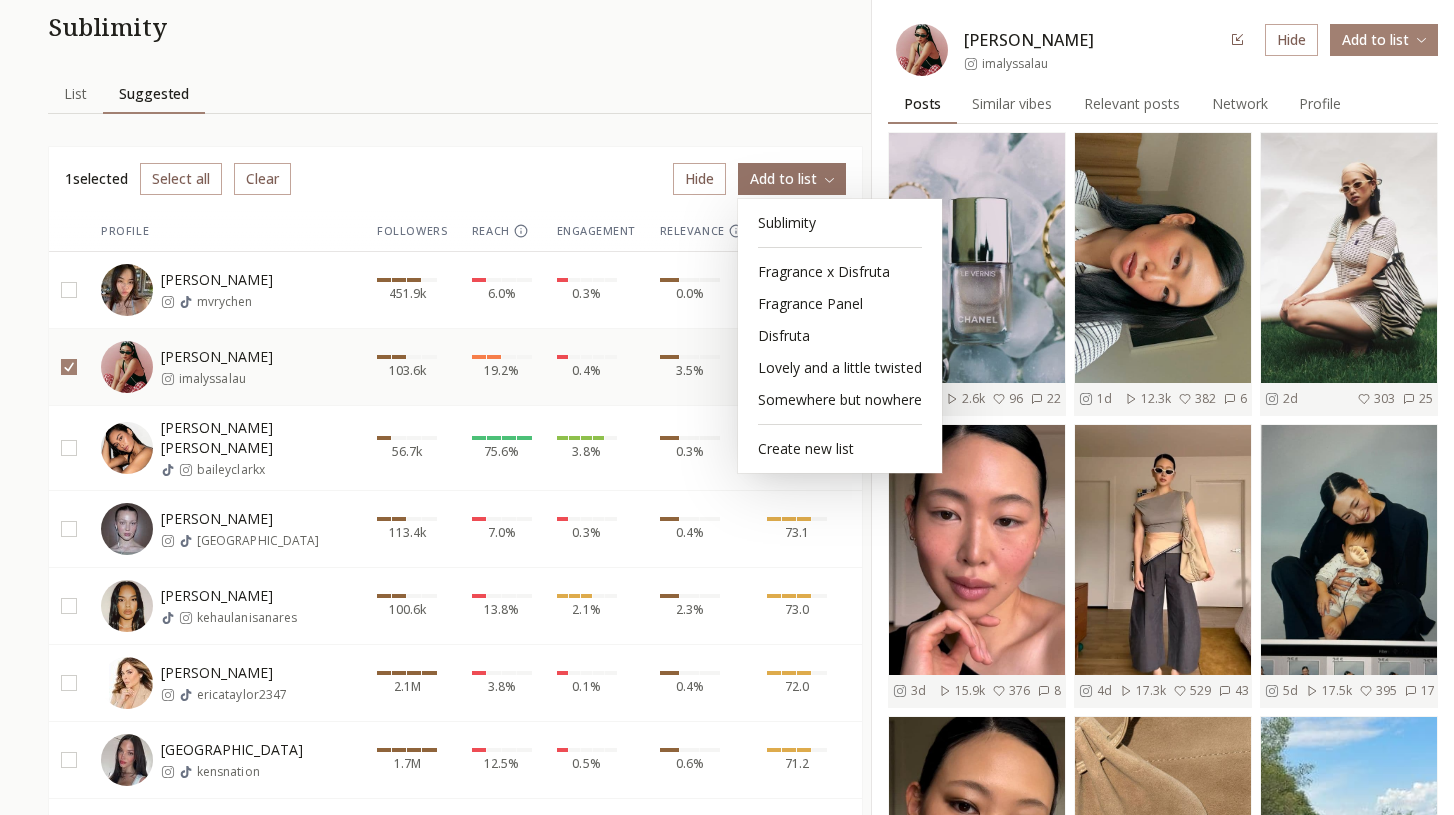 click on "INFLUENCERLIST.AI BETA Influencers influencer list Sublimity List List Suggested Suggested 1  selected Select all Clear Hide Add to list Profile Followers Reach Engagement Relevance Similarity mary mvrychen 451.9k 6.0% 0.3% 0.0% 74.7 Alyssa Lau imalyssalau 103.6k 19.2% 0.4% 3.5% 74.3 Bailey Sitha Clark baileyclarkx 56.7k 75.6% 3.8% 0.3% 73.9 Bella Krys bellaakrys 113.4k 7.0% 0.3% 0.4% 73.1 Kehaulani Sanares kehaulanisanares 100.6k 13.8% 2.1% 2.3% 73.0 Erica Taylor ericataylor2347 2.1M 3.8% 0.1% 0.4% 72.0 Kensington kensnation 1.7M 12.5% 0.5% 0.6% 71.2 Frankie (Francesca) Girling fbwgrl 30.8k 23.3% 1.9% 0.1% 71.1 Emilie Tømmerberg emilietommerberg 563.2k 27.8% 0.6% 1.2% 70.5 Jasmin jasminnlily_ 1.2M 13.6% 0.6% 0.9% 70.3 Via via..li 924.2k 8.3% 0.7% 4.5% 70.3 Tobi Henney tobimakeup 104.9k 9.7% 0.5% 1.1% 70.1 Yuri London thedewiest 14.0k 32.8% 2.6% 3.4% 69.8 𝐴𝑛𝑑𝑟𝑒𝑎 𝑅𝑜𝑑𝑟𝑖𝑔𝑢𝑒𝑧 andreaveiraa 141.9k 16.9% 0.6% 1.4% 69.4 Ruby Lyn rubylyn_ 697.2k 39.7% 3.5% 5.1% 69.4 320.2k" at bounding box center (727, 16878) 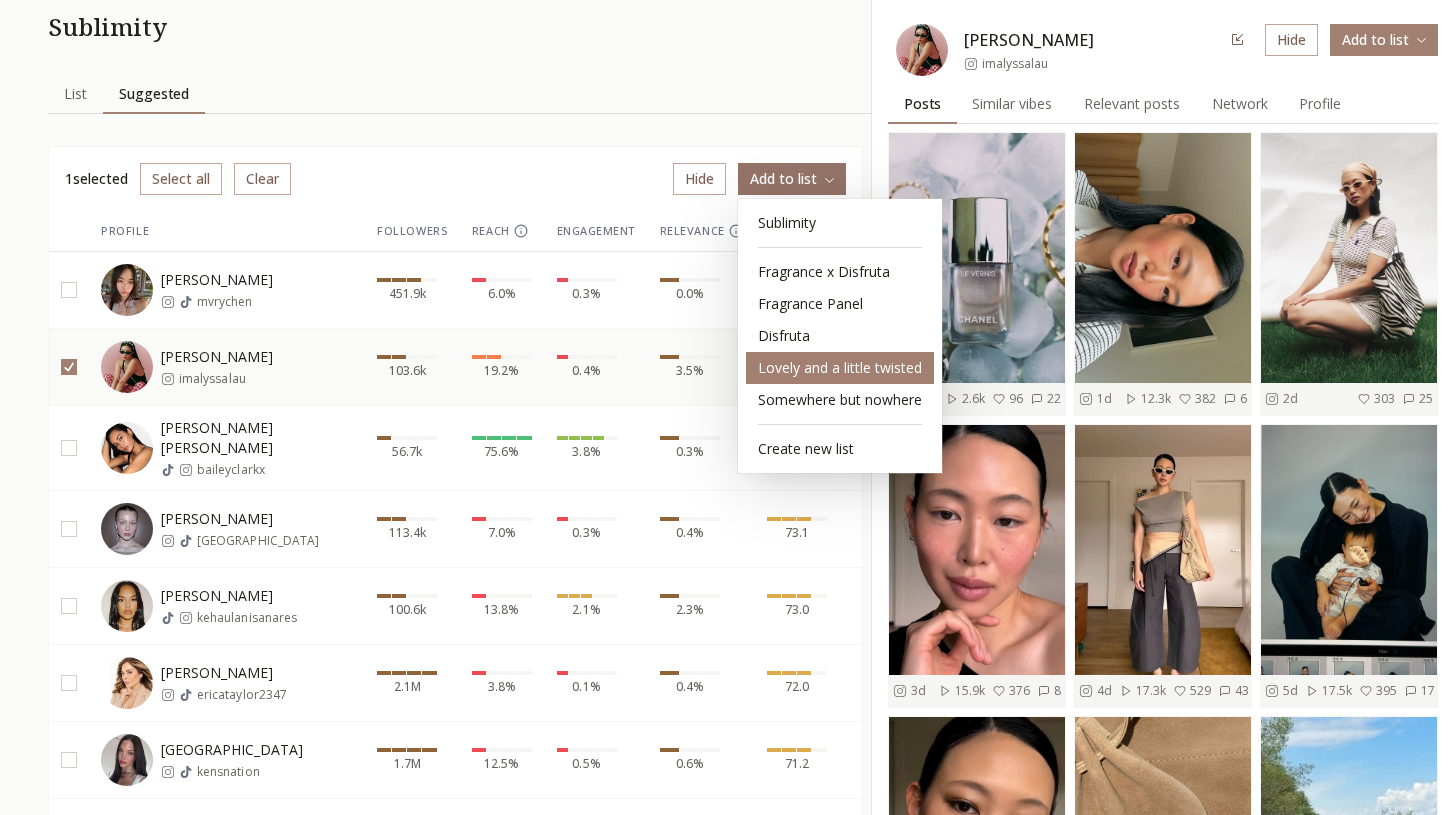 click on "Lovely and a little twisted" at bounding box center [840, 368] 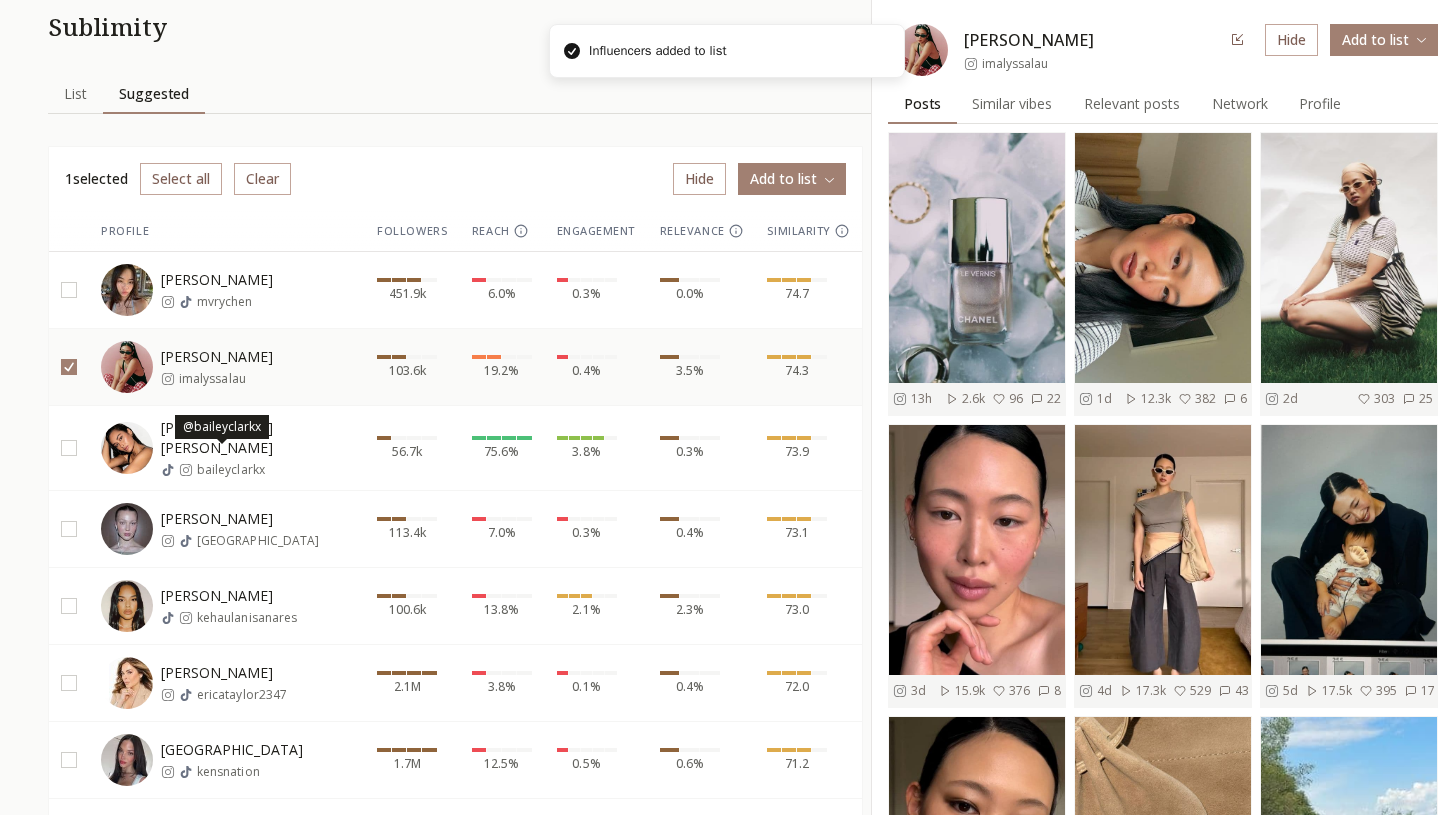click on "baileyclarkx" at bounding box center (230, 470) 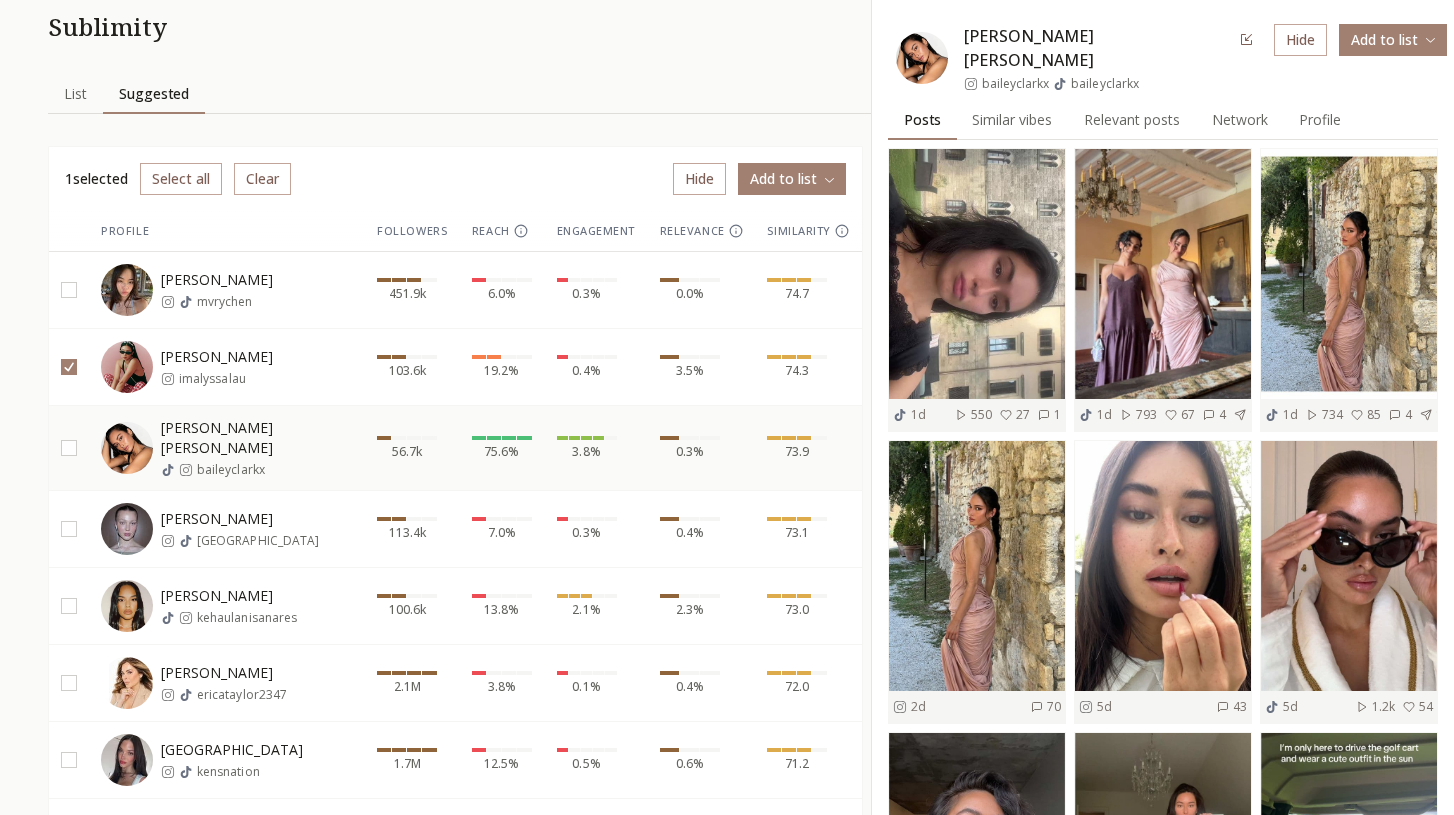 click at bounding box center [69, 367] 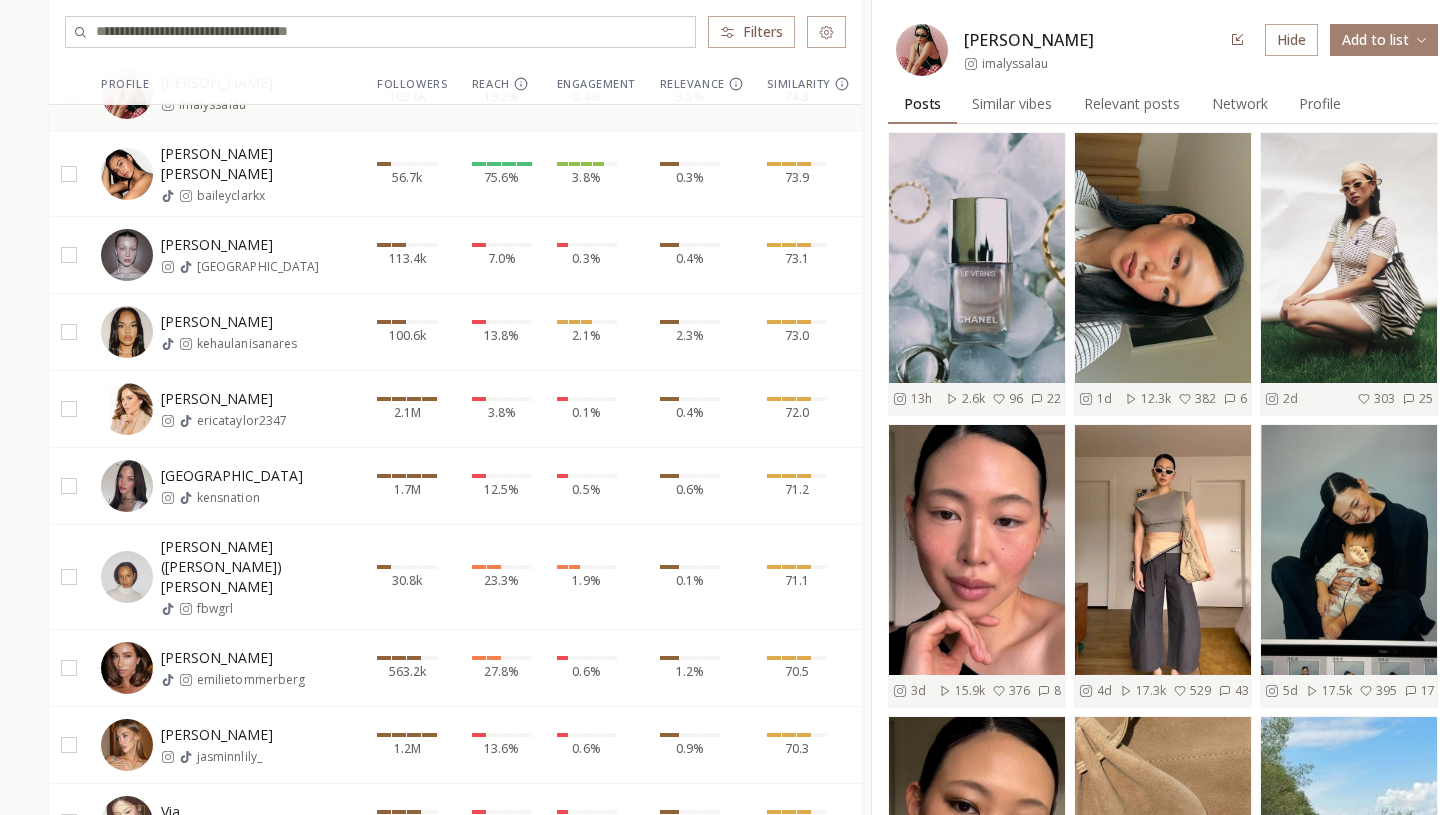 scroll, scrollTop: 434, scrollLeft: 0, axis: vertical 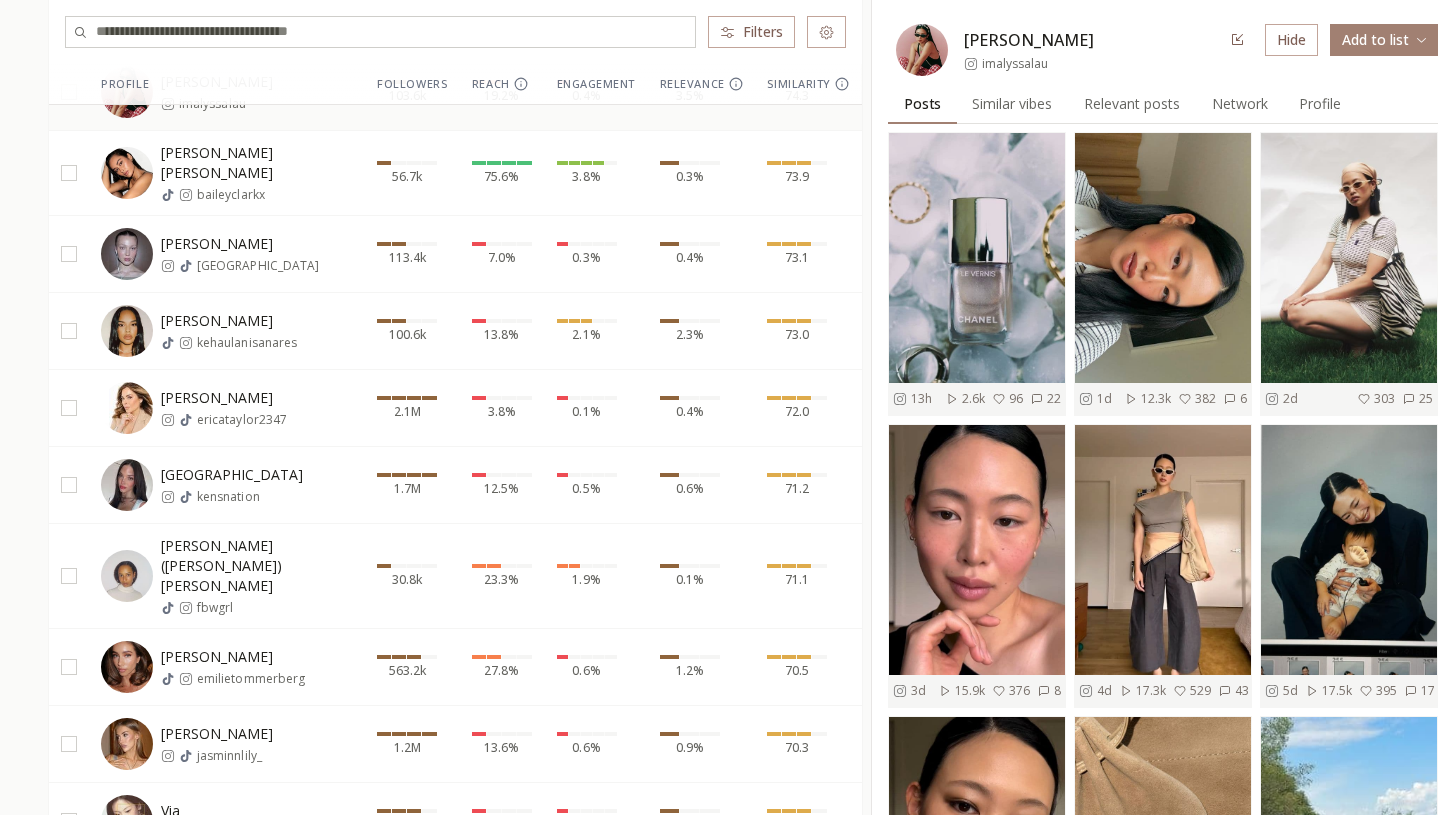 click on "Bella Krys" at bounding box center [240, 244] 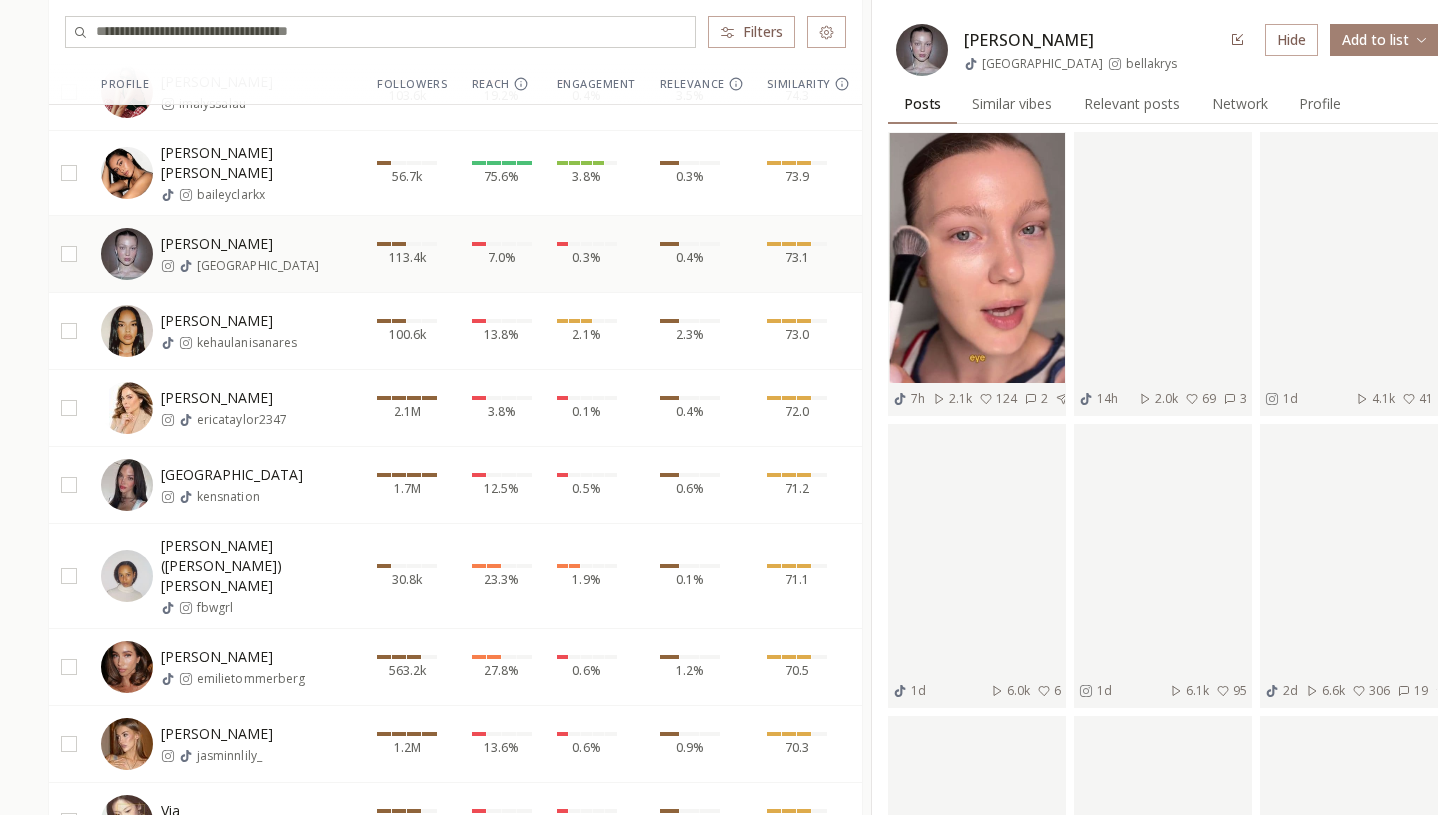 scroll, scrollTop: 567, scrollLeft: 0, axis: vertical 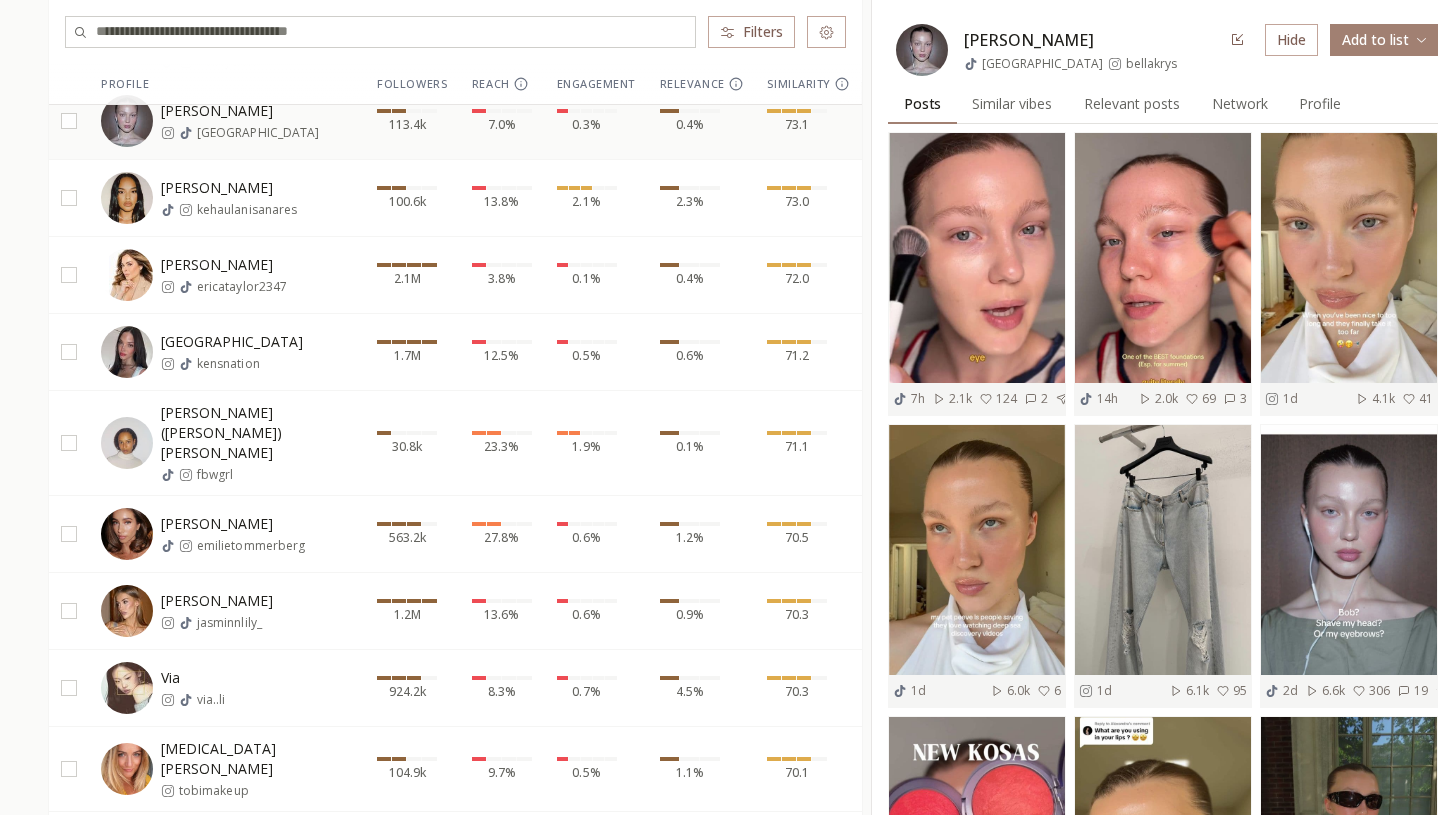 click on "Kensington kensnation" at bounding box center (226, 352) 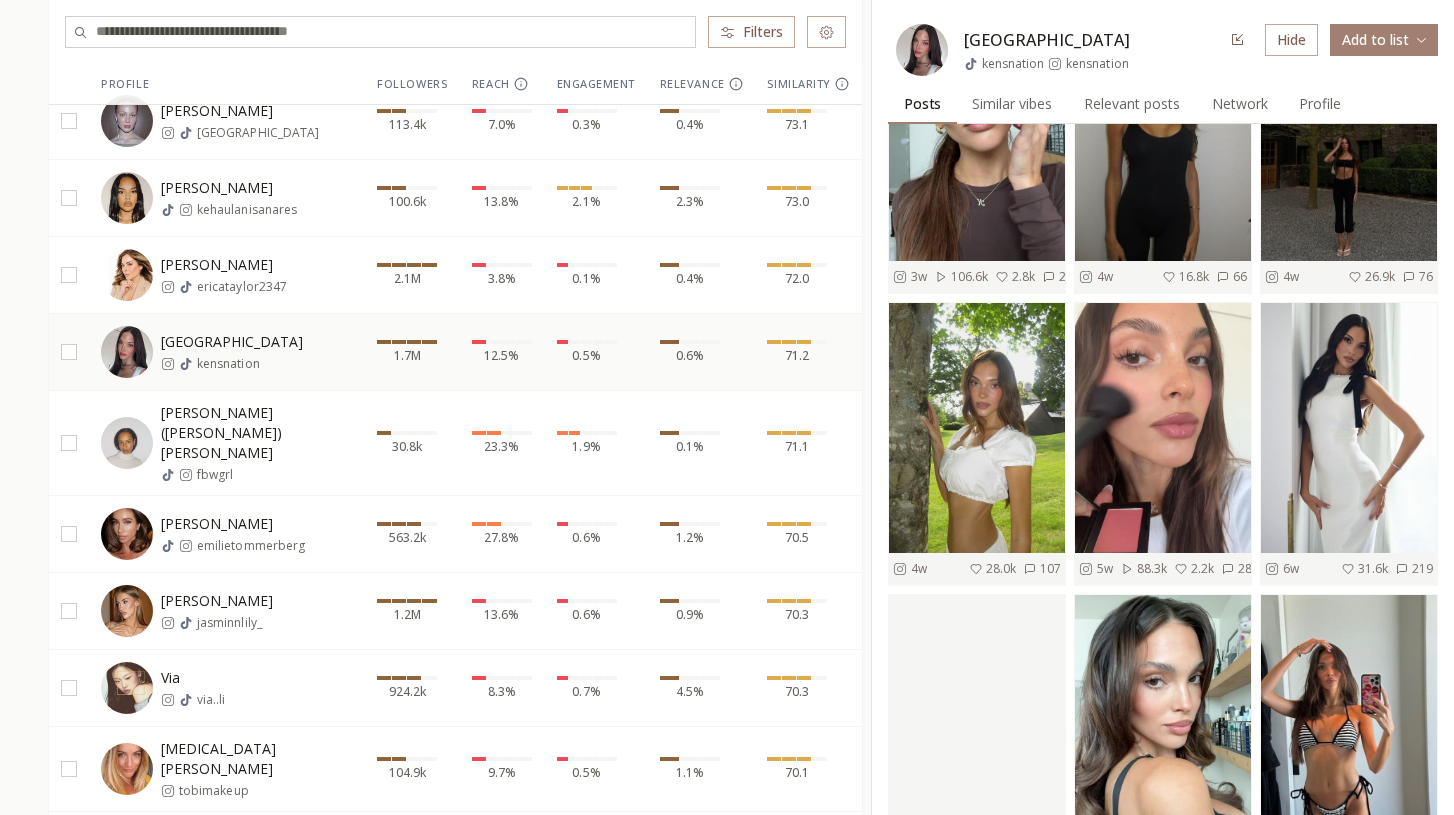 scroll, scrollTop: 2933, scrollLeft: 0, axis: vertical 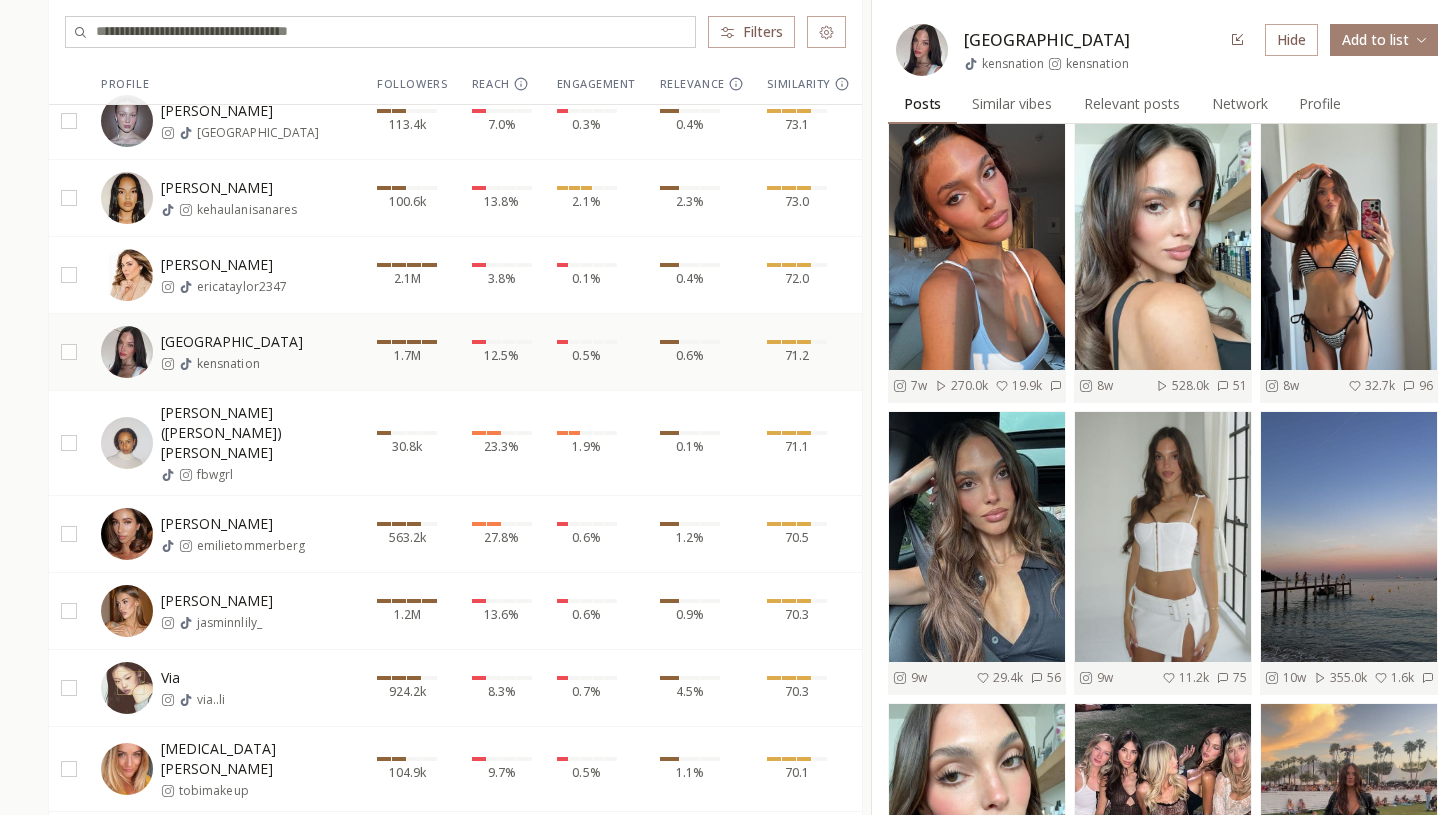 click at bounding box center [69, 352] 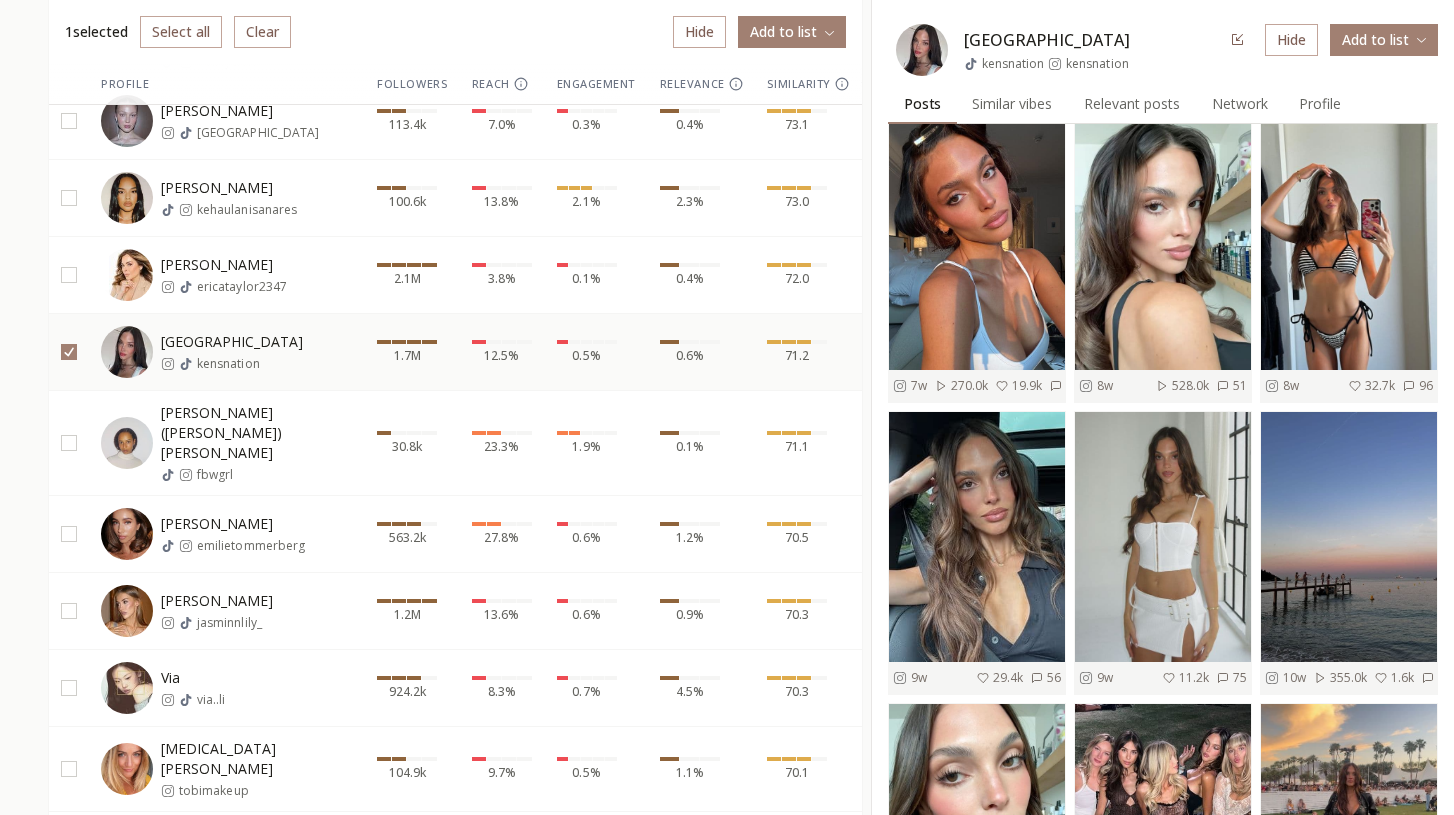 click on "INFLUENCERLIST.AI BETA Influencers influencer list Sublimity List List Suggested Suggested 1  selected Select all Clear Hide Add to list Profile Followers Reach Engagement Relevance Similarity mary mvrychen 451.9k 6.0% 0.3% 0.0% 74.7 Alyssa Lau imalyssalau 103.6k 19.2% 0.4% 3.5% 74.3 Bailey Sitha Clark baileyclarkx 56.7k 75.6% 3.8% 0.3% 73.9 Bella Krys bellaakrys 113.4k 7.0% 0.3% 0.4% 73.1 Kehaulani Sanares kehaulanisanares 100.6k 13.8% 2.1% 2.3% 73.0 Erica Taylor ericataylor2347 2.1M 3.8% 0.1% 0.4% 72.0 Kensington kensnation 1.7M 12.5% 0.5% 0.6% 71.2 Frankie (Francesca) Girling fbwgrl 30.8k 23.3% 1.9% 0.1% 71.1 Emilie Tømmerberg emilietommerberg 563.2k 27.8% 0.6% 1.2% 70.5 Jasmin jasminnlily_ 1.2M 13.6% 0.6% 0.9% 70.3 Via via..li 924.2k 8.3% 0.7% 4.5% 70.3 Tobi Henney tobimakeup 104.9k 9.7% 0.5% 1.1% 70.1 Yuri London thedewiest 14.0k 32.8% 2.6% 3.4% 69.8 𝐴𝑛𝑑𝑟𝑒𝑎 𝑅𝑜𝑑𝑟𝑖𝑔𝑢𝑒𝑧 andreaveiraa 141.9k 16.9% 0.6% 1.4% 69.4 Ruby Lyn rubylyn_ 697.2k 39.7% 3.5% 5.1% 69.4 320.2k" at bounding box center [727, 16500] 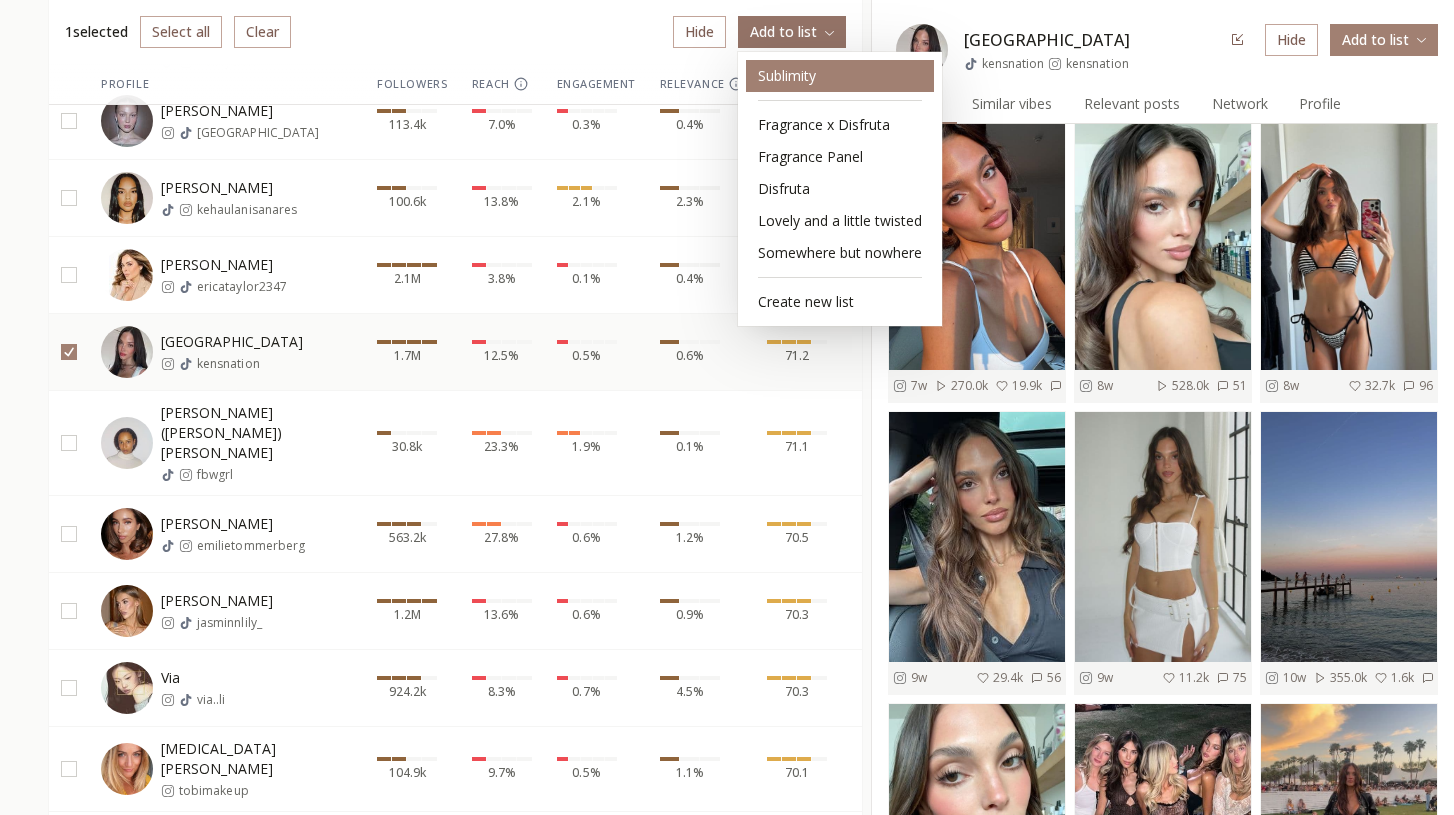 click on "Sublimity" at bounding box center (840, 76) 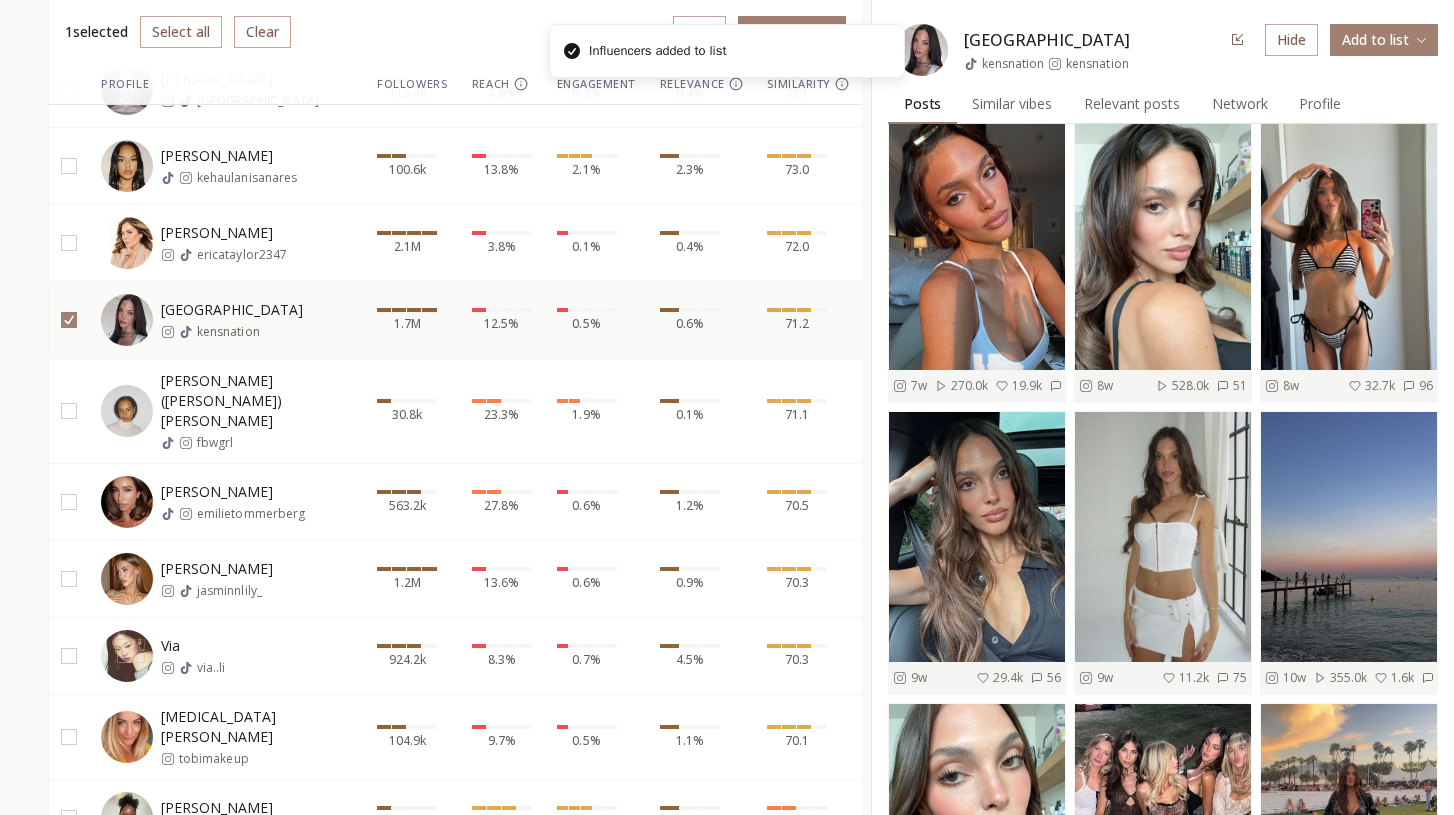 scroll, scrollTop: 608, scrollLeft: 0, axis: vertical 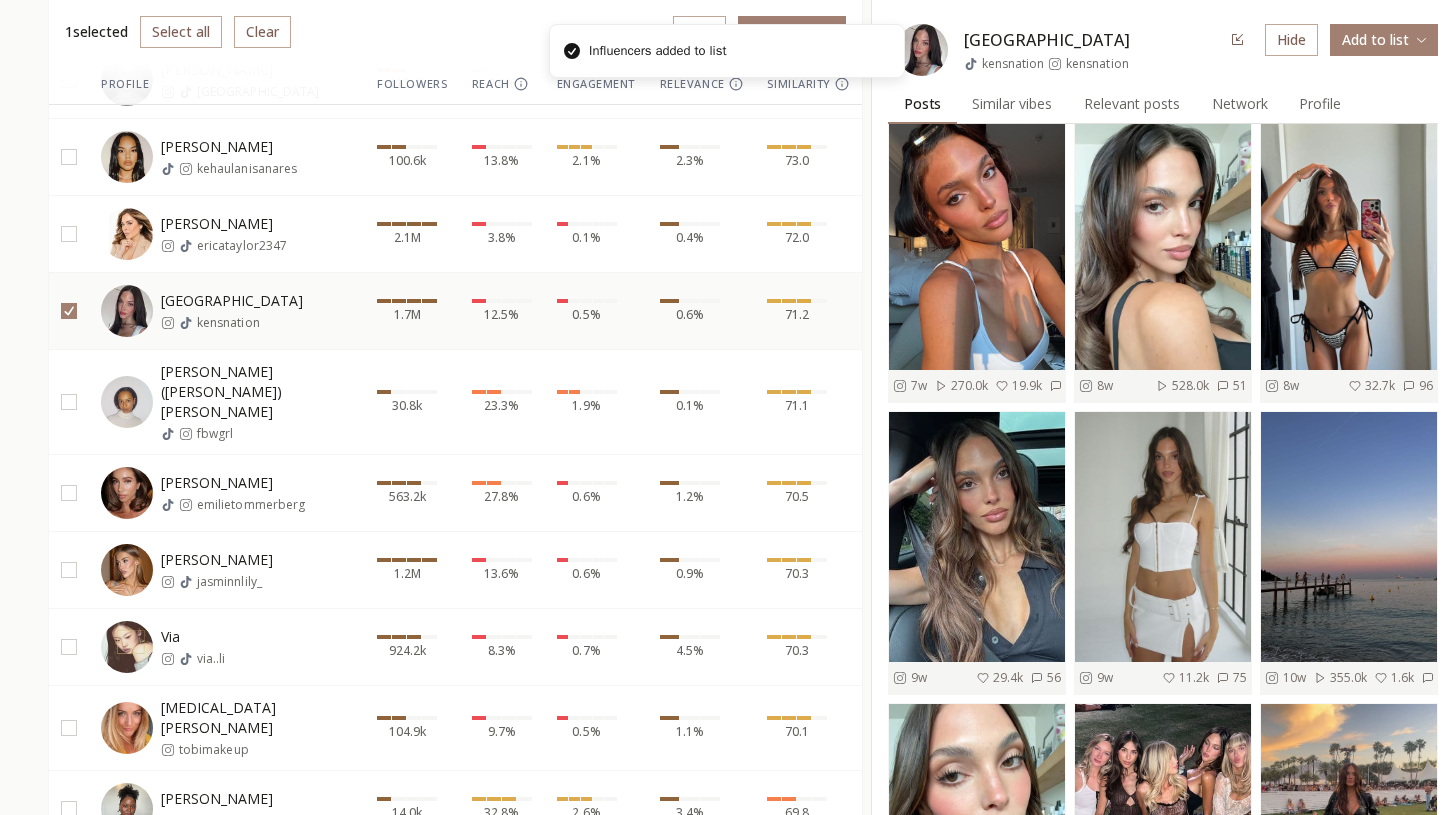 click on "fbwgrl" at bounding box center (256, 434) 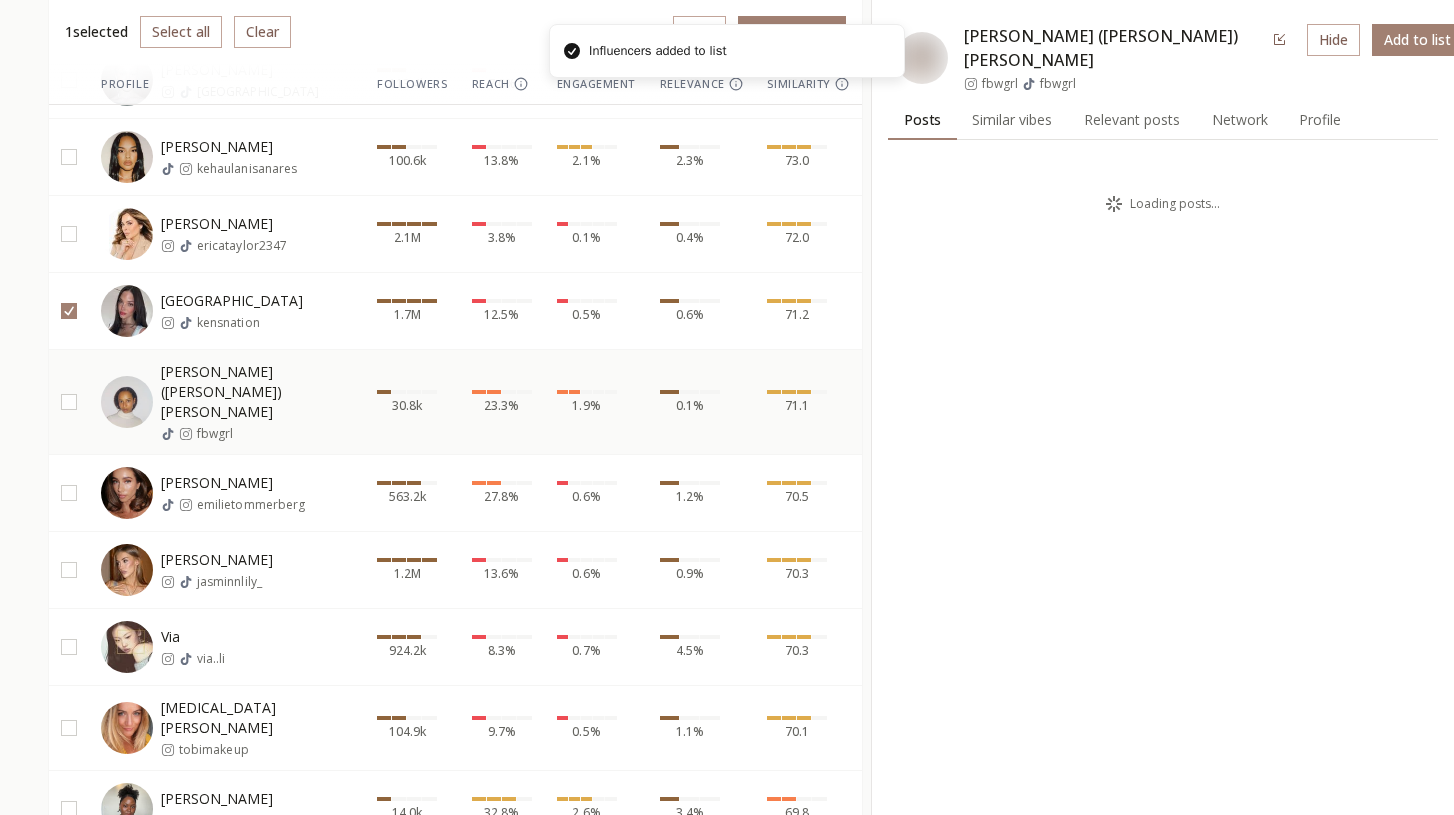 scroll, scrollTop: 0, scrollLeft: 0, axis: both 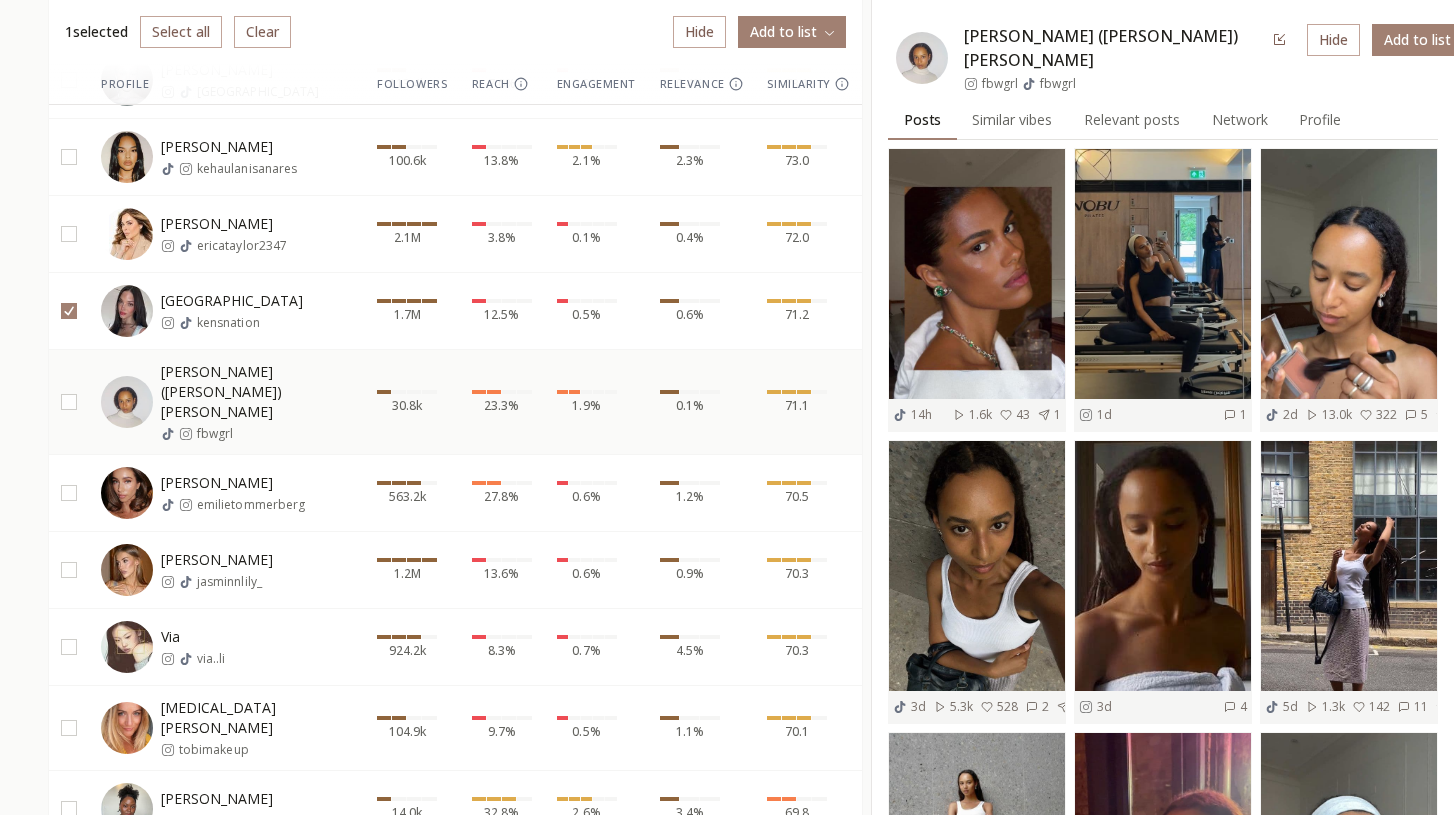 click on "fbwgrl" at bounding box center (1000, 84) 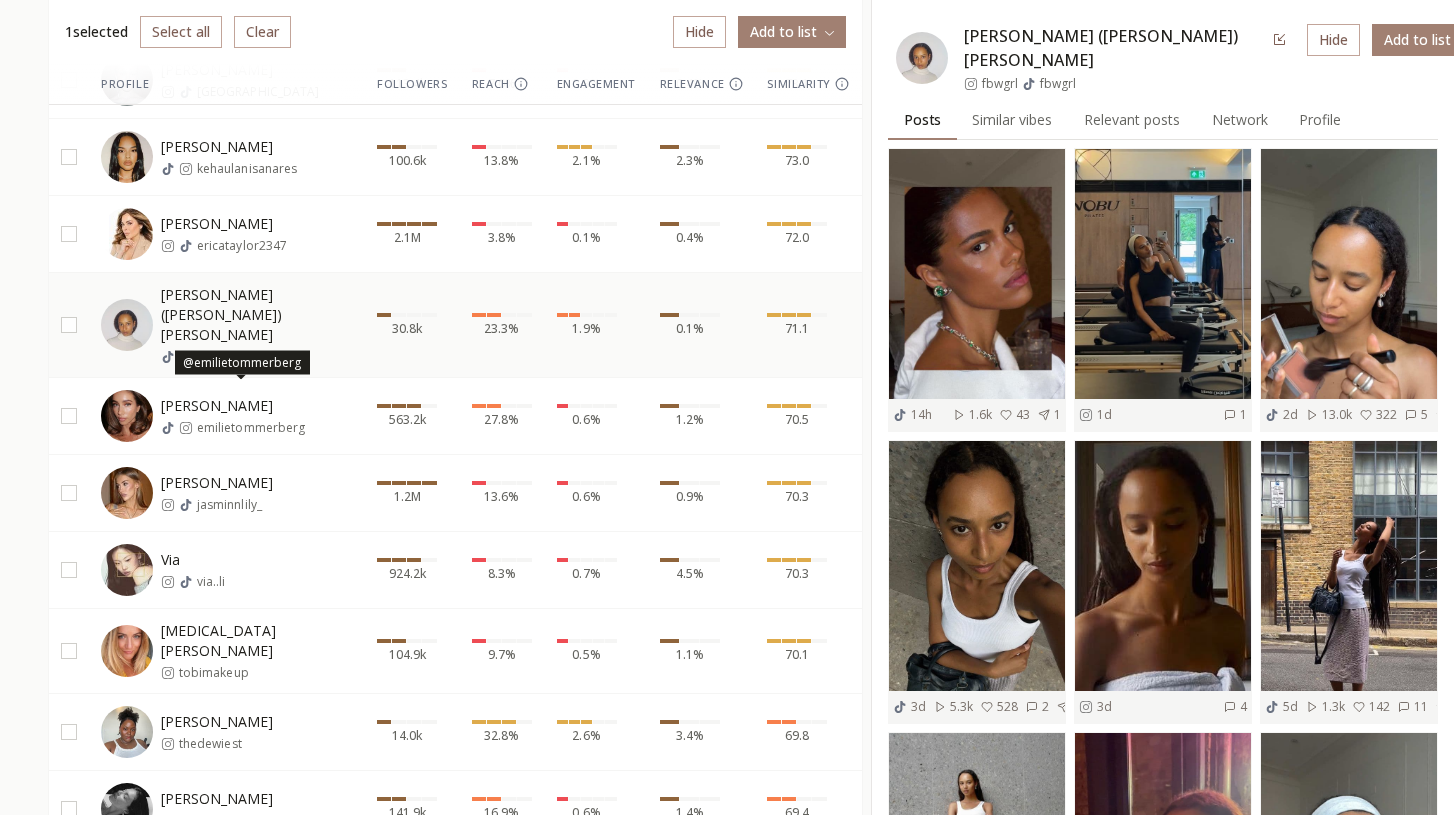 click on "emilietommerberg" at bounding box center (250, 428) 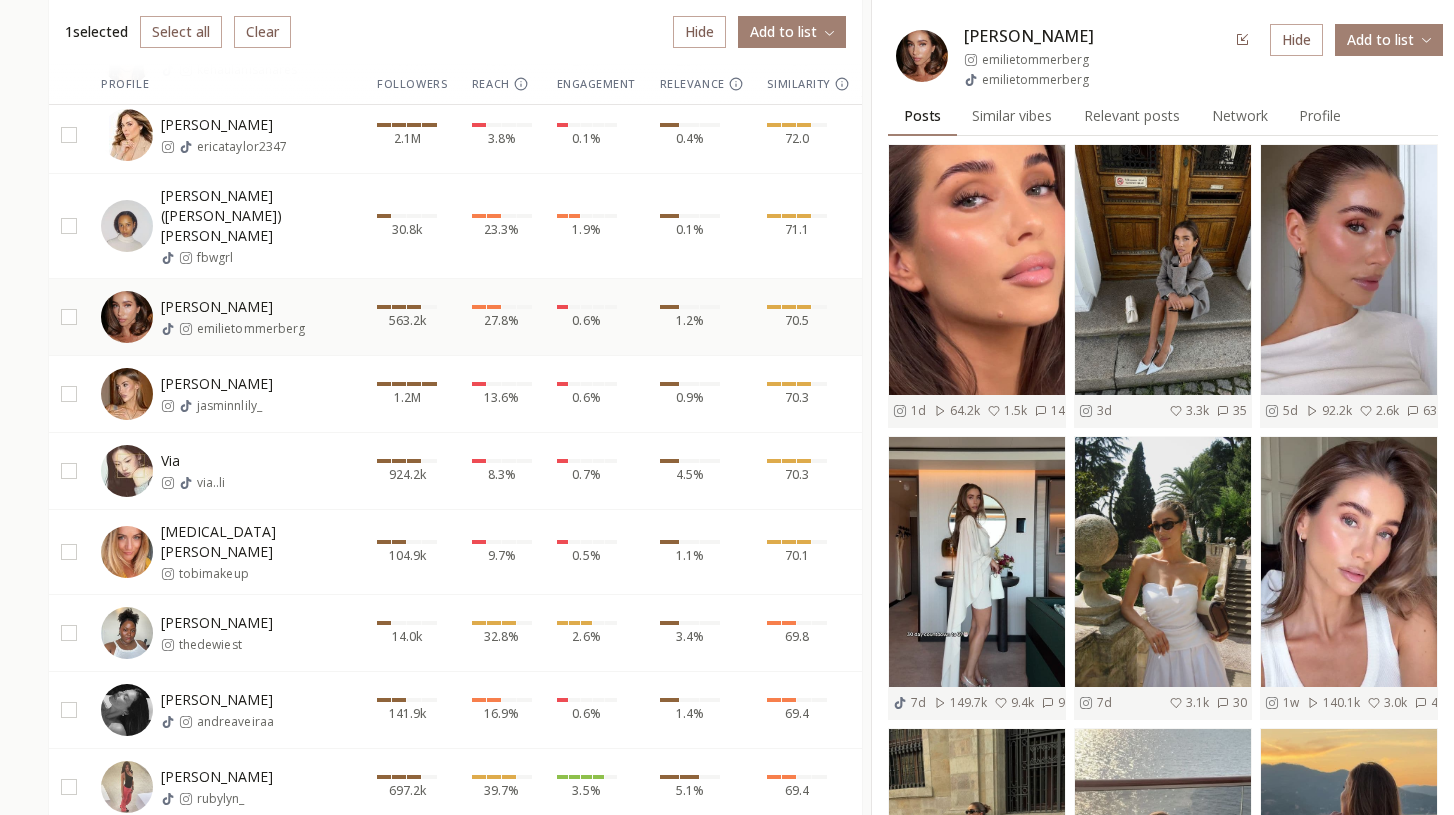 scroll, scrollTop: 708, scrollLeft: 0, axis: vertical 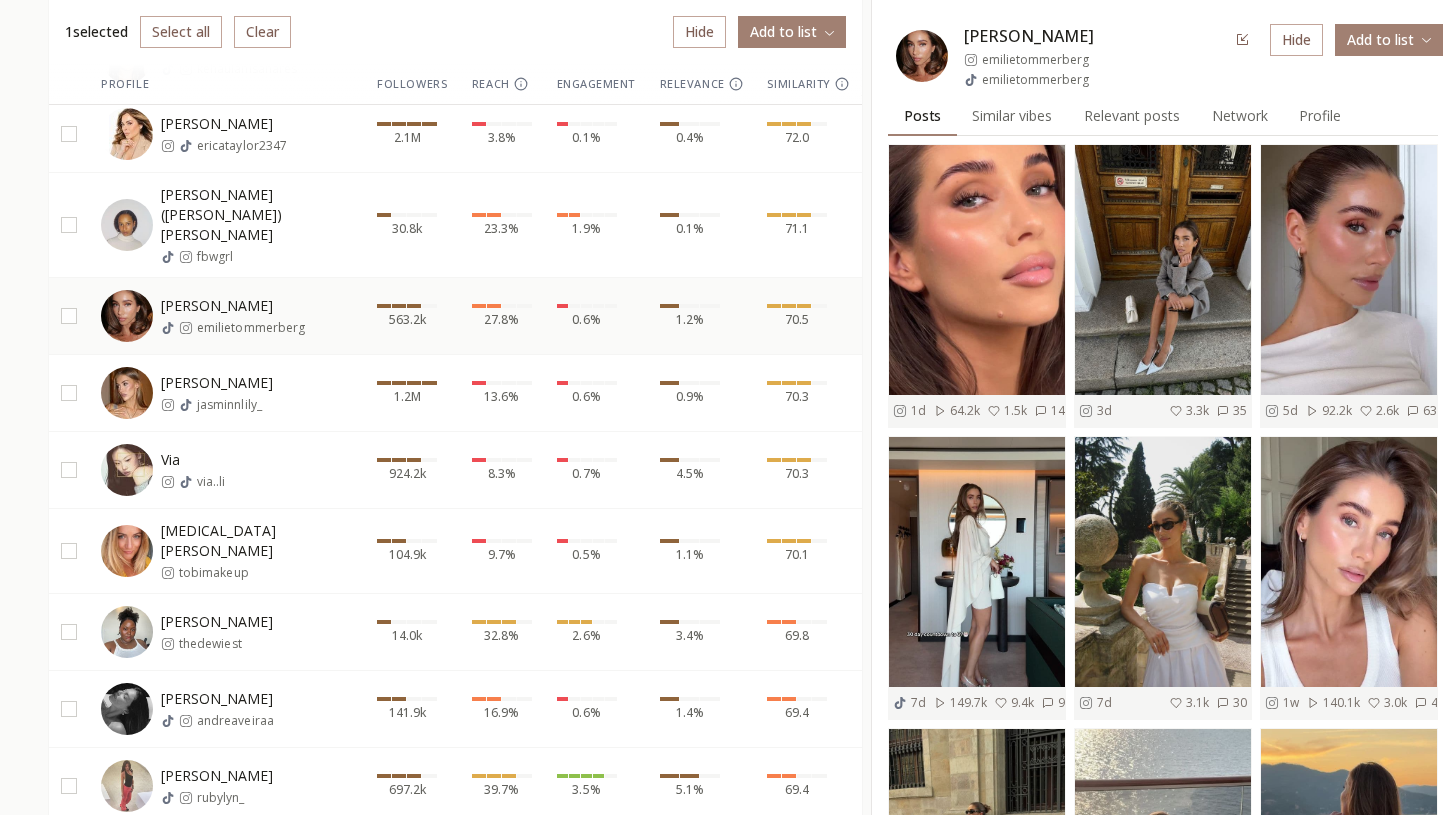 click on "Jasmin" at bounding box center [217, 383] 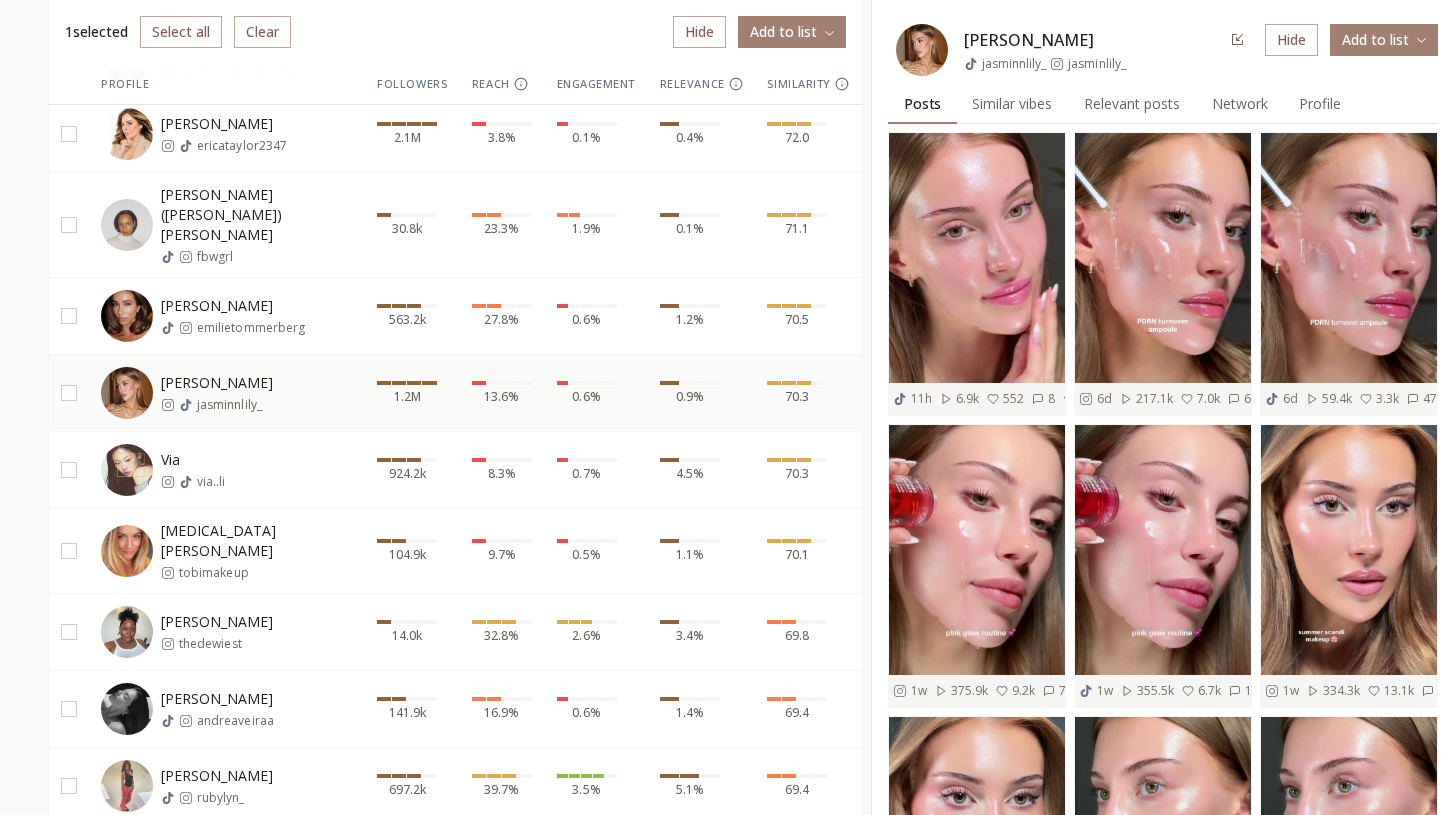 click on "Via via..li" at bounding box center (226, 470) 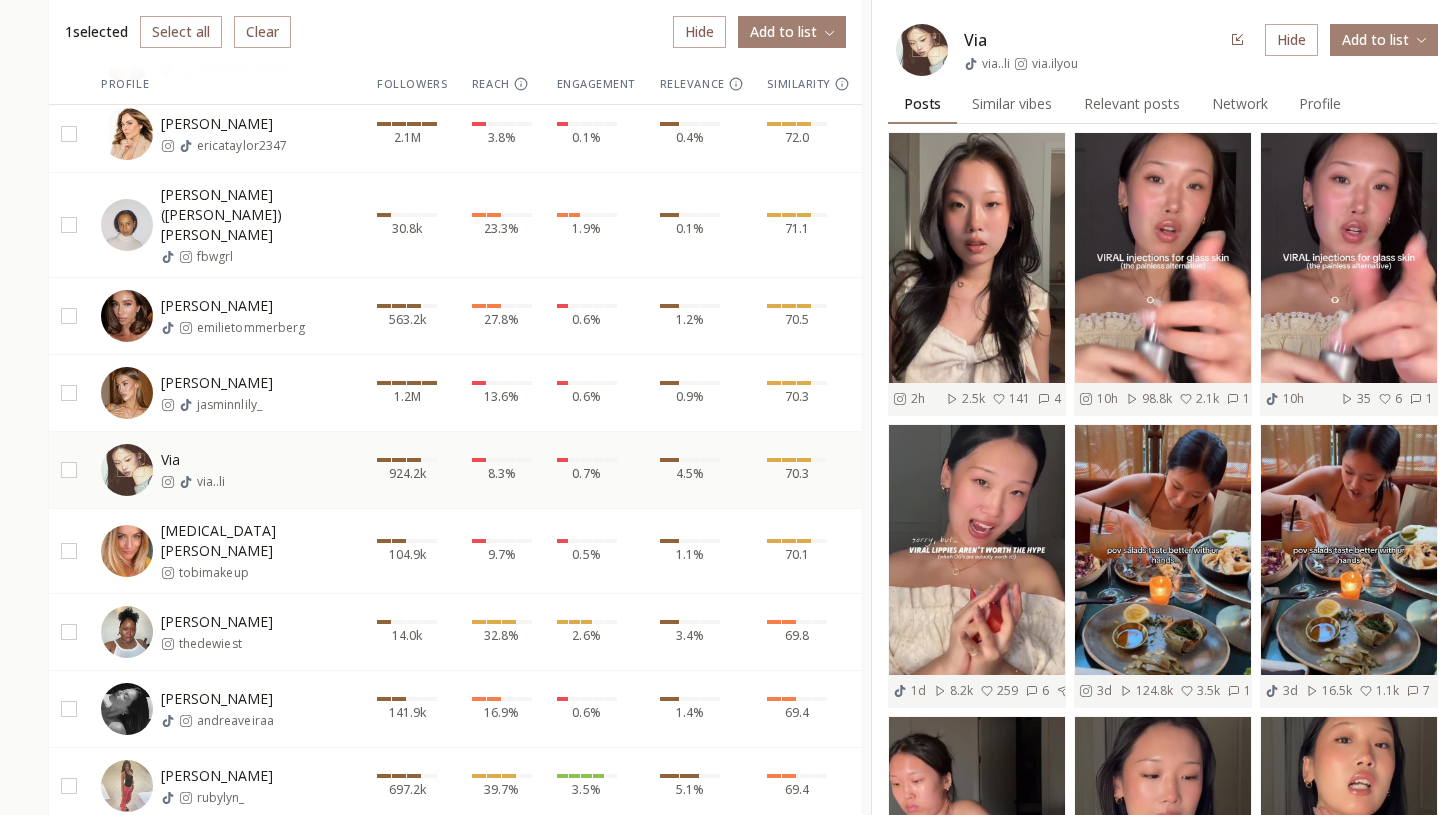 click on "via.ilyou" at bounding box center (1055, 64) 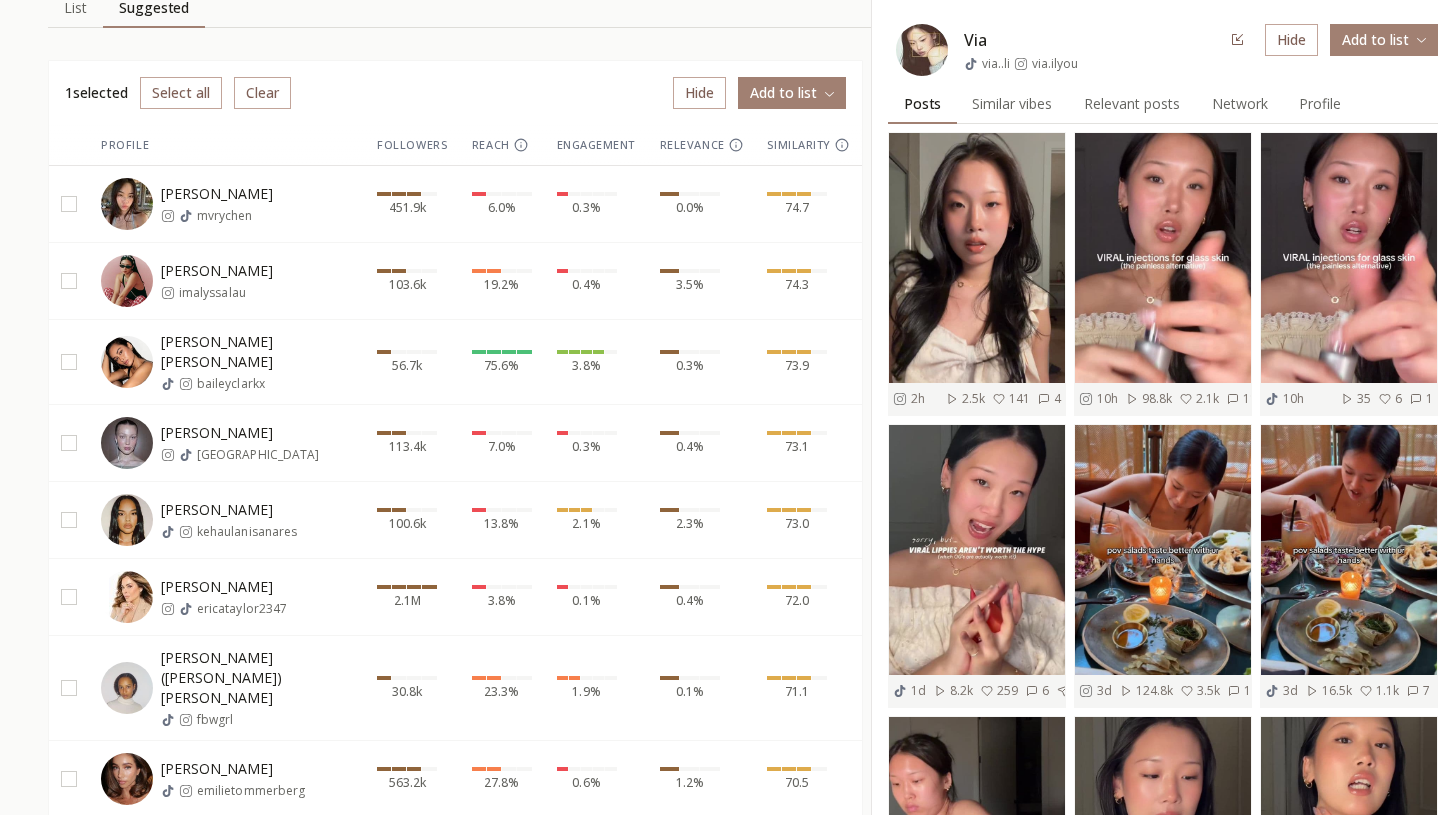 scroll, scrollTop: 143, scrollLeft: 0, axis: vertical 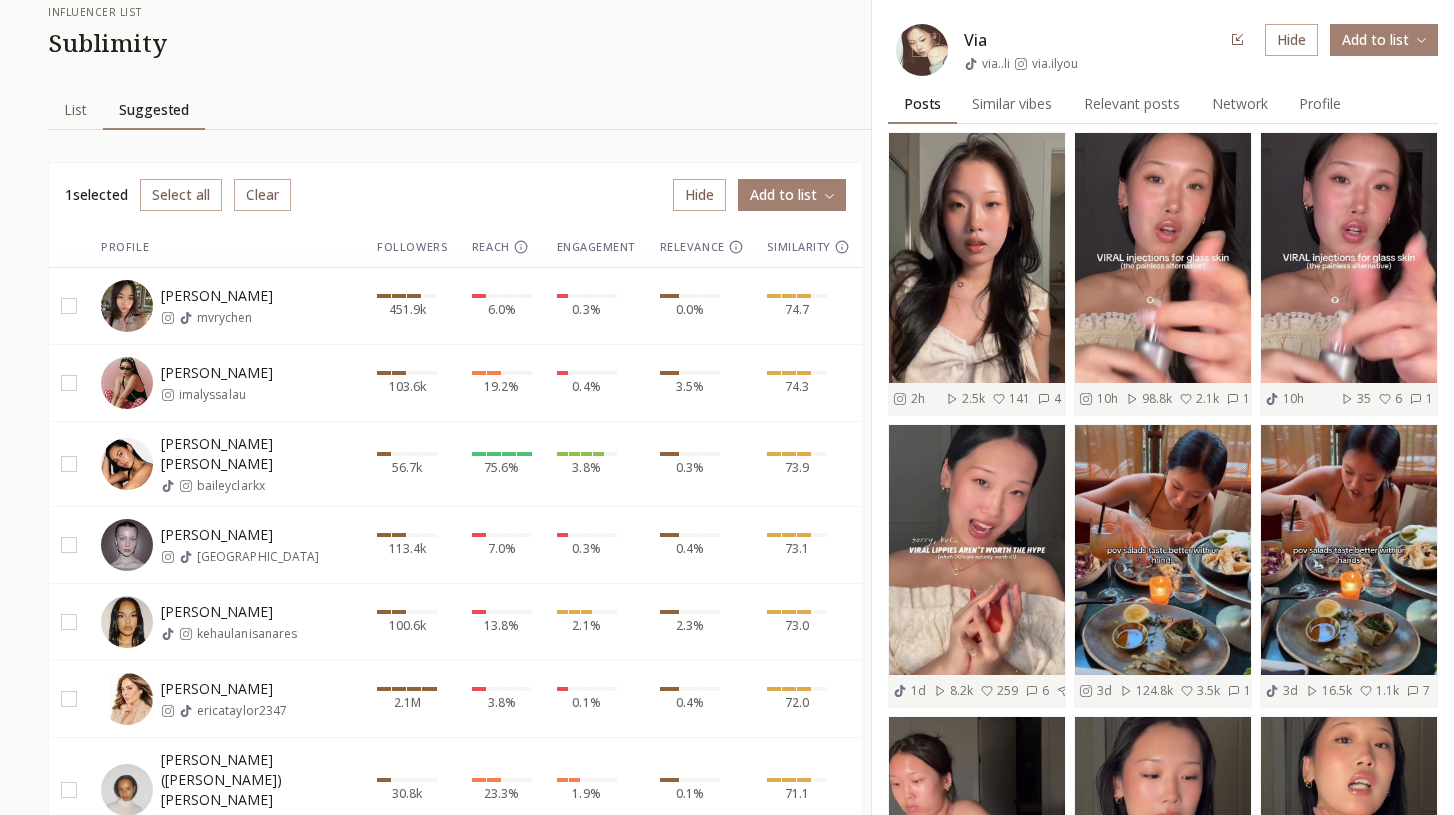 click on "Clear" at bounding box center (262, 195) 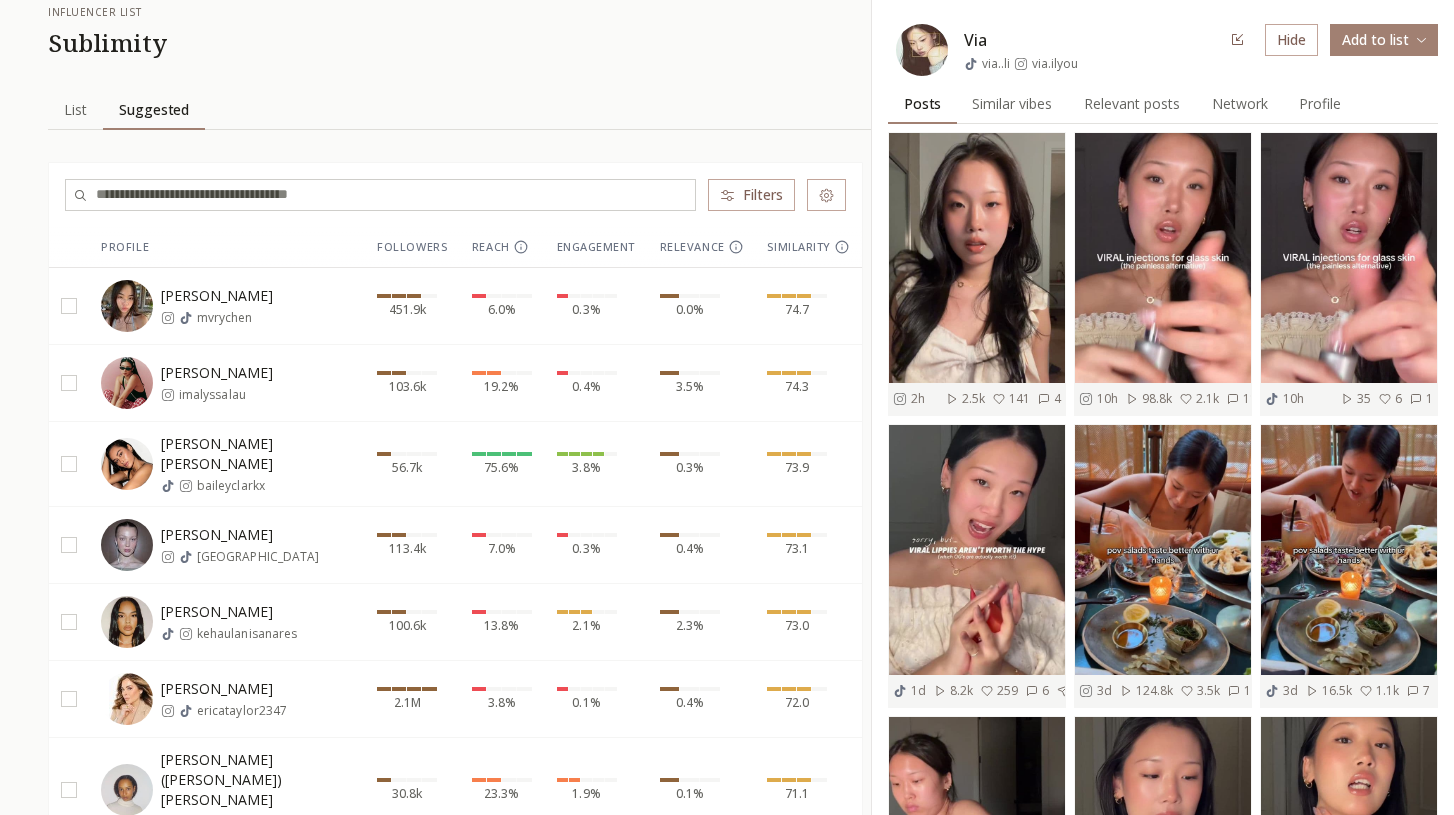 click on "Filters" at bounding box center (751, 195) 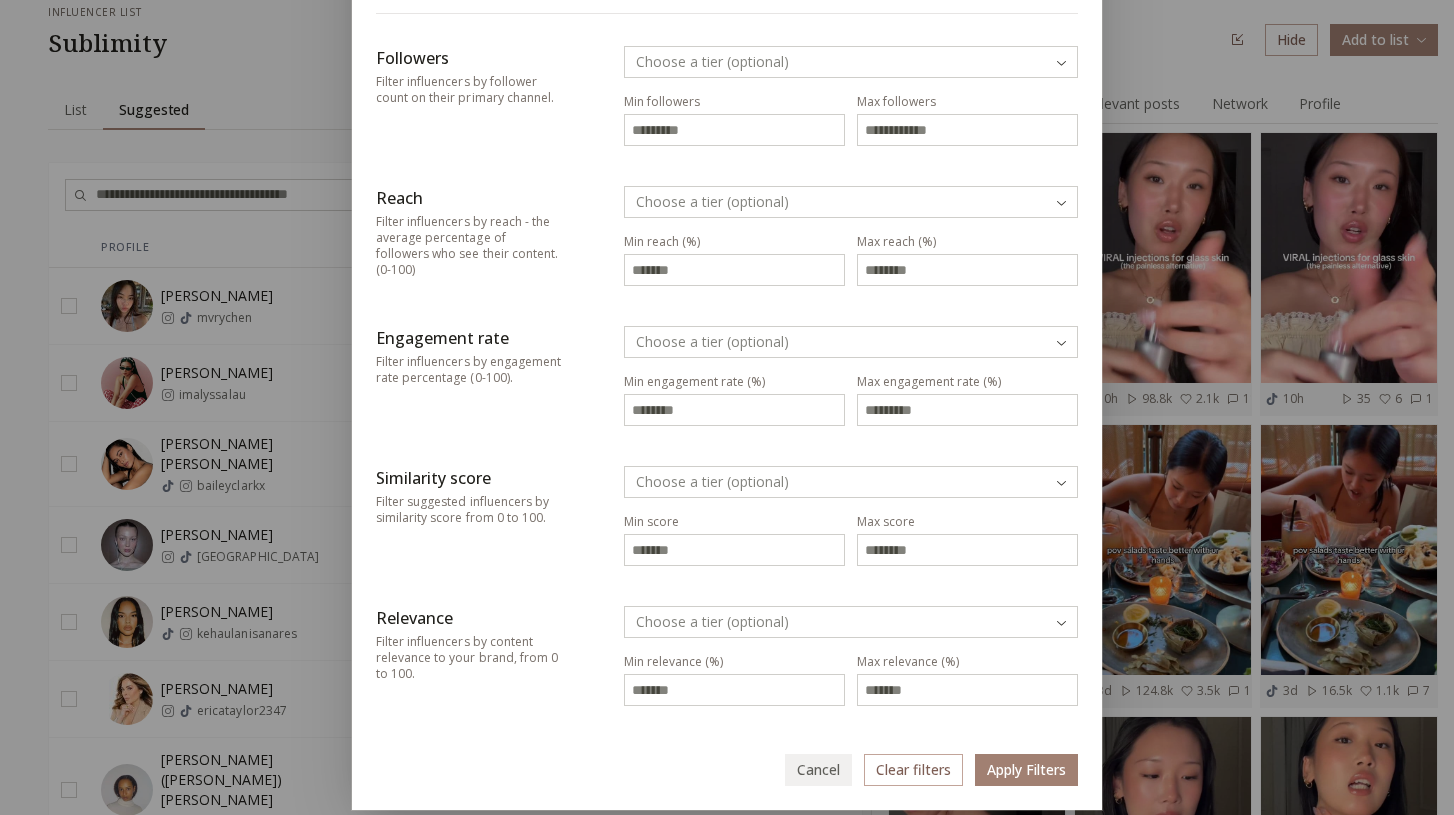 scroll, scrollTop: 54, scrollLeft: 0, axis: vertical 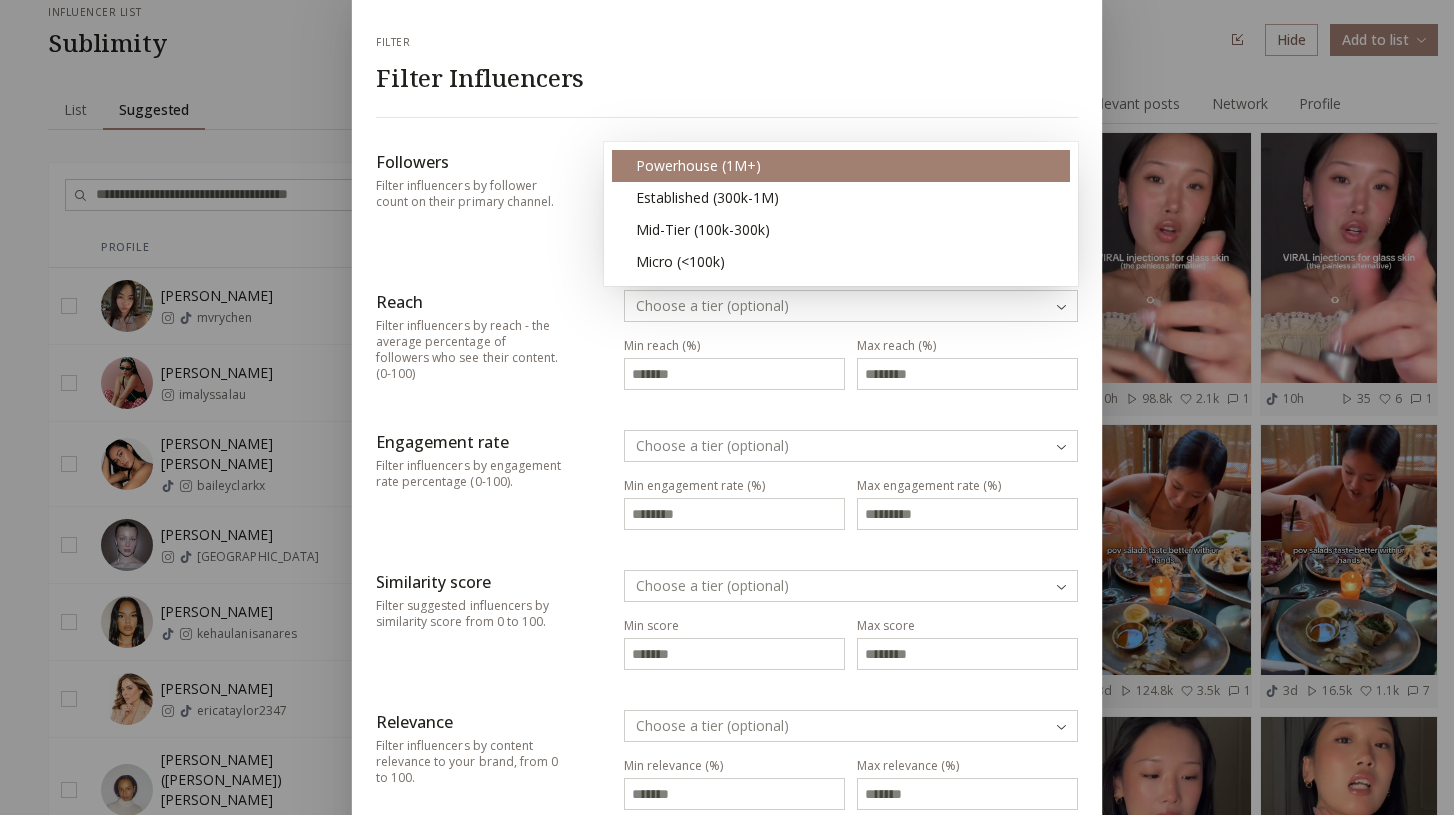 click on "INFLUENCERLIST.AI BETA Influencers influencer list Sublimity List List Suggested Suggested Filters   Profile Followers Reach Engagement Relevance Similarity mary mvrychen 451.9k 6.0% 0.3% 0.0% 74.7 Alyssa Lau imalyssalau 103.6k 19.2% 0.4% 3.5% 74.3 Bailey Sitha Clark baileyclarkx 56.7k 75.6% 3.8% 0.3% 73.9 Bella Krys bellaakrys 113.4k 7.0% 0.3% 0.4% 73.1 Kehaulani Sanares kehaulanisanares 100.6k 13.8% 2.1% 2.3% 73.0 Erica Taylor ericataylor2347 2.1M 3.8% 0.1% 0.4% 72.0 Frankie (Francesca) Girling fbwgrl 30.8k 23.3% 1.9% 0.1% 71.1 Emilie Tømmerberg emilietommerberg 563.2k 27.8% 0.6% 1.2% 70.5 Jasmin jasminnlily_ 1.2M 13.6% 0.6% 0.9% 70.3 Via via..li 924.2k 8.3% 0.7% 4.5% 70.3 Tobi Henney tobimakeup 104.9k 9.7% 0.5% 1.1% 70.1 Yuri London thedewiest 14.0k 32.8% 2.6% 3.4% 69.8 𝐴𝑛𝑑𝑟𝑒𝑎 𝑅𝑜𝑑𝑟𝑖𝑔𝑢𝑒𝑧 andreaveiraa 141.9k 16.9% 0.6% 1.4% 69.4 Ruby Lyn rubylyn_ 697.2k 39.7% 3.5% 5.1% 69.4 Ivy Elix ivy4evr 320.2k 38.2% 6.0% 0.1% 69.3 Alana Henry alanahenry._ 59.7k 11.9% 0.8% Mar" at bounding box center (727, 16860) 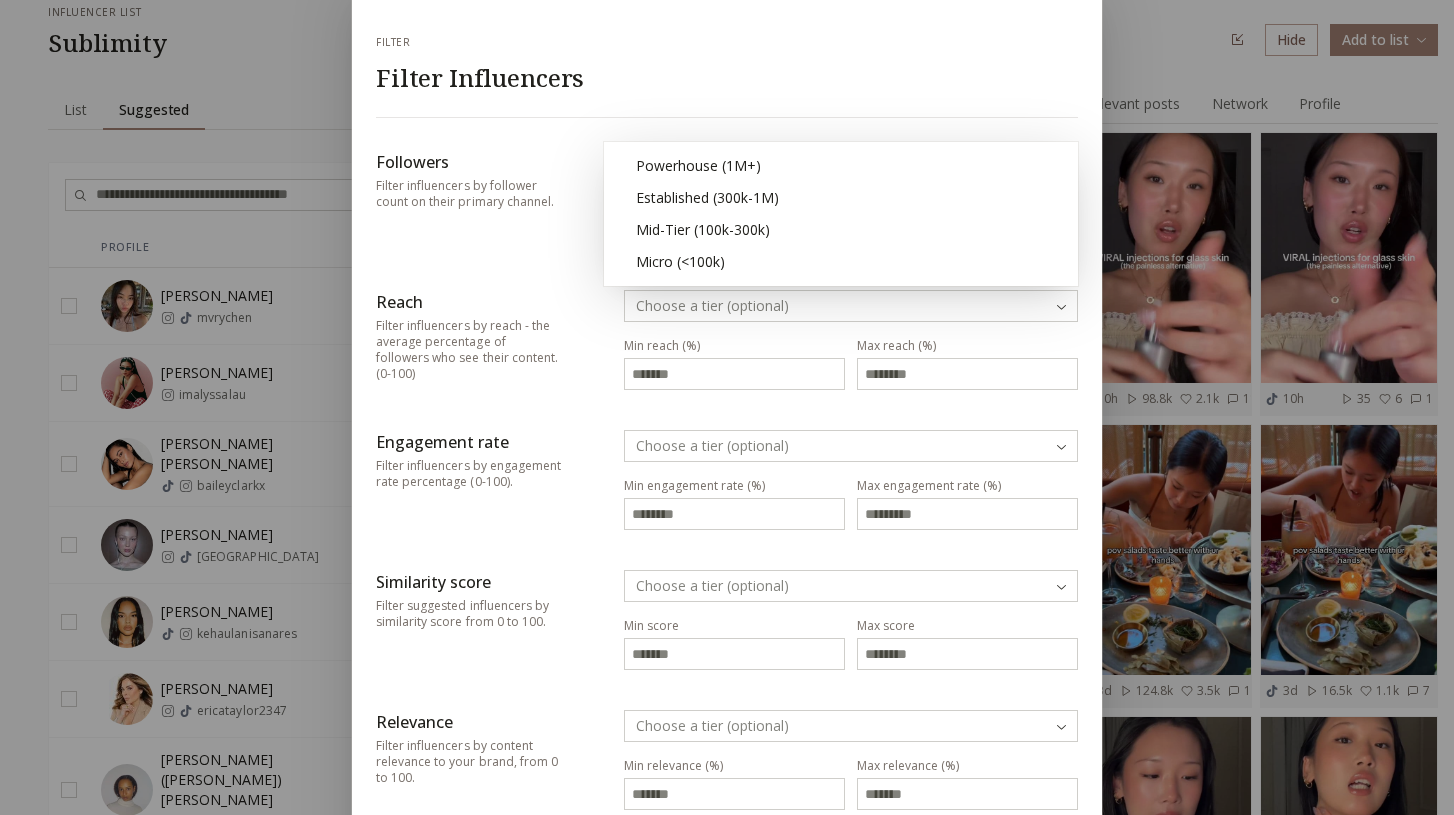 click on "Filter Filter Influencers Followers Filter influencers by follower count on their primary channel. Choose a tier (optional) Min followers Max followers Reach Filter influencers by reach - the average percentage of followers who see their content. (0-100) Choose a tier (optional) Min reach (%) Max reach (%) Engagement rate Filter influencers by engagement rate percentage (0-100). Choose a tier (optional) Min engagement rate (%) Max engagement rate (%) Similarity score Filter suggested influencers by similarity score from 0 to 100. Choose a tier (optional) Min score Max score Relevance Filter influencers by content relevance to your brand, from 0 to 100. Choose a tier (optional) Min relevance (%) Max relevance (%) Cancel Clear filters Apply Filters" at bounding box center (727, 454) 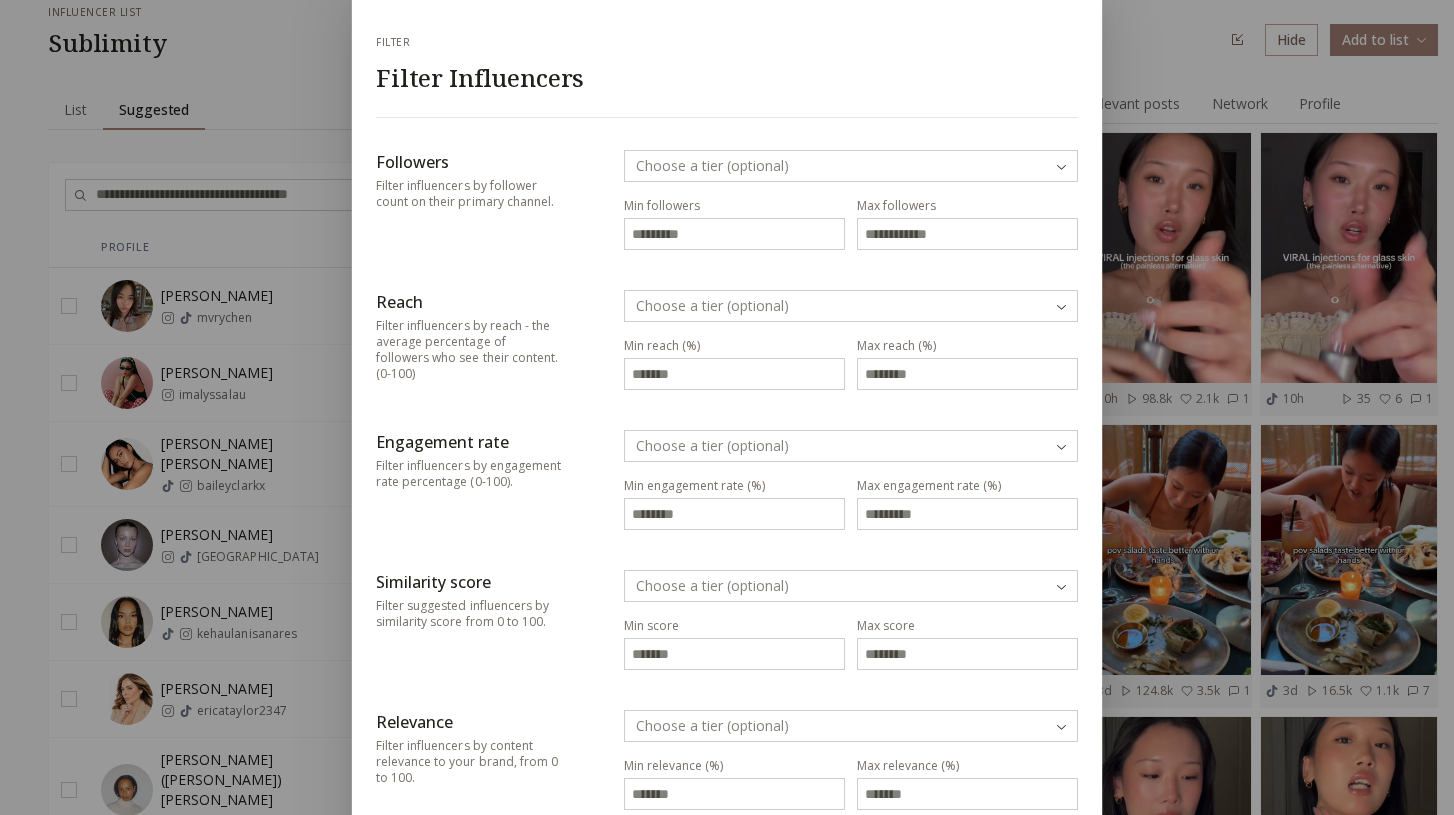 click on "INFLUENCERLIST.AI BETA Influencers influencer list Sublimity List List Suggested Suggested Filters   Profile Followers Reach Engagement Relevance Similarity mary mvrychen 451.9k 6.0% 0.3% 0.0% 74.7 Alyssa Lau imalyssalau 103.6k 19.2% 0.4% 3.5% 74.3 Bailey Sitha Clark baileyclarkx 56.7k 75.6% 3.8% 0.3% 73.9 Bella Krys bellaakrys 113.4k 7.0% 0.3% 0.4% 73.1 Kehaulani Sanares kehaulanisanares 100.6k 13.8% 2.1% 2.3% 73.0 Erica Taylor ericataylor2347 2.1M 3.8% 0.1% 0.4% 72.0 Frankie (Francesca) Girling fbwgrl 30.8k 23.3% 1.9% 0.1% 71.1 Emilie Tømmerberg emilietommerberg 563.2k 27.8% 0.6% 1.2% 70.5 Jasmin jasminnlily_ 1.2M 13.6% 0.6% 0.9% 70.3 Via via..li 924.2k 8.3% 0.7% 4.5% 70.3 Tobi Henney tobimakeup 104.9k 9.7% 0.5% 1.1% 70.1 Yuri London thedewiest 14.0k 32.8% 2.6% 3.4% 69.8 𝐴𝑛𝑑𝑟𝑒𝑎 𝑅𝑜𝑑𝑟𝑖𝑔𝑢𝑒𝑧 andreaveiraa 141.9k 16.9% 0.6% 1.4% 69.4 Ruby Lyn rubylyn_ 697.2k 39.7% 3.5% 5.1% 69.4 Ivy Elix ivy4evr 320.2k 38.2% 6.0% 0.1% 69.3 Alana Henry alanahenry._ 59.7k 11.9% 0.8% Mar" at bounding box center (727, 16860) 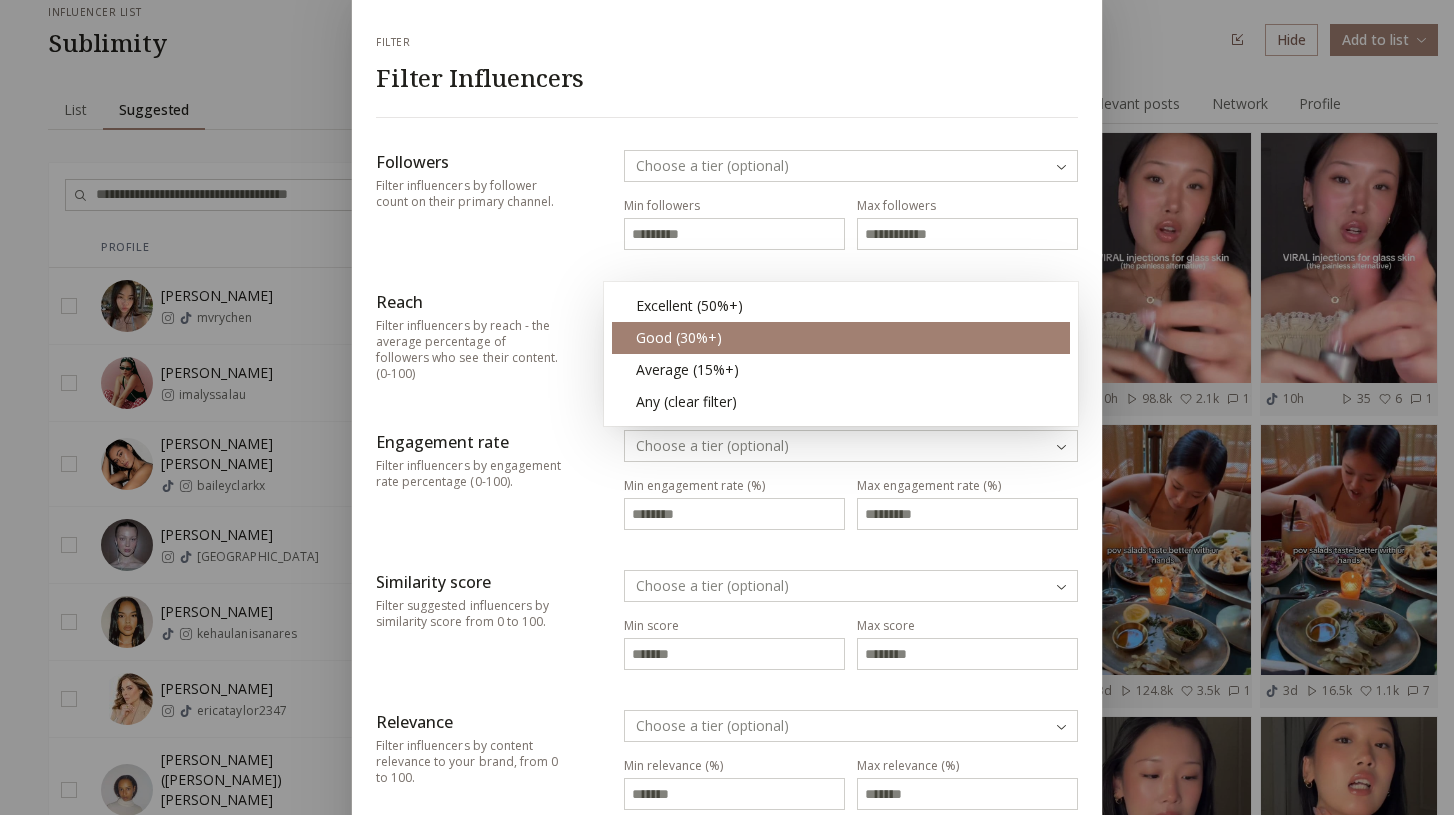 type on "**" 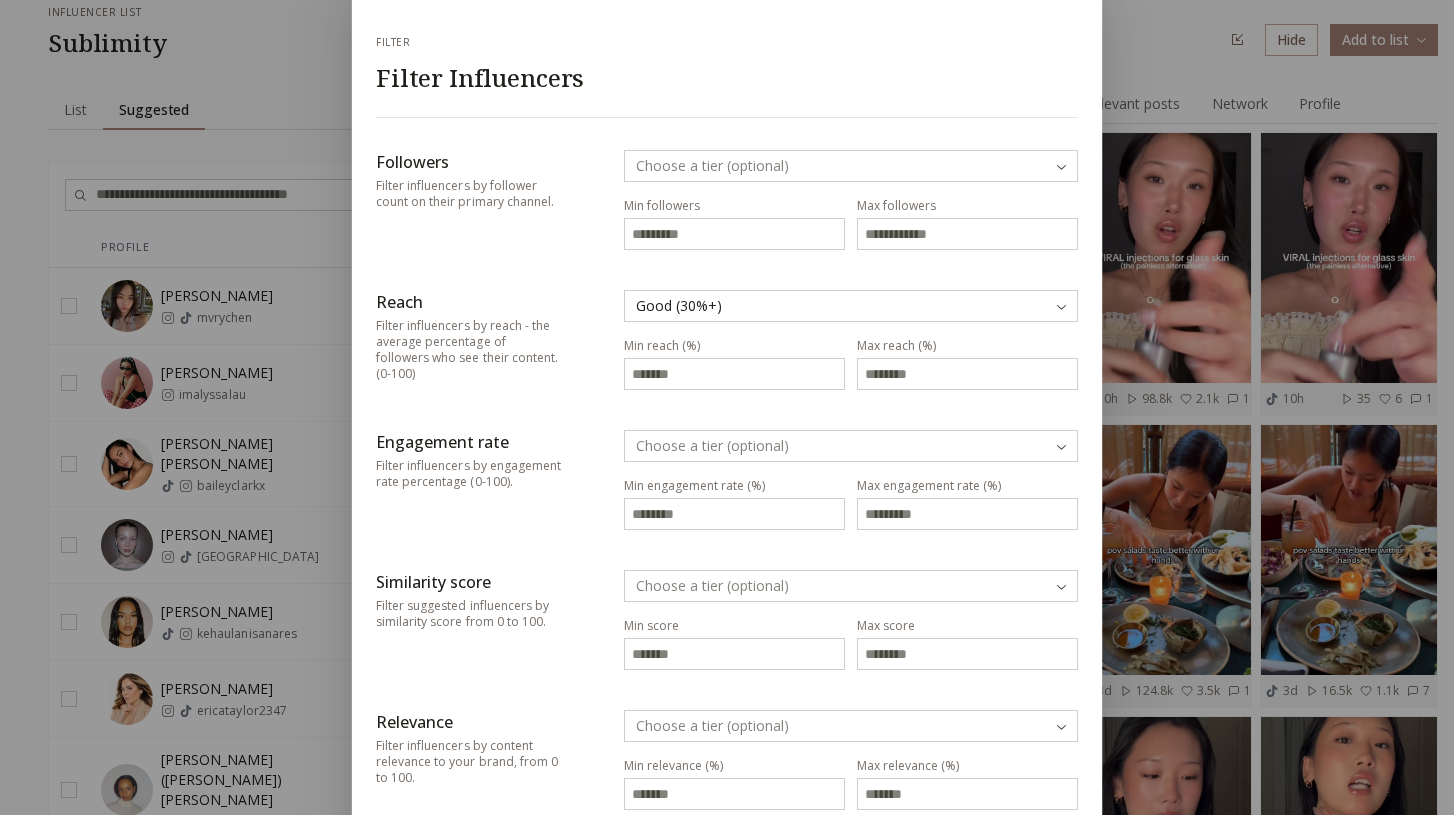 click on "INFLUENCERLIST.AI BETA Influencers influencer list Sublimity List List Suggested Suggested Filters   Profile Followers Reach Engagement Relevance Similarity mary mvrychen 451.9k 6.0% 0.3% 0.0% 74.7 Alyssa Lau imalyssalau 103.6k 19.2% 0.4% 3.5% 74.3 Bailey Sitha Clark baileyclarkx 56.7k 75.6% 3.8% 0.3% 73.9 Bella Krys bellaakrys 113.4k 7.0% 0.3% 0.4% 73.1 Kehaulani Sanares kehaulanisanares 100.6k 13.8% 2.1% 2.3% 73.0 Erica Taylor ericataylor2347 2.1M 3.8% 0.1% 0.4% 72.0 Frankie (Francesca) Girling fbwgrl 30.8k 23.3% 1.9% 0.1% 71.1 Emilie Tømmerberg emilietommerberg 563.2k 27.8% 0.6% 1.2% 70.5 Jasmin jasminnlily_ 1.2M 13.6% 0.6% 0.9% 70.3 Via via..li 924.2k 8.3% 0.7% 4.5% 70.3 Tobi Henney tobimakeup 104.9k 9.7% 0.5% 1.1% 70.1 Yuri London thedewiest 14.0k 32.8% 2.6% 3.4% 69.8 𝐴𝑛𝑑𝑟𝑒𝑎 𝑅𝑜𝑑𝑟𝑖𝑔𝑢𝑒𝑧 andreaveiraa 141.9k 16.9% 0.6% 1.4% 69.4 Ruby Lyn rubylyn_ 697.2k 39.7% 3.5% 5.1% 69.4 Ivy Elix ivy4evr 320.2k 38.2% 6.0% 0.1% 69.3 Alana Henry alanahenry._ 59.7k 11.9% 0.8% Mar" at bounding box center [727, 16860] 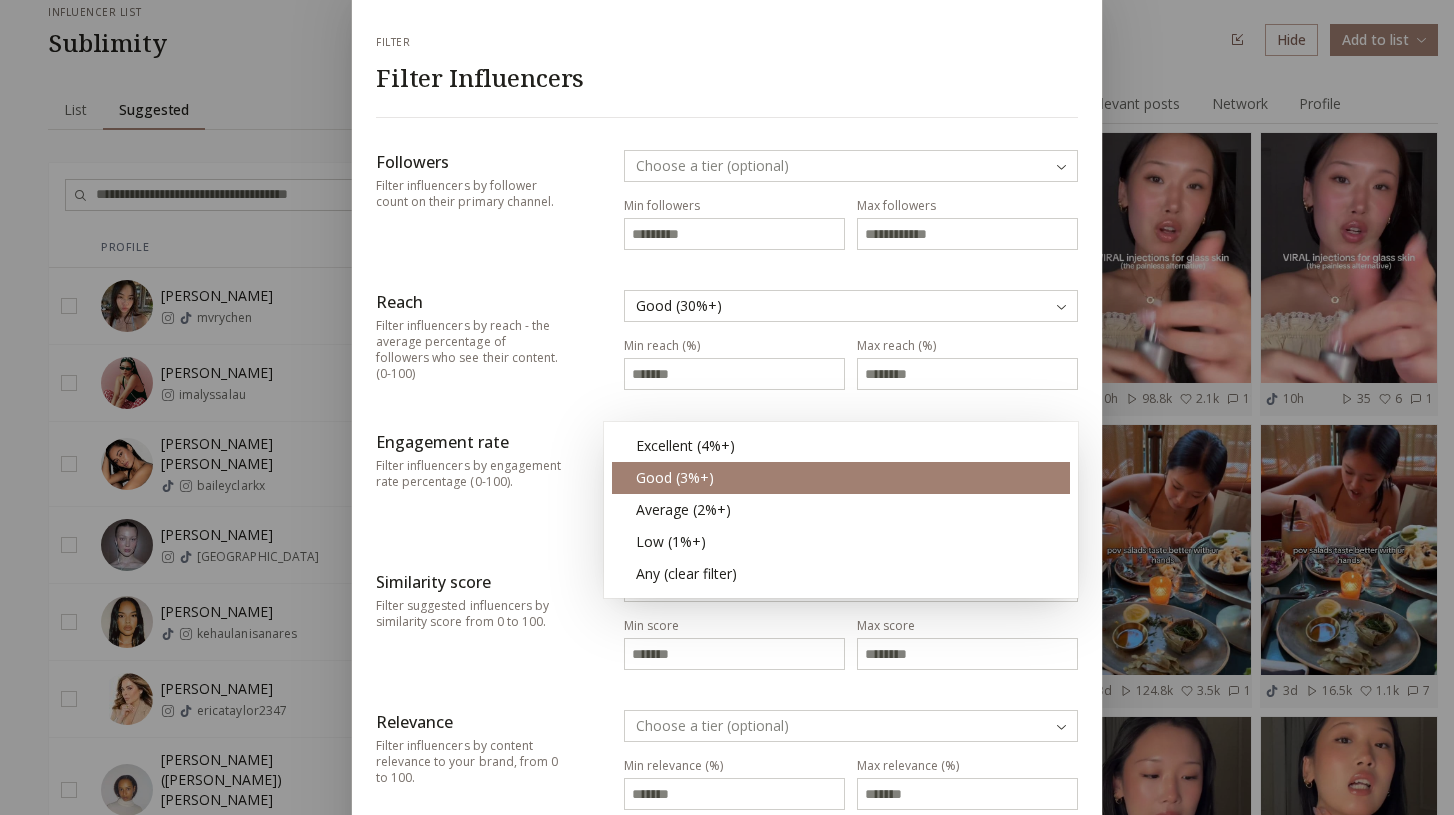 type on "*" 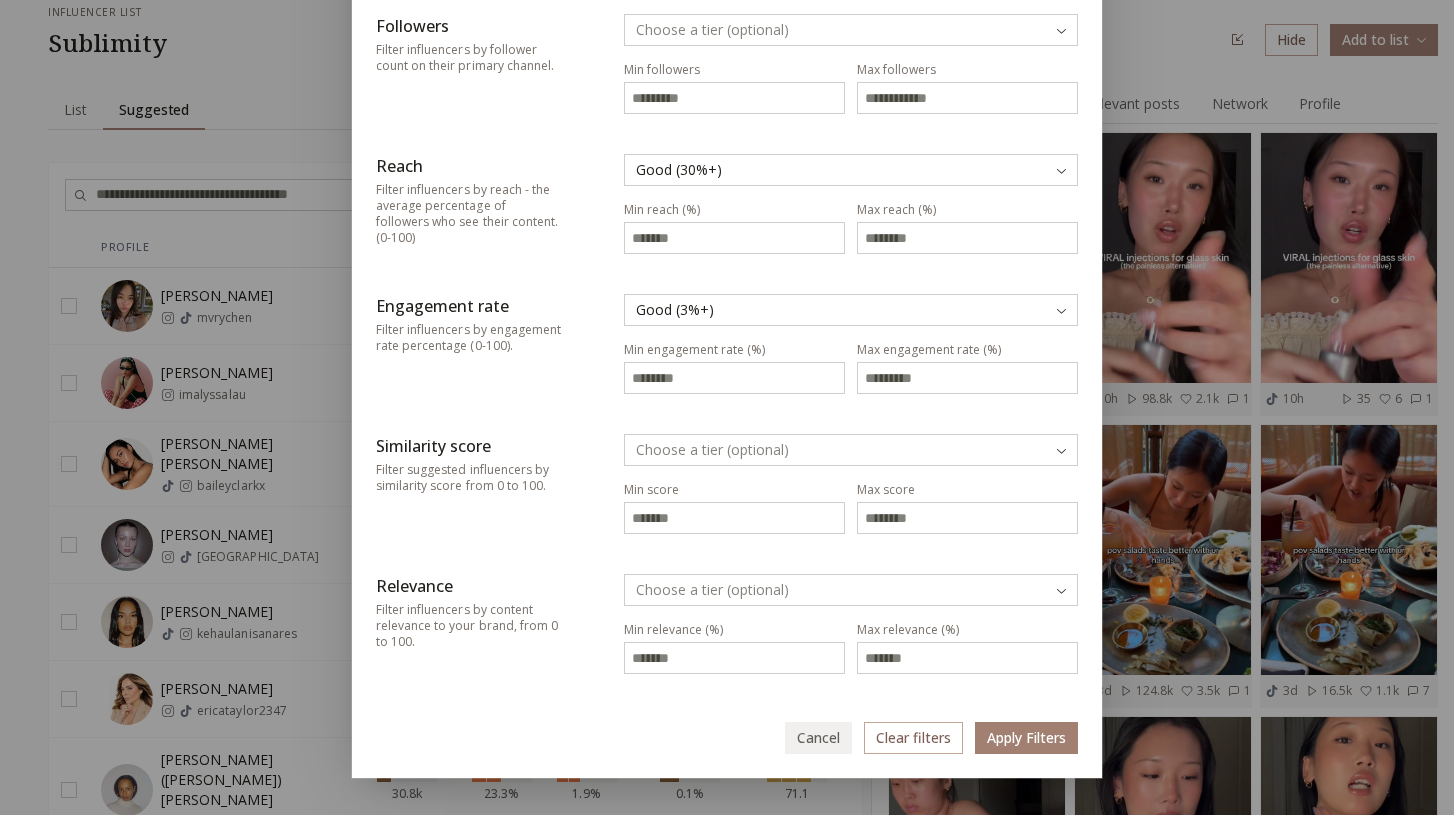 scroll, scrollTop: 196, scrollLeft: 0, axis: vertical 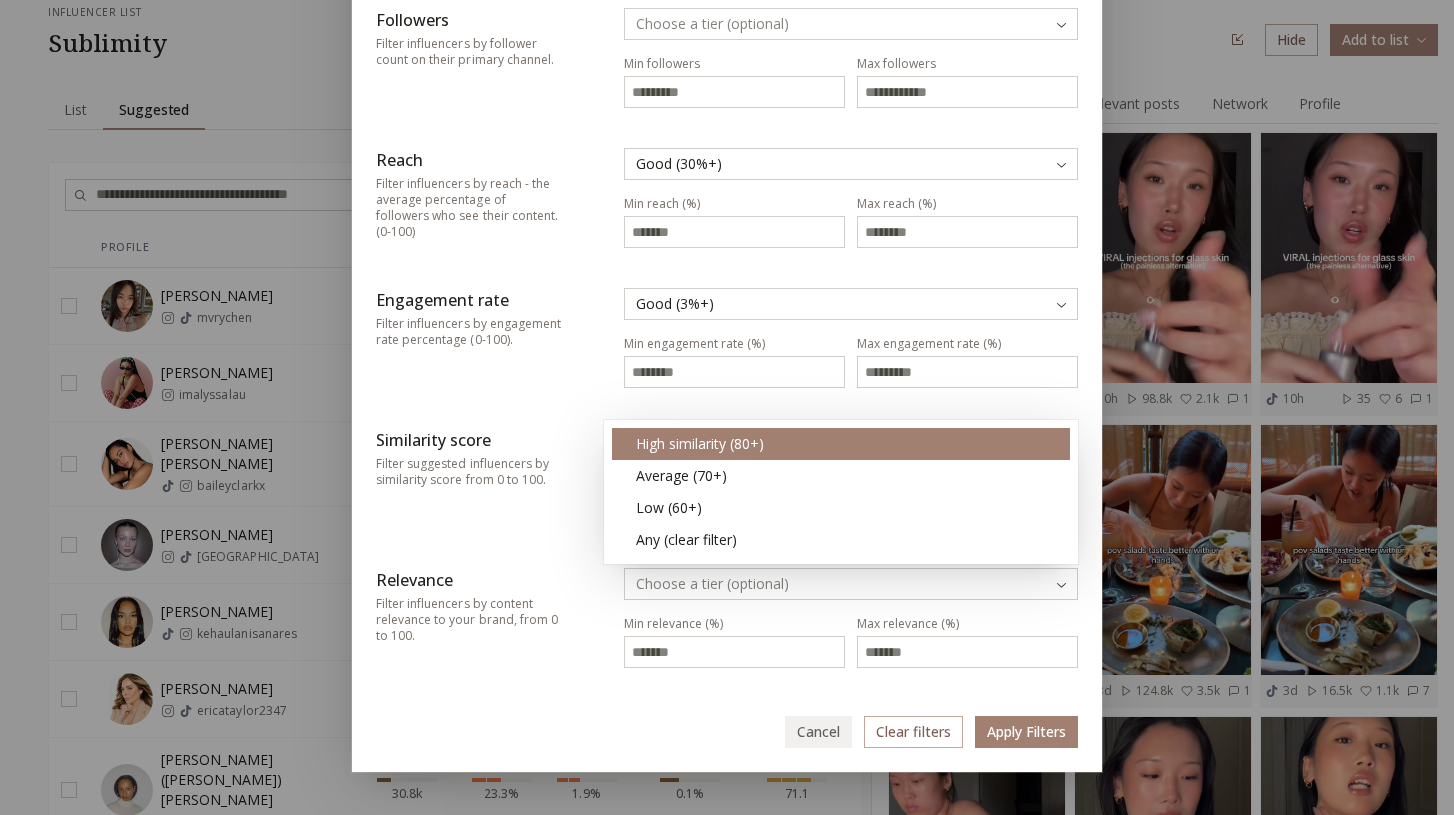 click on "INFLUENCERLIST.AI BETA Influencers influencer list Sublimity List List Suggested Suggested Filters   Profile Followers Reach Engagement Relevance Similarity mary mvrychen 451.9k 6.0% 0.3% 0.0% 74.7 Alyssa Lau imalyssalau 103.6k 19.2% 0.4% 3.5% 74.3 Bailey Sitha Clark baileyclarkx 56.7k 75.6% 3.8% 0.3% 73.9 Bella Krys bellaakrys 113.4k 7.0% 0.3% 0.4% 73.1 Kehaulani Sanares kehaulanisanares 100.6k 13.8% 2.1% 2.3% 73.0 Erica Taylor ericataylor2347 2.1M 3.8% 0.1% 0.4% 72.0 Frankie (Francesca) Girling fbwgrl 30.8k 23.3% 1.9% 0.1% 71.1 Emilie Tømmerberg emilietommerberg 563.2k 27.8% 0.6% 1.2% 70.5 Jasmin jasminnlily_ 1.2M 13.6% 0.6% 0.9% 70.3 Via via..li 924.2k 8.3% 0.7% 4.5% 70.3 Tobi Henney tobimakeup 104.9k 9.7% 0.5% 1.1% 70.1 Yuri London thedewiest 14.0k 32.8% 2.6% 3.4% 69.8 𝐴𝑛𝑑𝑟𝑒𝑎 𝑅𝑜𝑑𝑟𝑖𝑔𝑢𝑒𝑧 andreaveiraa 141.9k 16.9% 0.6% 1.4% 69.4 Ruby Lyn rubylyn_ 697.2k 39.7% 3.5% 5.1% 69.4 Ivy Elix ivy4evr 320.2k 38.2% 6.0% 0.1% 69.3 Alana Henry alanahenry._ 59.7k 11.9% 0.8% Mar" at bounding box center (727, 16860) 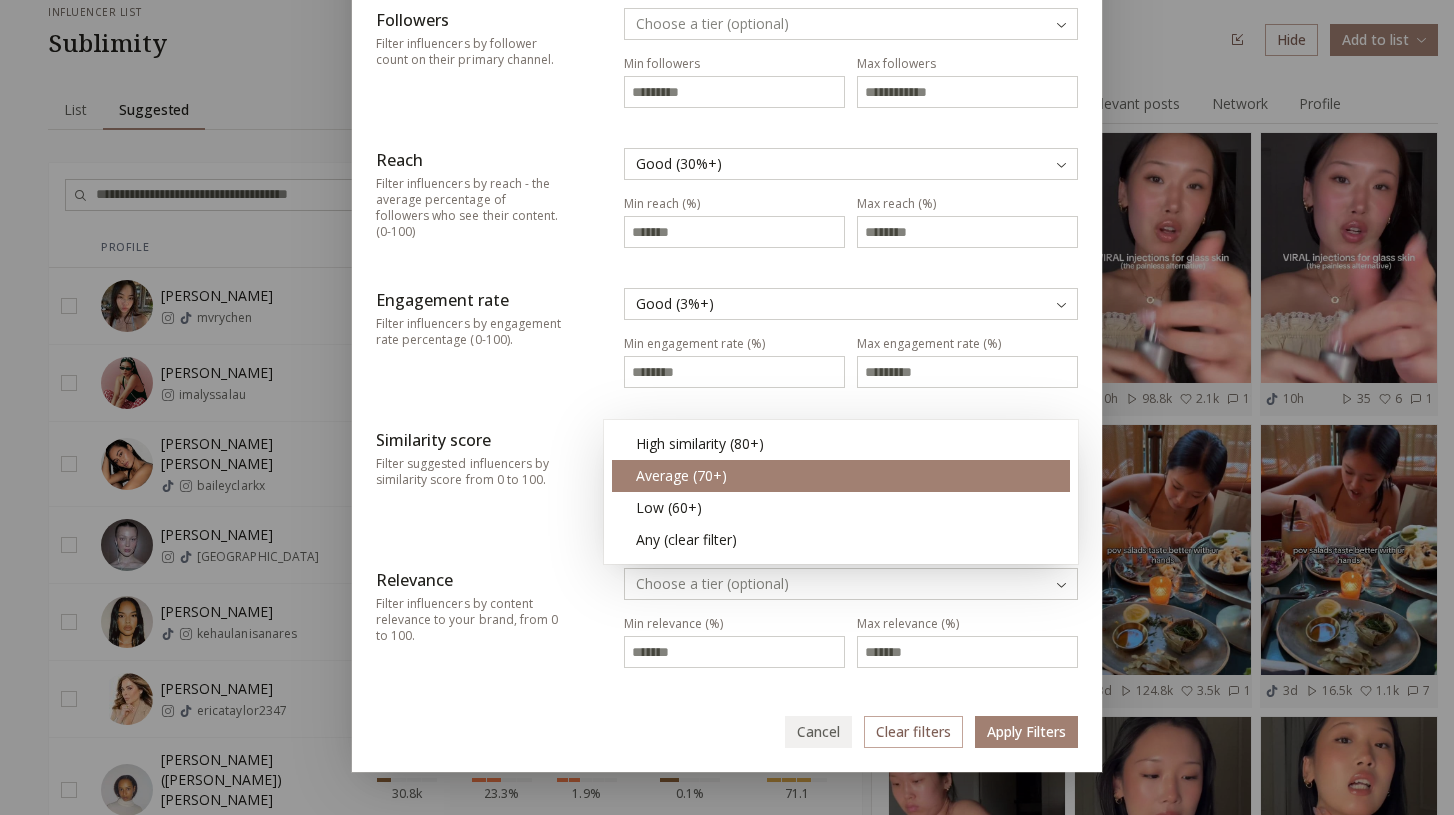 type on "**" 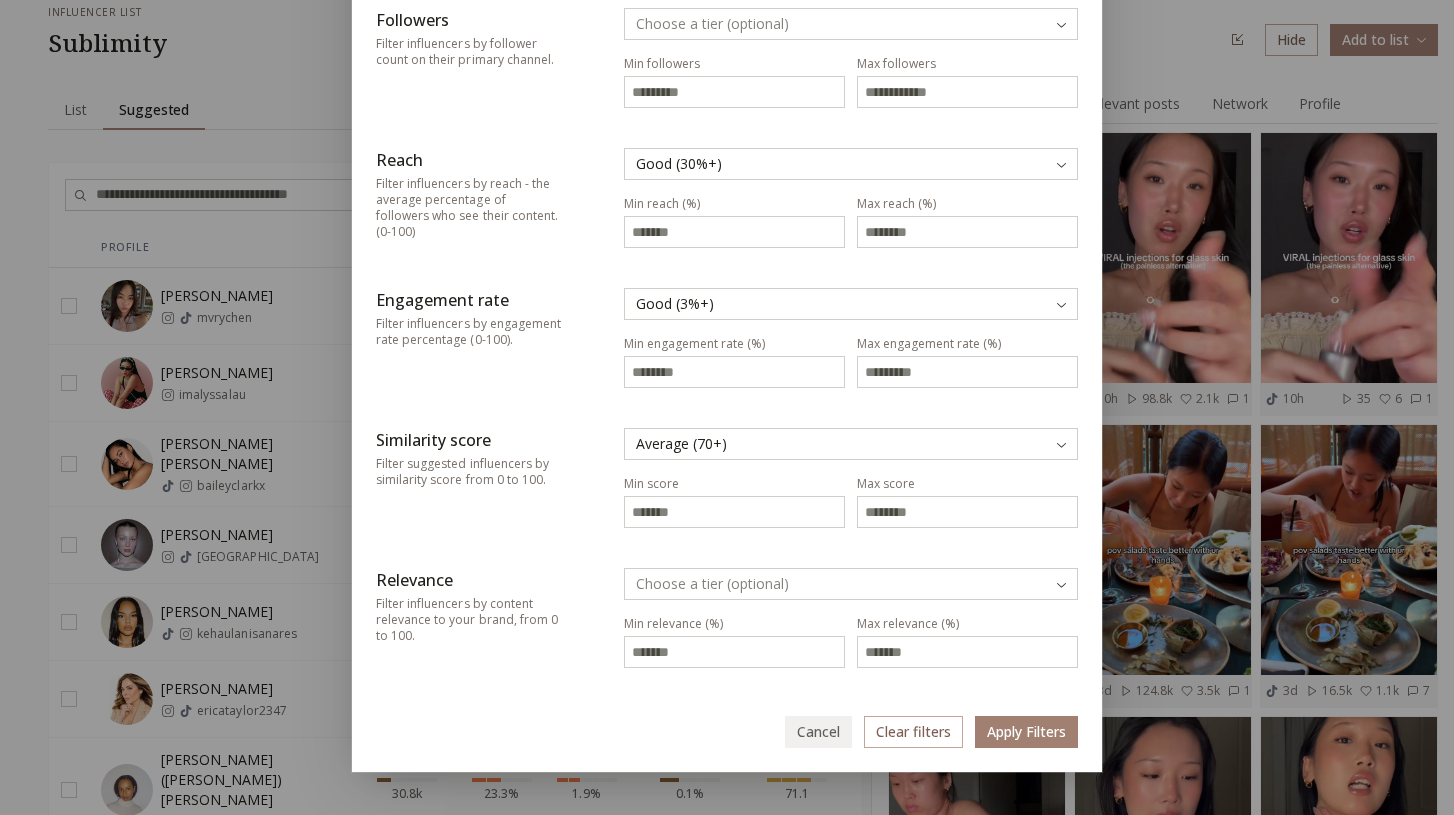 click on "INFLUENCERLIST.AI BETA Influencers influencer list Sublimity List List Suggested Suggested Filters   Profile Followers Reach Engagement Relevance Similarity mary mvrychen 451.9k 6.0% 0.3% 0.0% 74.7 Alyssa Lau imalyssalau 103.6k 19.2% 0.4% 3.5% 74.3 Bailey Sitha Clark baileyclarkx 56.7k 75.6% 3.8% 0.3% 73.9 Bella Krys bellaakrys 113.4k 7.0% 0.3% 0.4% 73.1 Kehaulani Sanares kehaulanisanares 100.6k 13.8% 2.1% 2.3% 73.0 Erica Taylor ericataylor2347 2.1M 3.8% 0.1% 0.4% 72.0 Frankie (Francesca) Girling fbwgrl 30.8k 23.3% 1.9% 0.1% 71.1 Emilie Tømmerberg emilietommerberg 563.2k 27.8% 0.6% 1.2% 70.5 Jasmin jasminnlily_ 1.2M 13.6% 0.6% 0.9% 70.3 Via via..li 924.2k 8.3% 0.7% 4.5% 70.3 Tobi Henney tobimakeup 104.9k 9.7% 0.5% 1.1% 70.1 Yuri London thedewiest 14.0k 32.8% 2.6% 3.4% 69.8 𝐴𝑛𝑑𝑟𝑒𝑎 𝑅𝑜𝑑𝑟𝑖𝑔𝑢𝑒𝑧 andreaveiraa 141.9k 16.9% 0.6% 1.4% 69.4 Ruby Lyn rubylyn_ 697.2k 39.7% 3.5% 5.1% 69.4 Ivy Elix ivy4evr 320.2k 38.2% 6.0% 0.1% 69.3 Alana Henry alanahenry._ 59.7k 11.9% 0.8% Mar" at bounding box center (727, 16860) 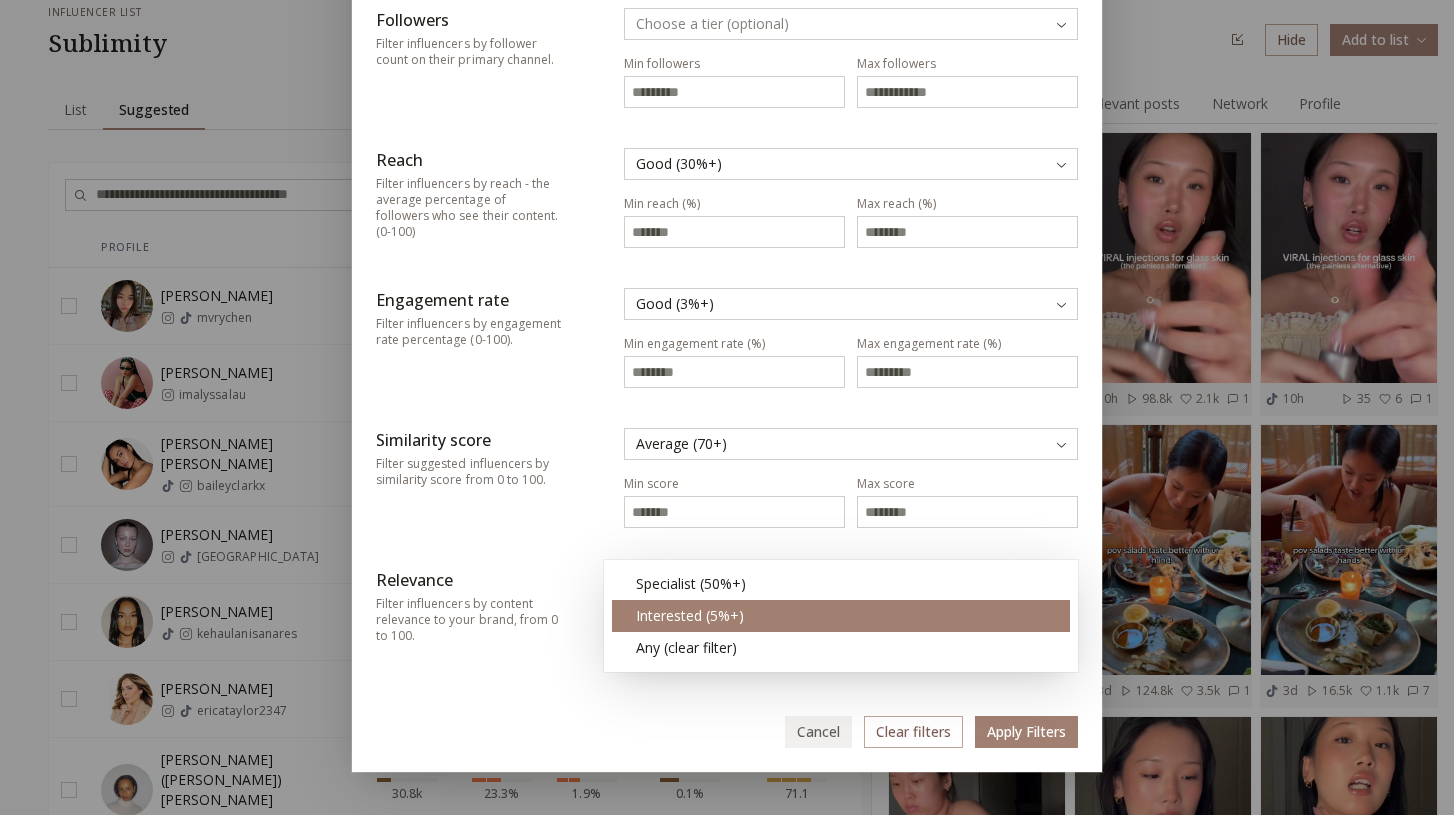 type on "*" 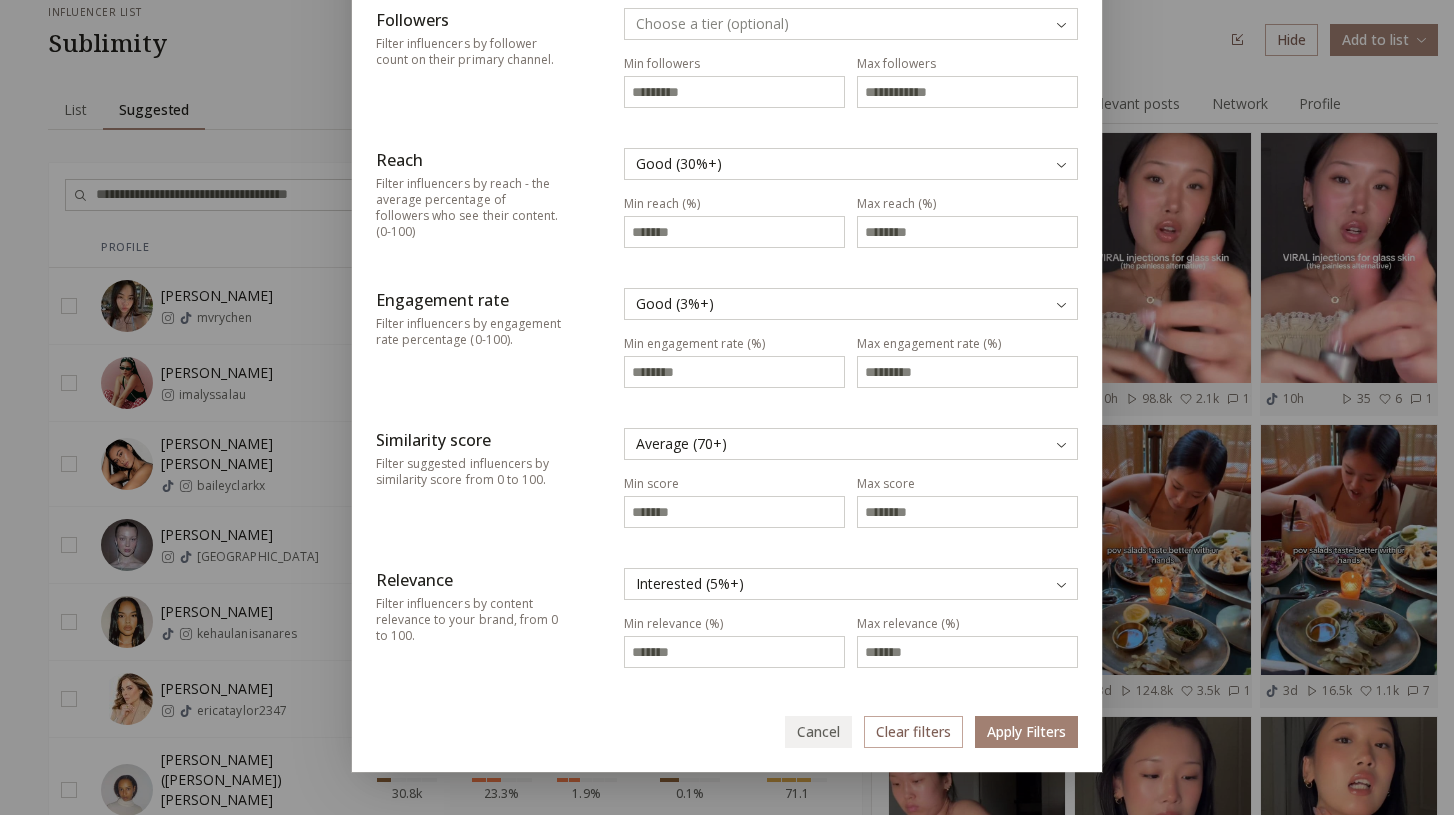 click on "Apply Filters" at bounding box center [1026, 732] 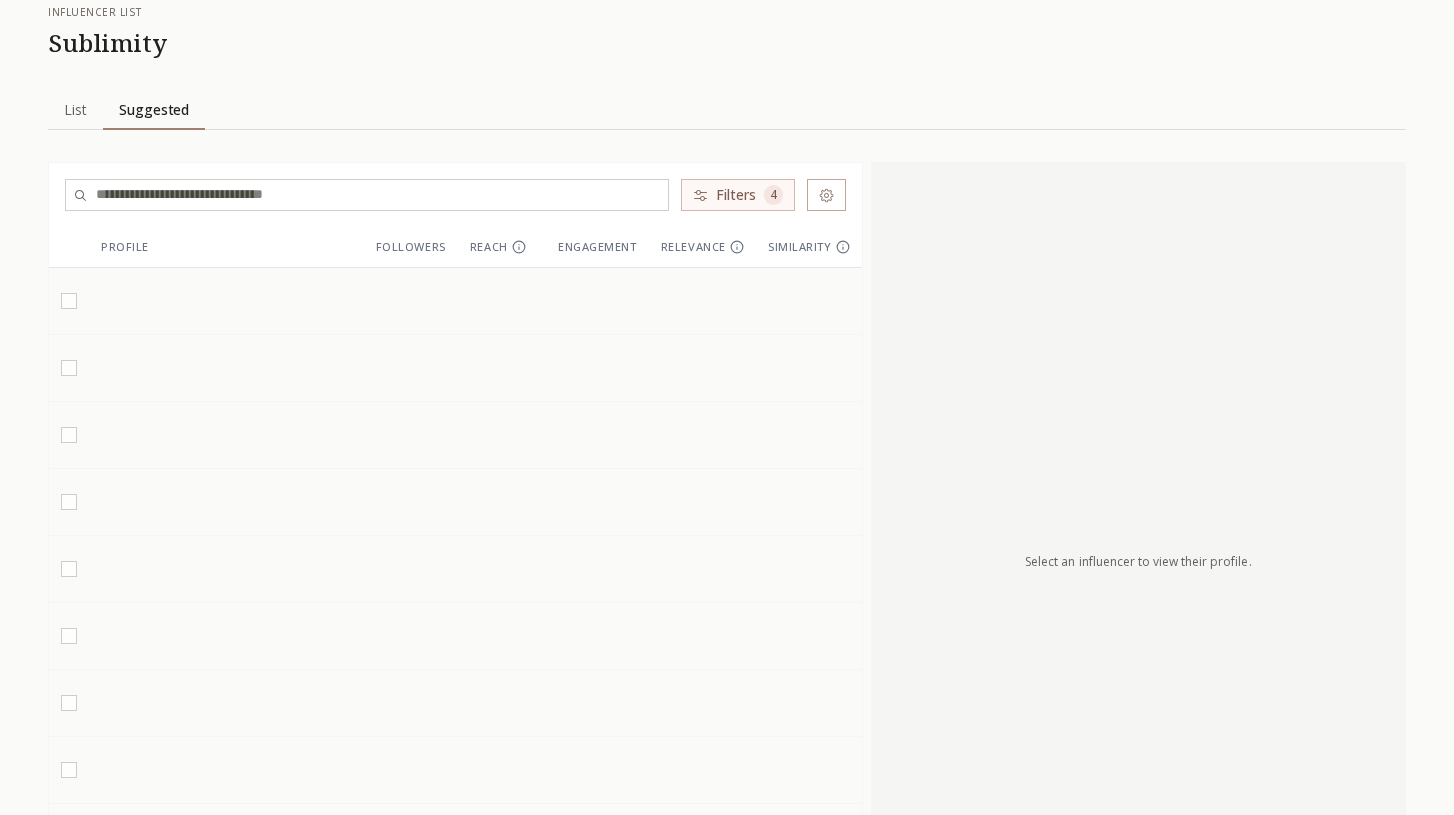 scroll, scrollTop: 0, scrollLeft: 0, axis: both 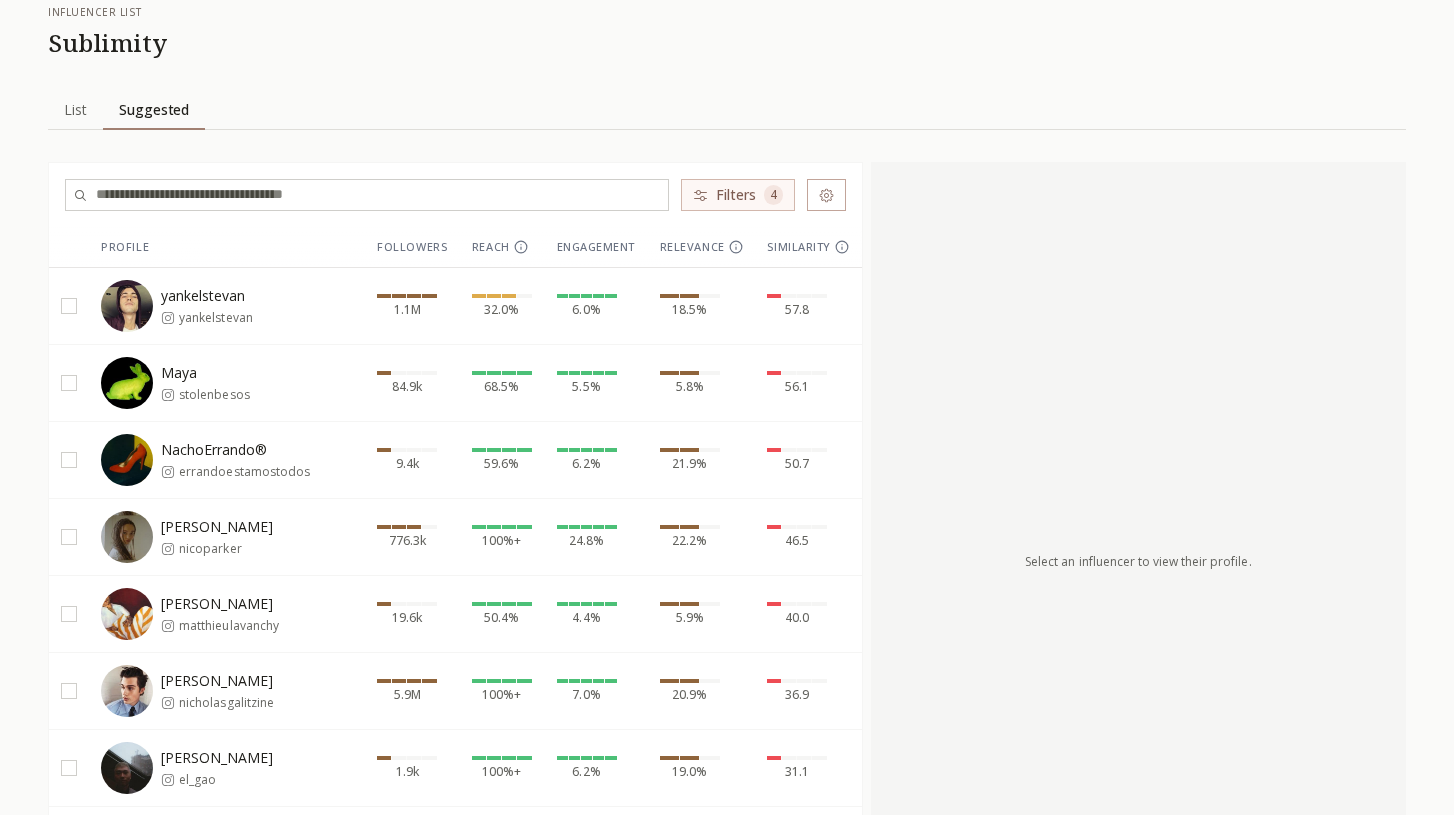 click on "yankelstevan yankelstevan" at bounding box center [226, 306] 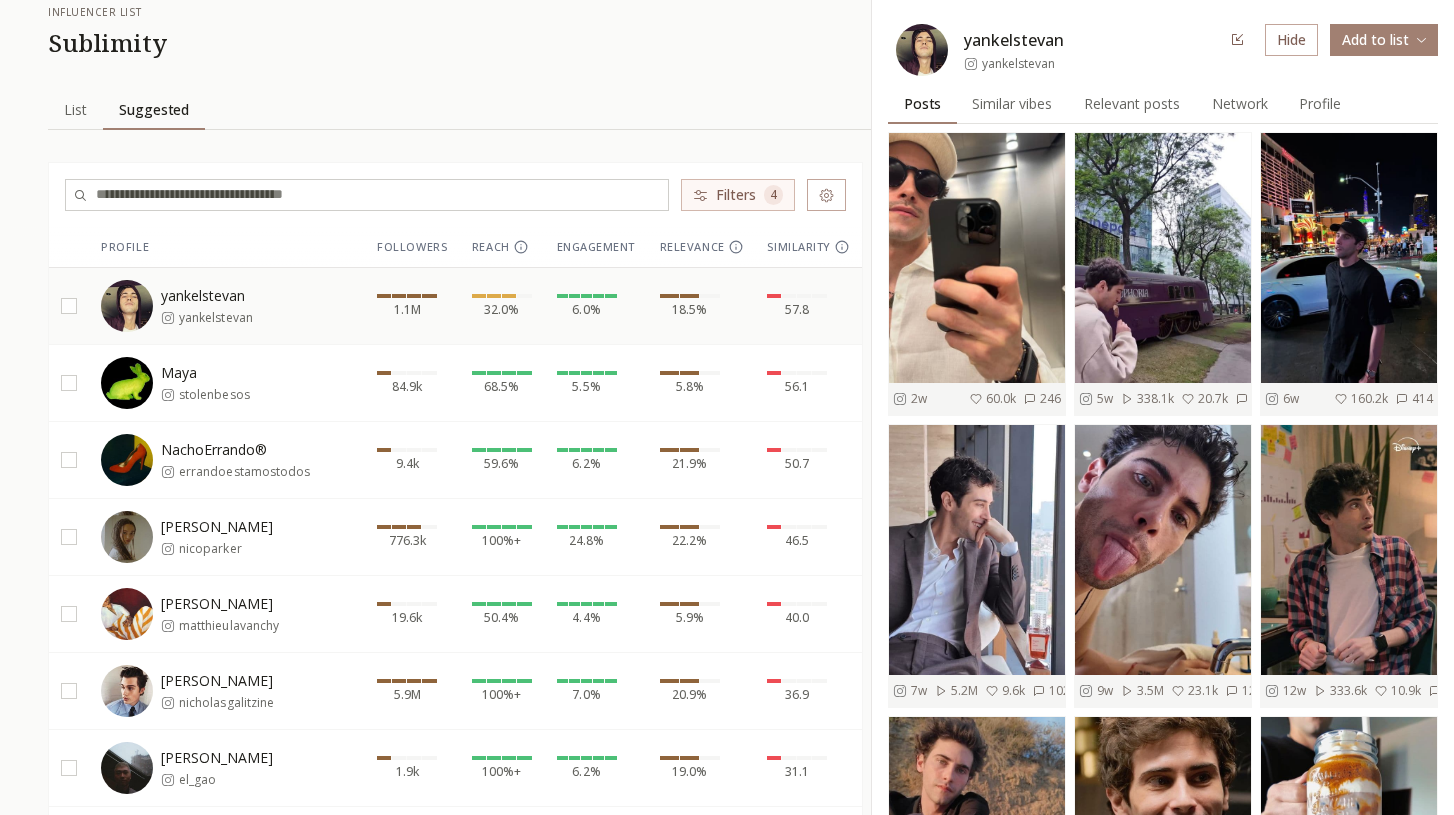 click on "Relevant posts" at bounding box center (1132, 104) 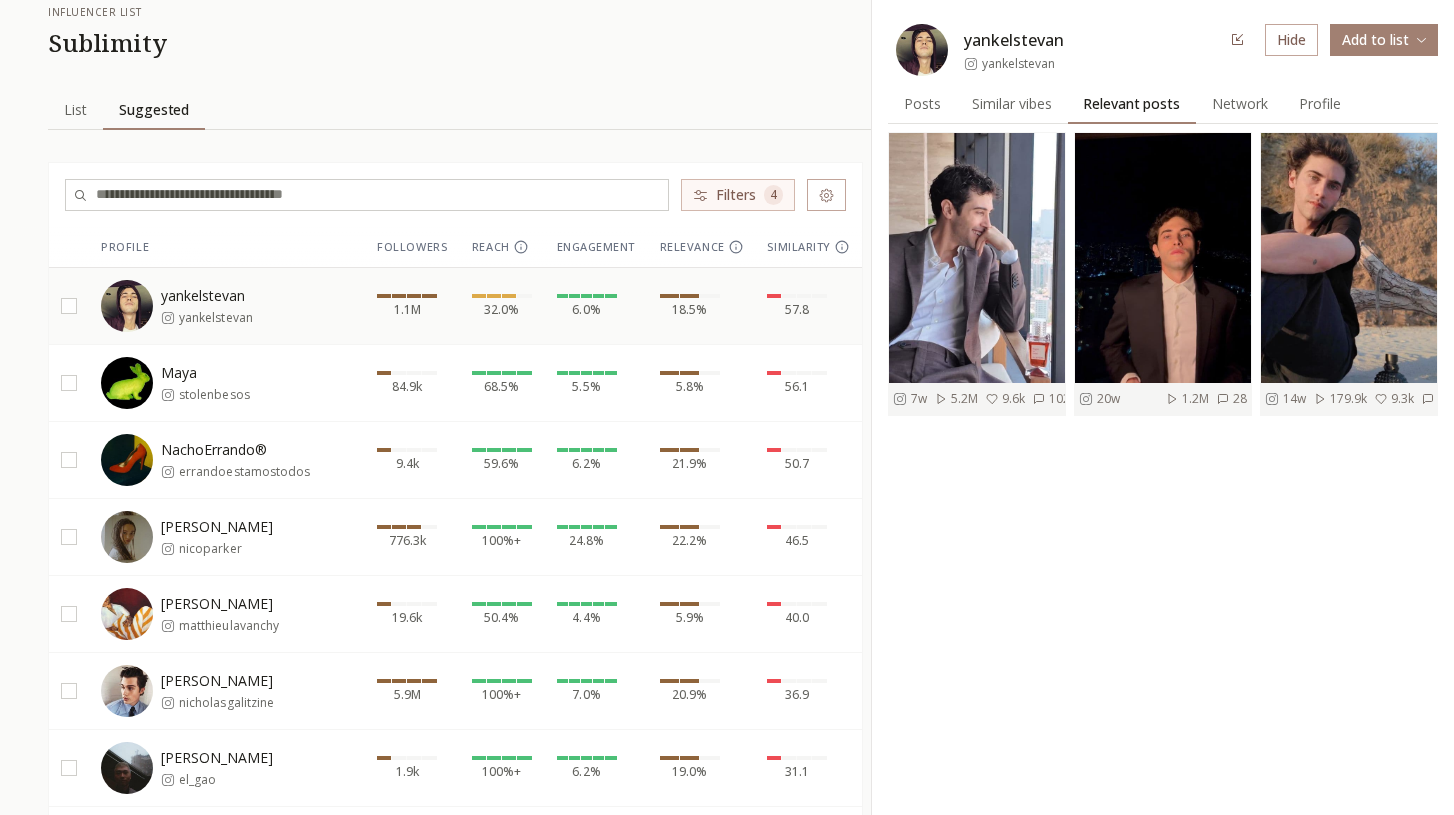 click on "Maya" at bounding box center (205, 373) 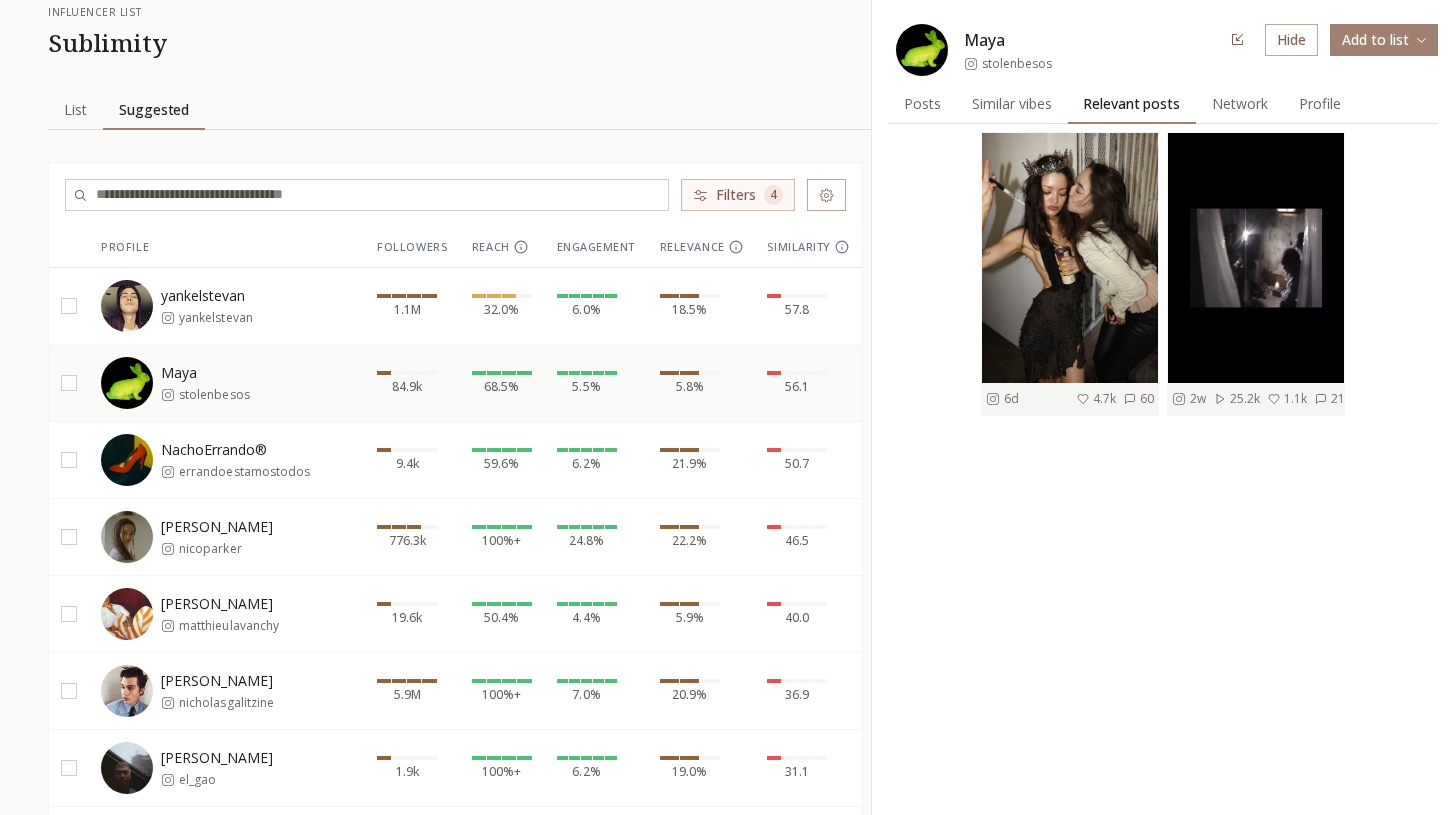click on "Posts" at bounding box center (922, 104) 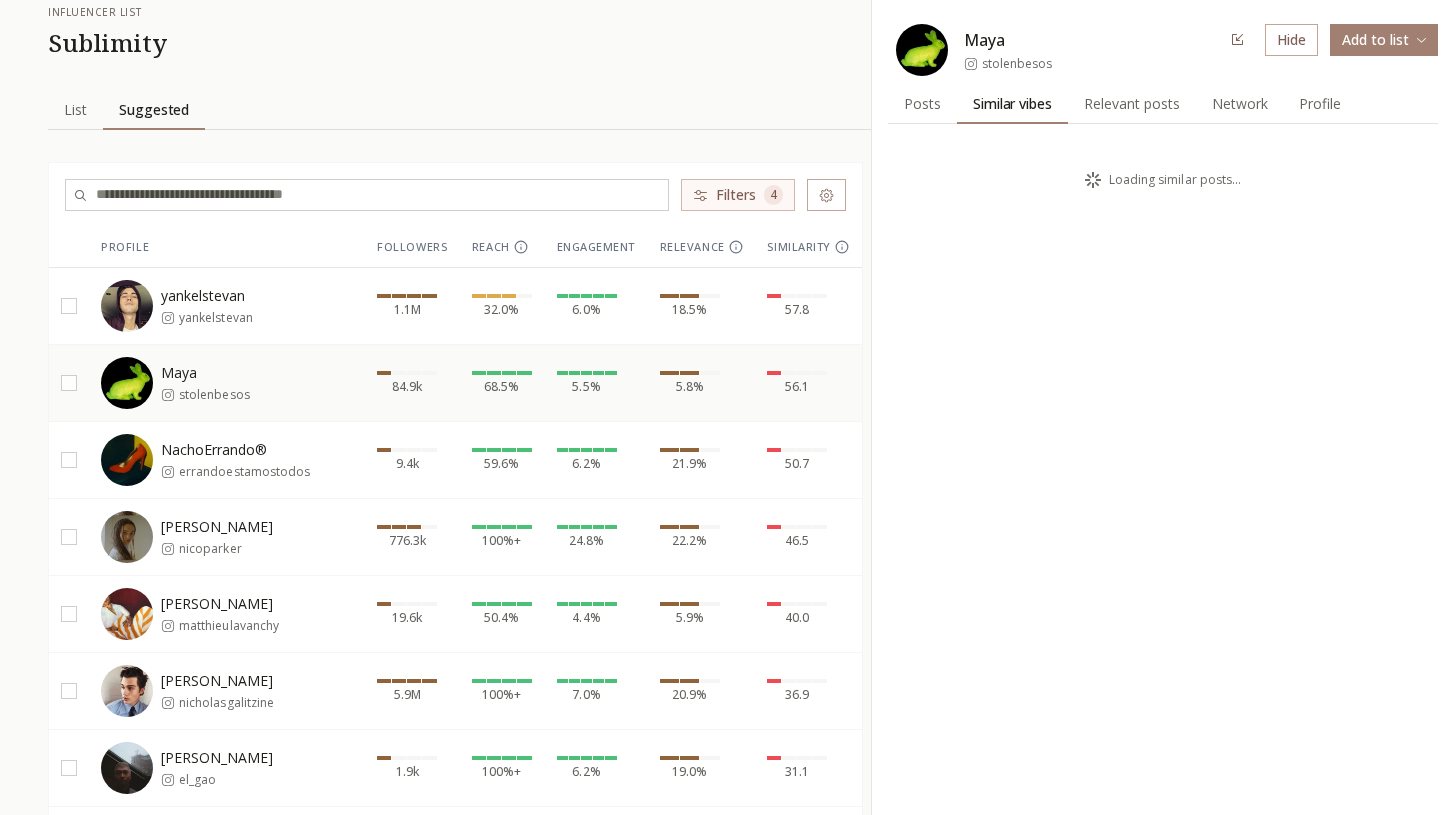 click on "Similar vibes" at bounding box center (1012, 104) 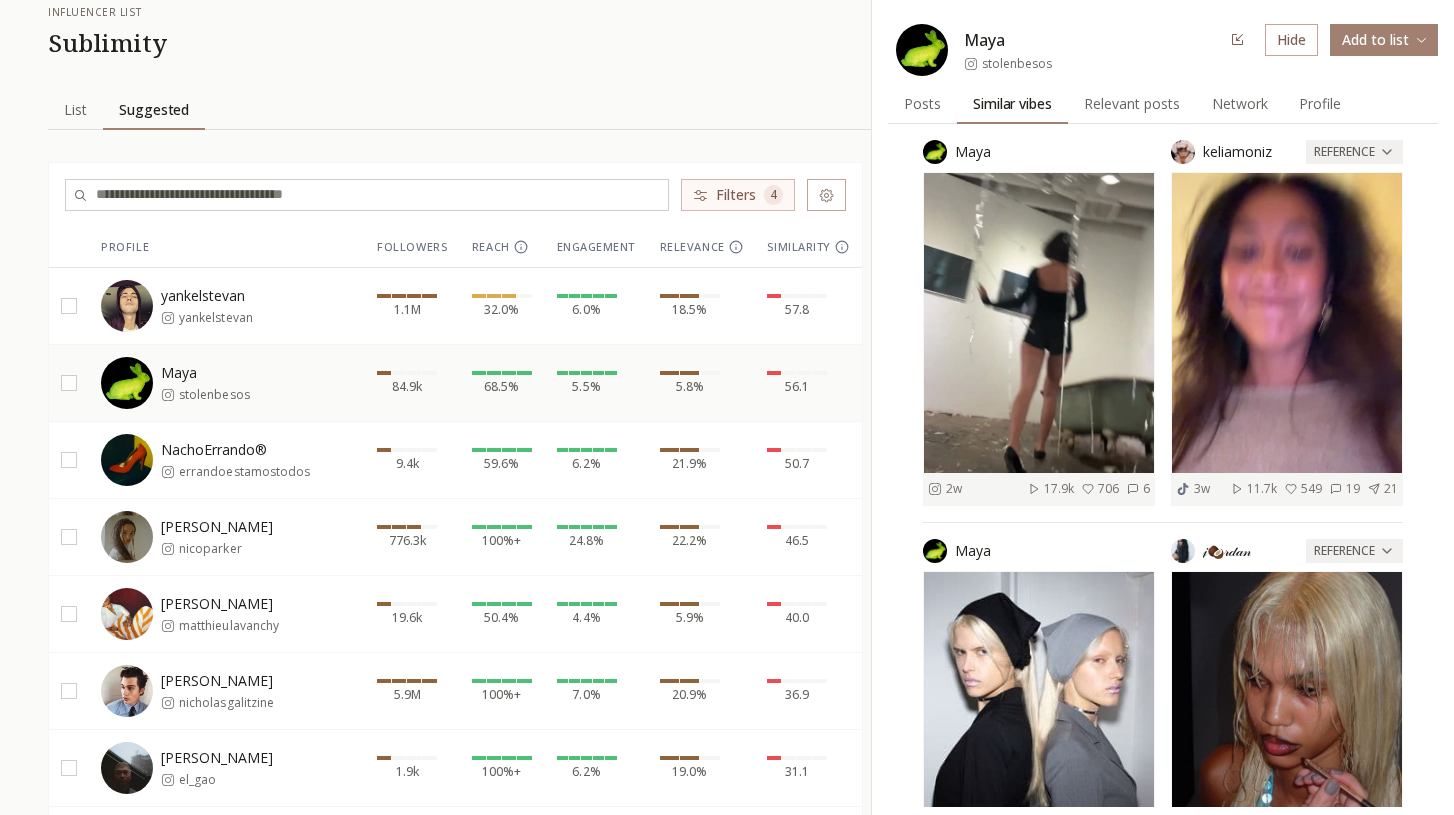 click on "Maya" at bounding box center (205, 373) 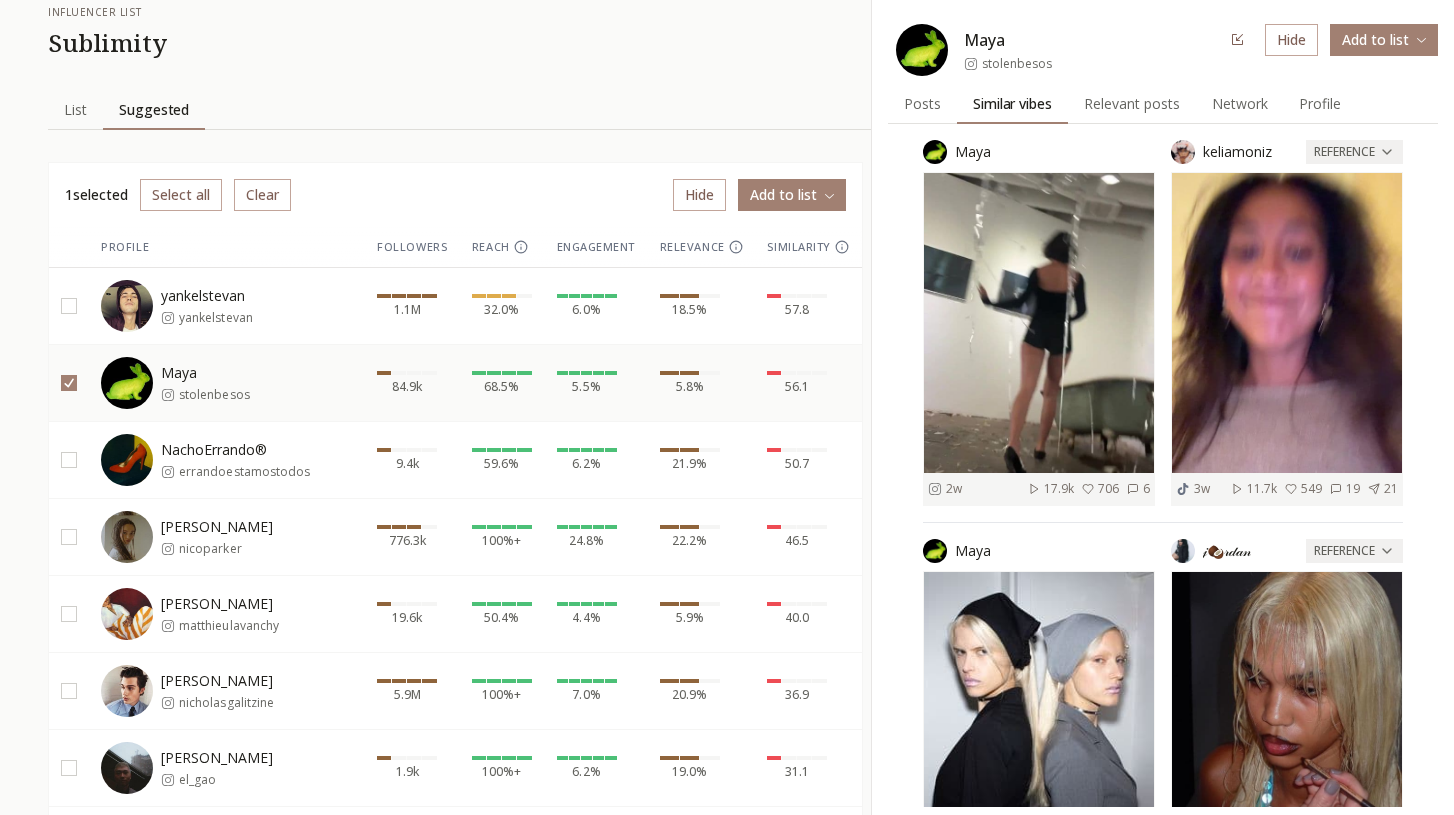 click on "1  selected Select all Clear Hide Add to list" at bounding box center [455, 195] 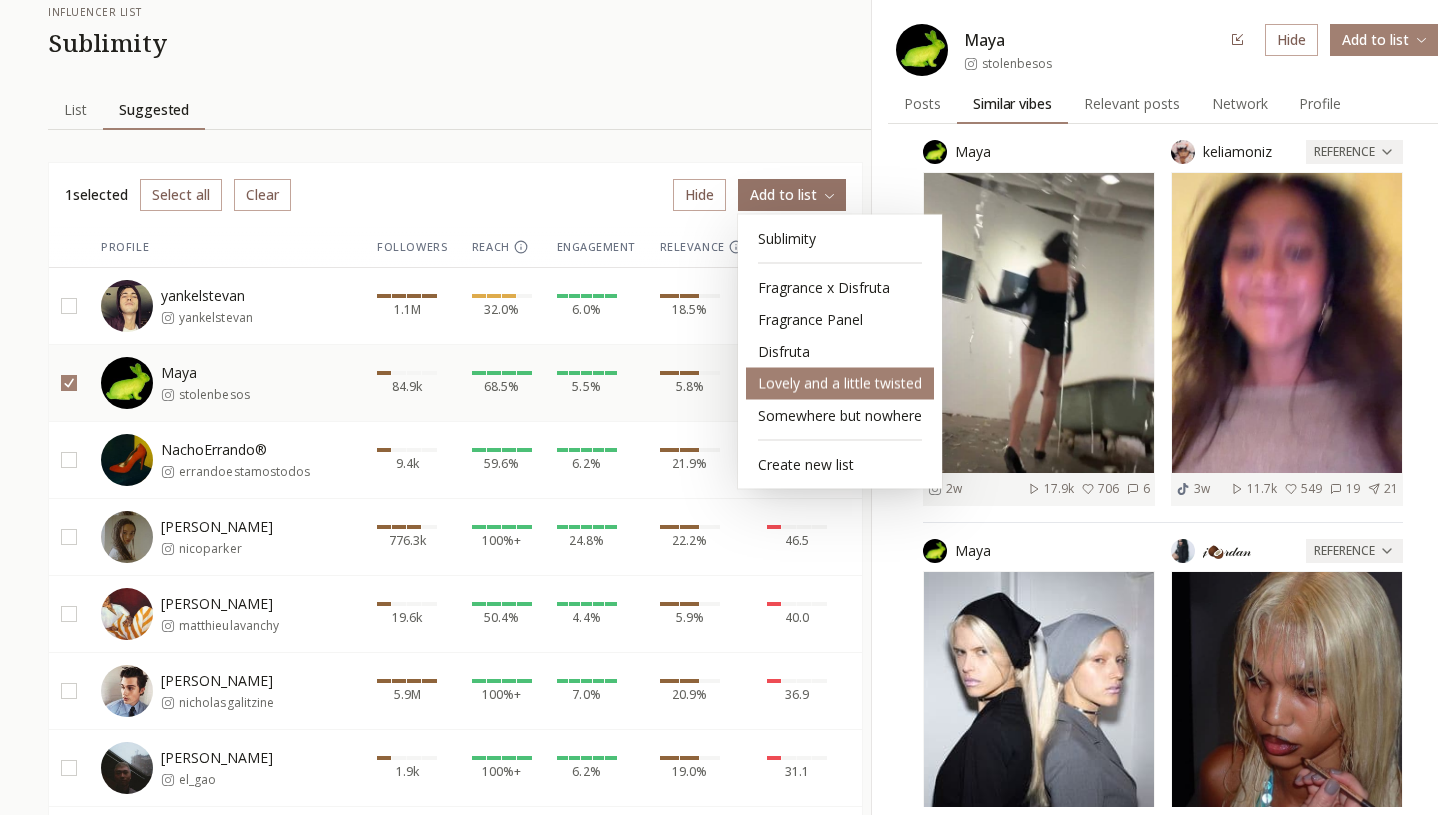 click on "Lovely and a little twisted" at bounding box center (840, 384) 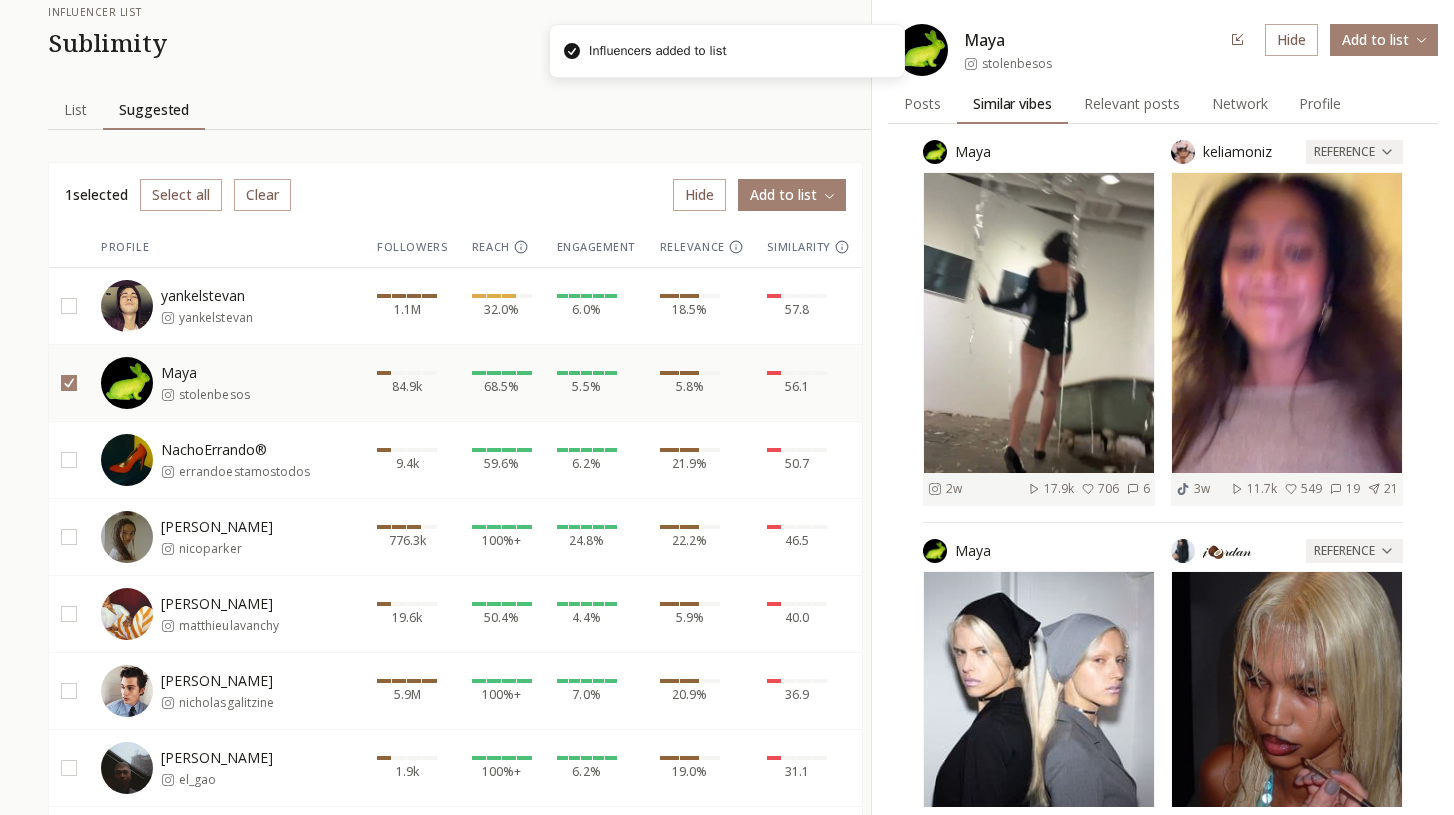 click on "NachoErrando® errandoestamostodos" at bounding box center [235, 460] 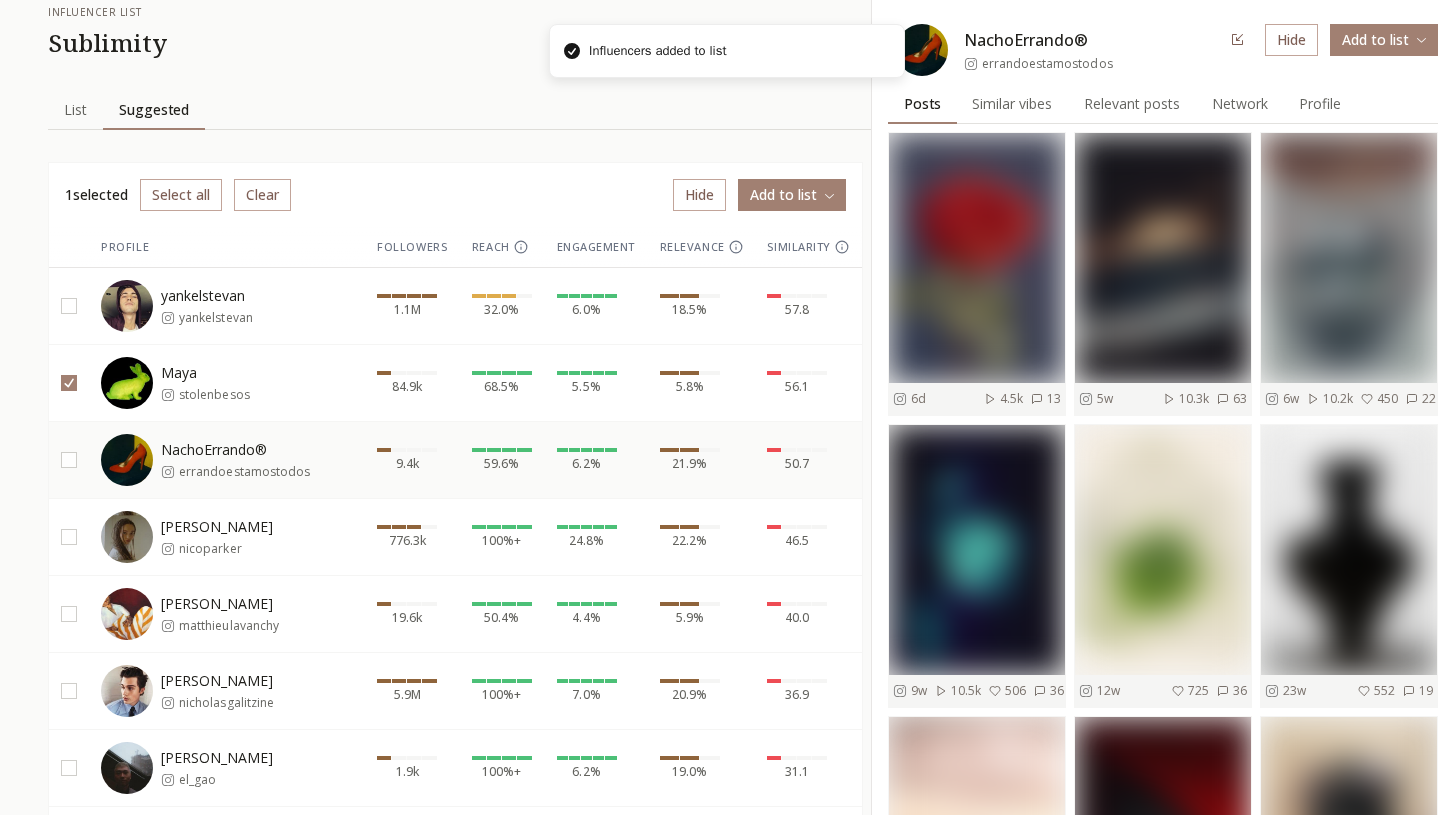 click on "Posts" at bounding box center (922, 104) 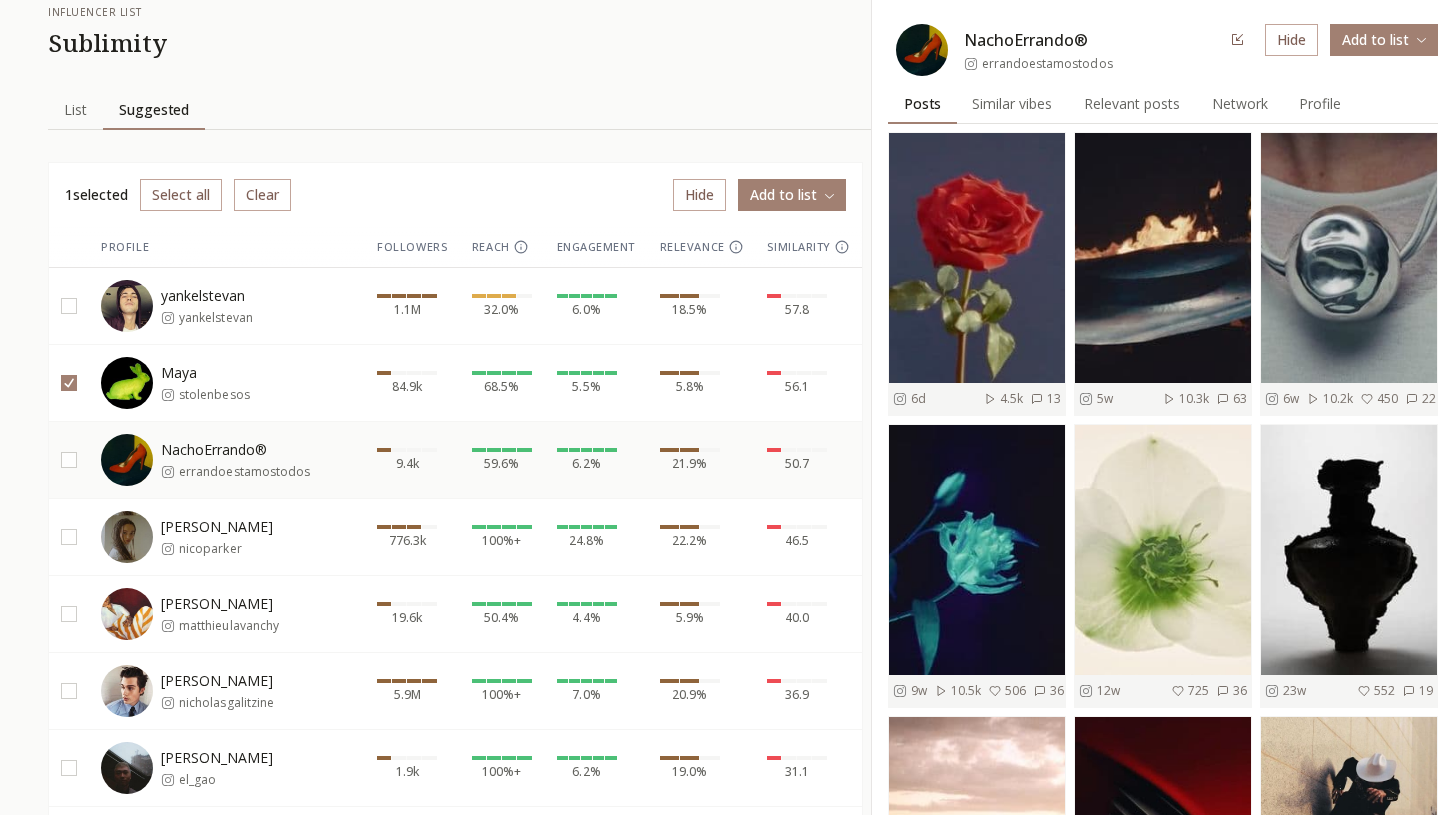 click on "Nico Parker nicoparker" at bounding box center (217, 537) 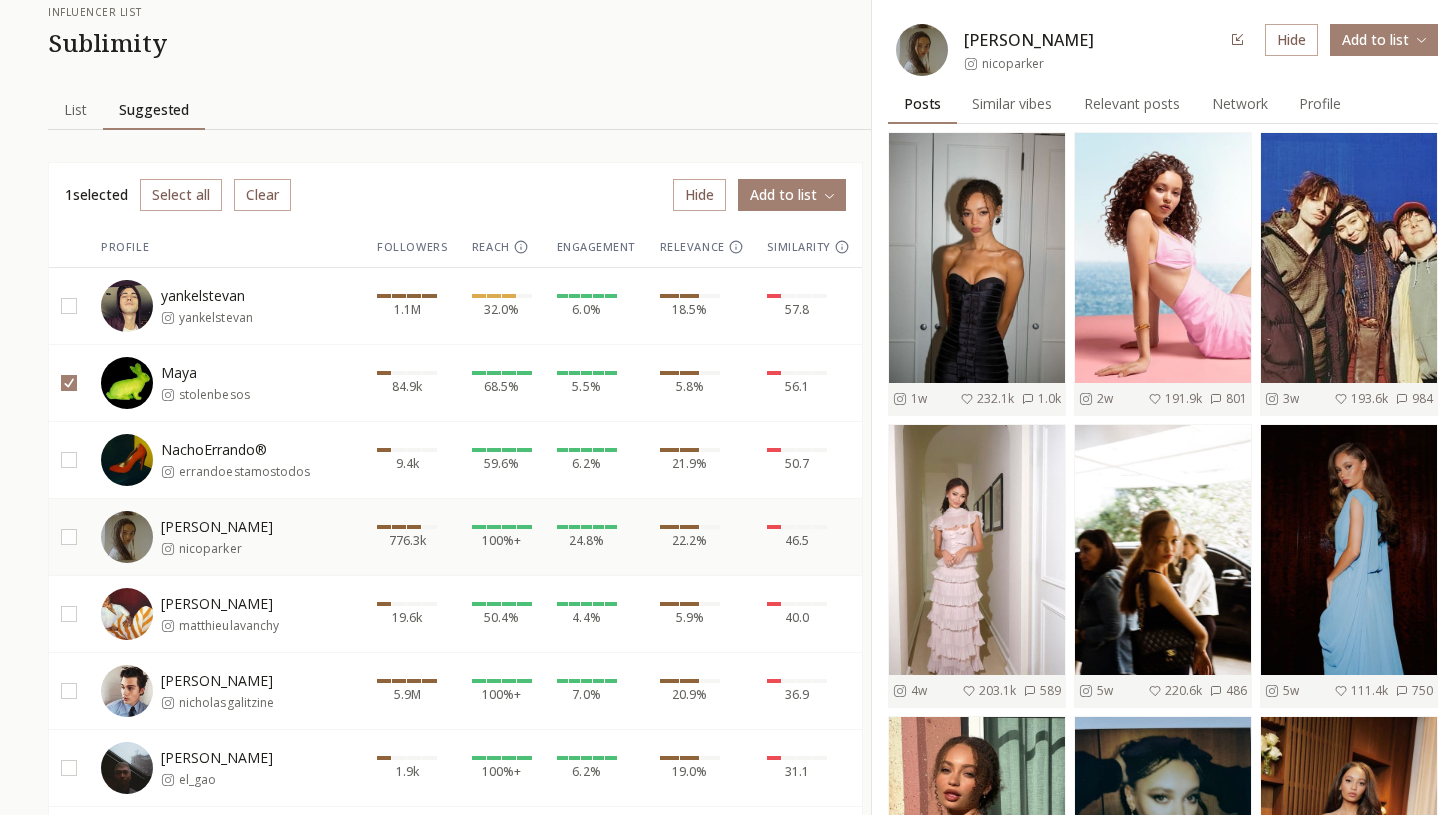 click on "nicoparker" at bounding box center (1013, 64) 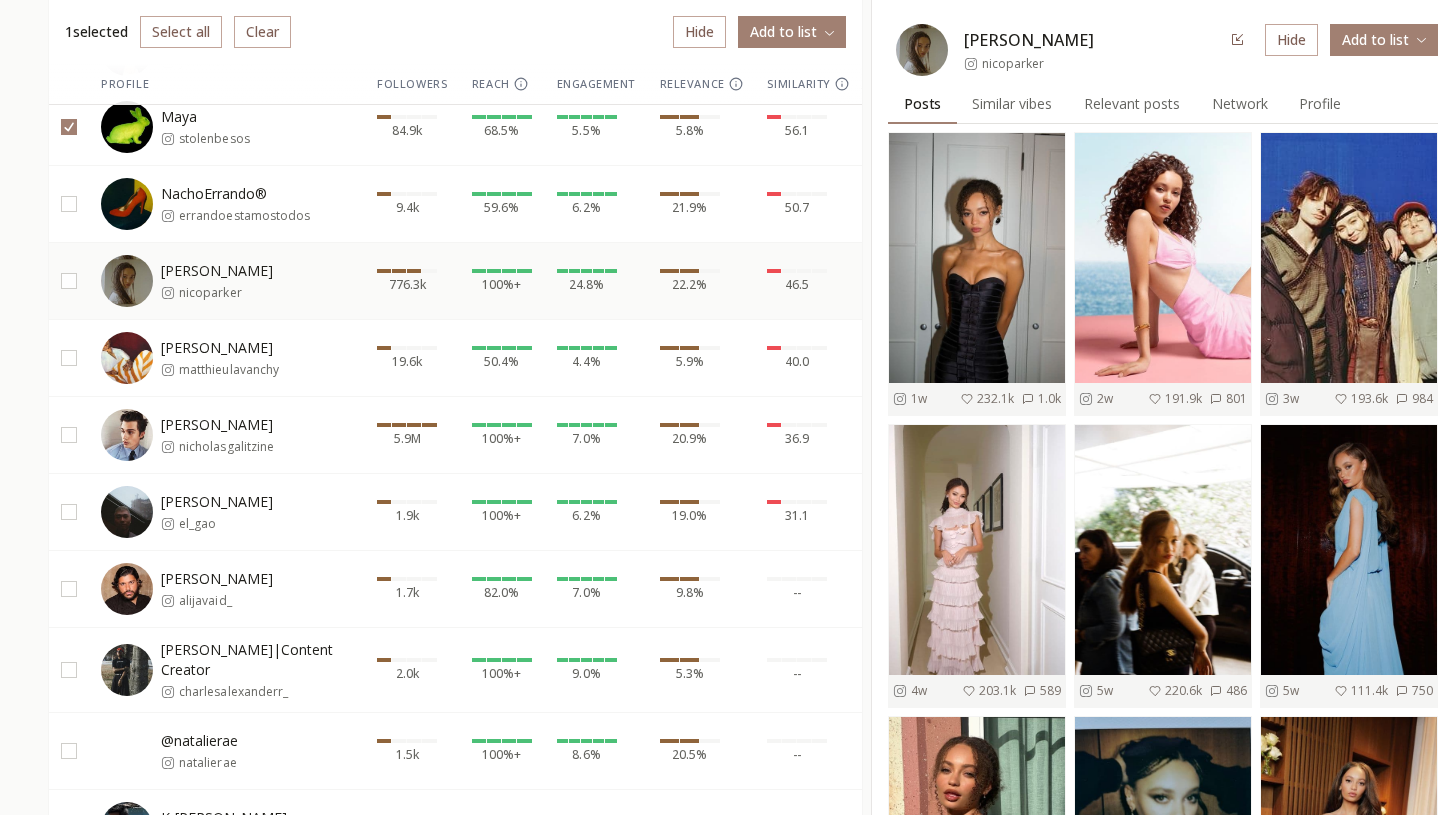 scroll, scrollTop: 435, scrollLeft: 0, axis: vertical 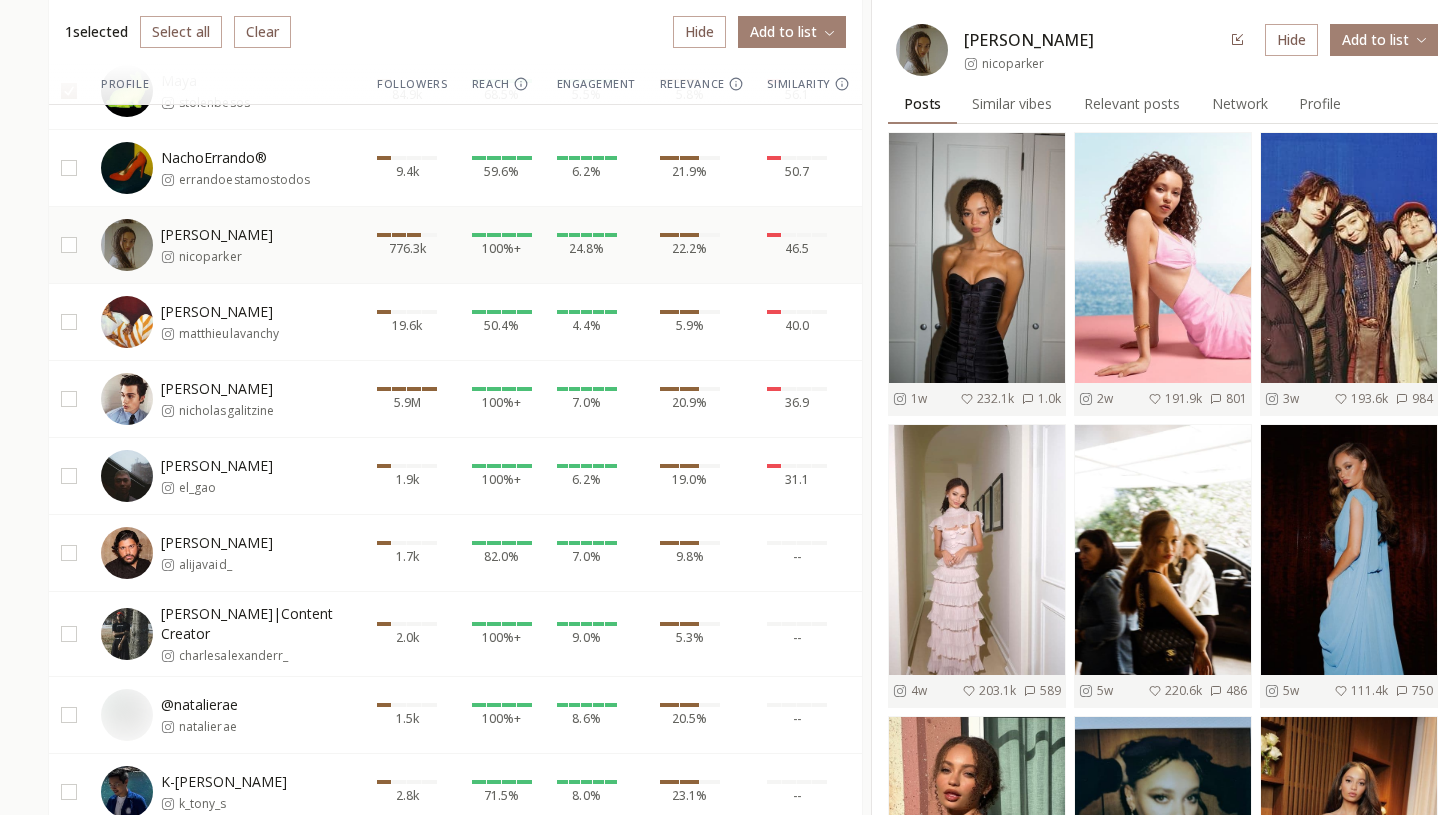 click on "Matthieu Lavanchy" at bounding box center (219, 312) 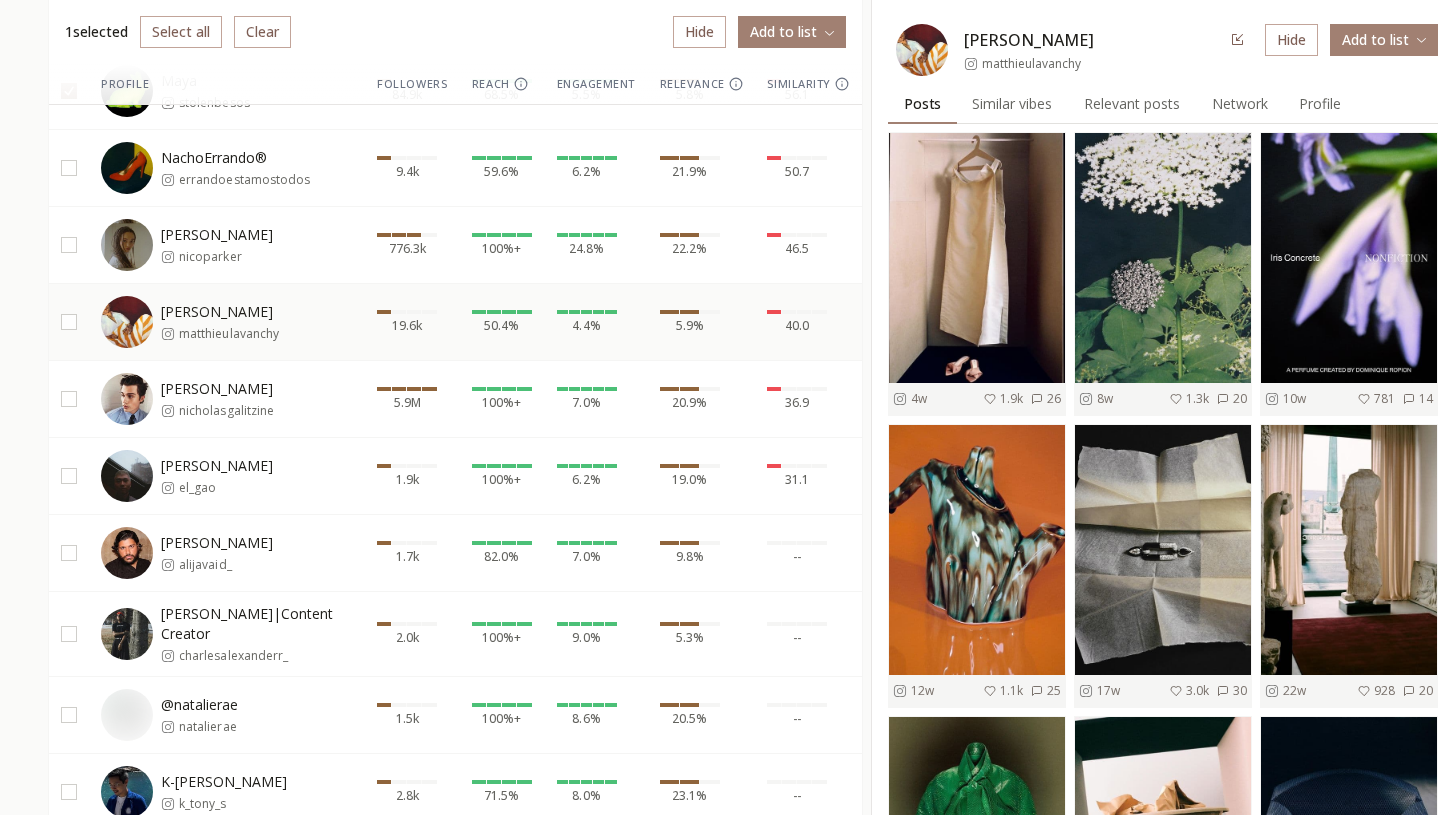 click on "Relevant posts" at bounding box center (1132, 104) 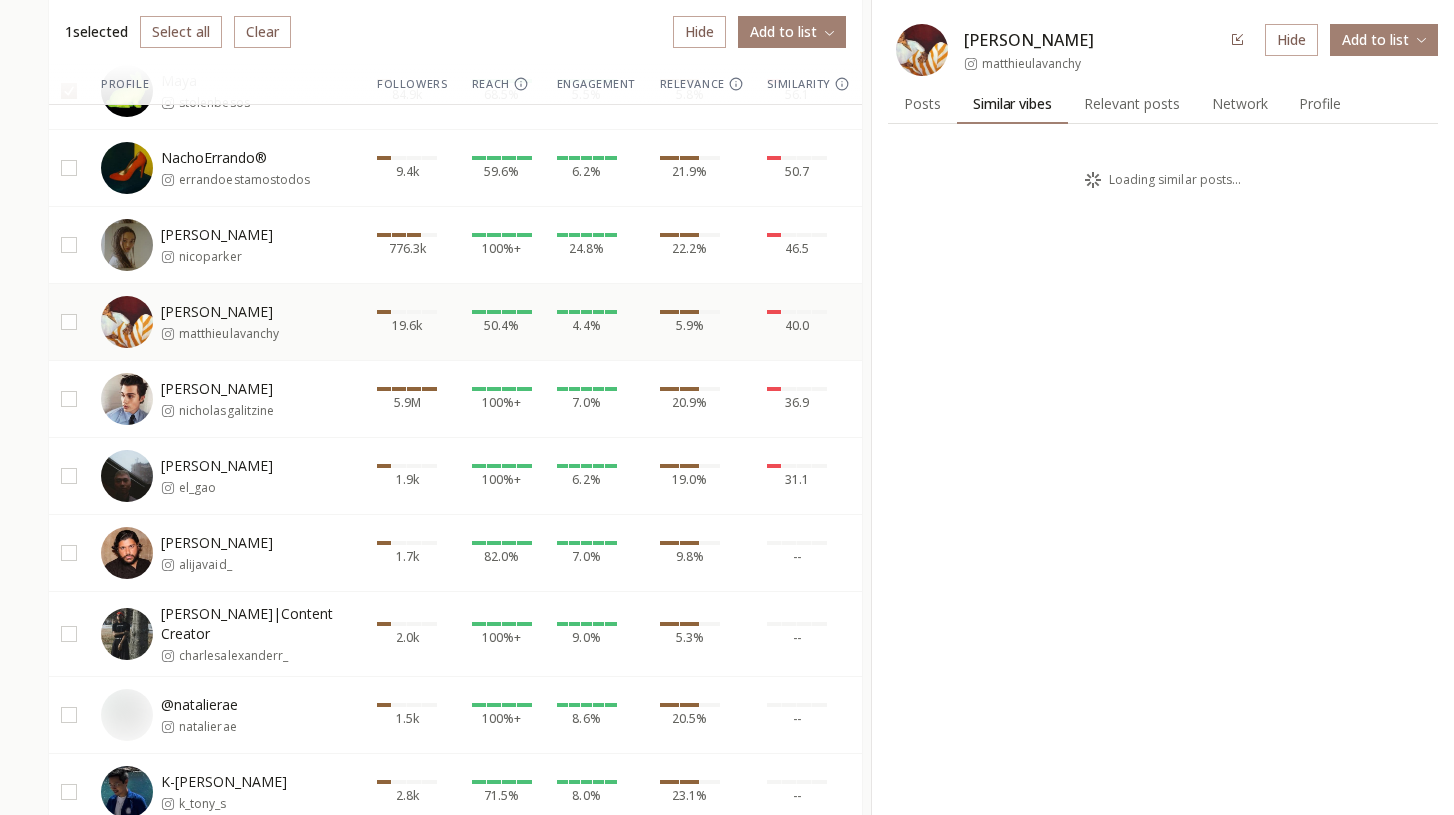 click on "Similar vibes Similar vibes" at bounding box center (1012, 104) 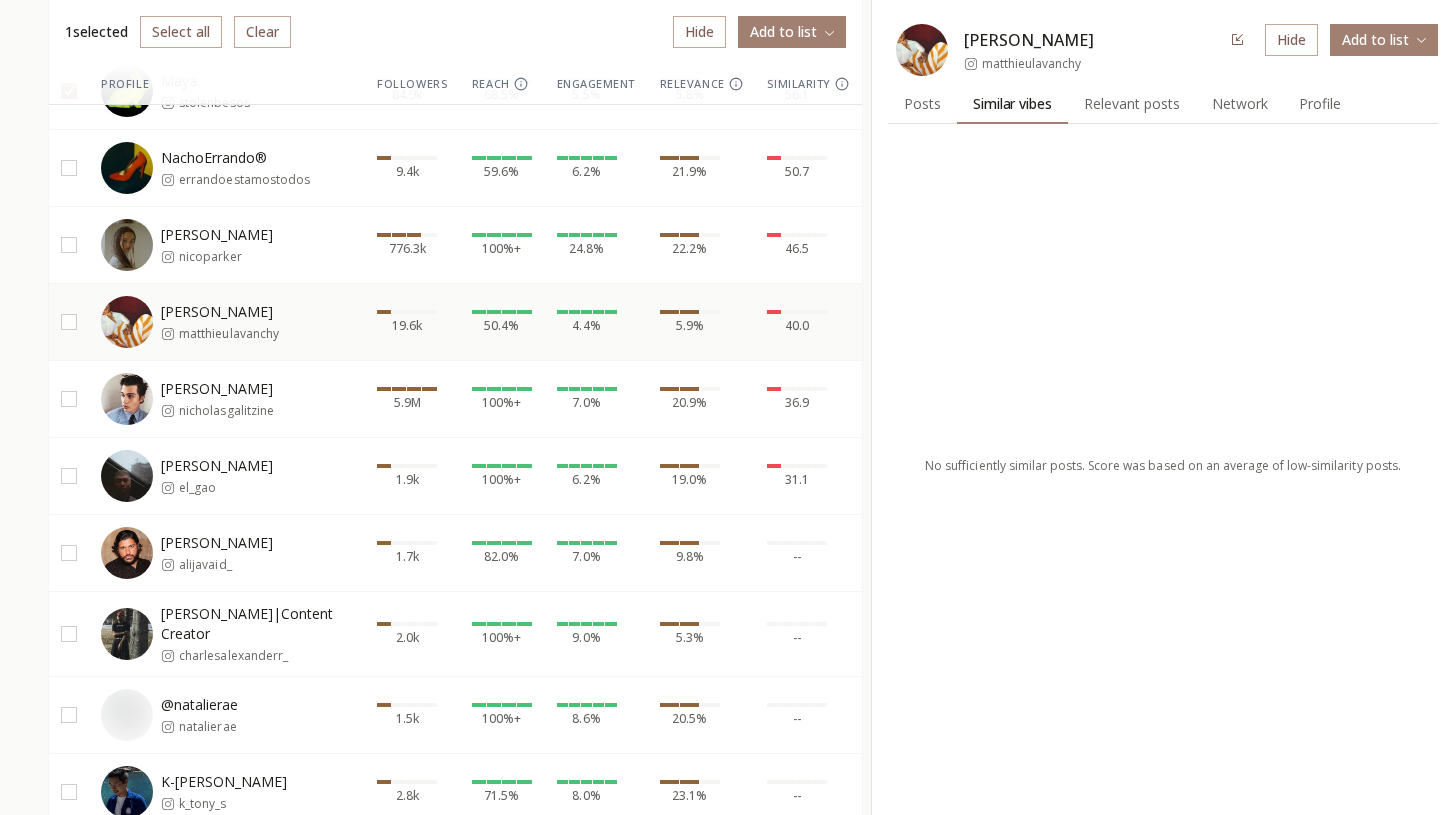 click on "Posts" at bounding box center (922, 104) 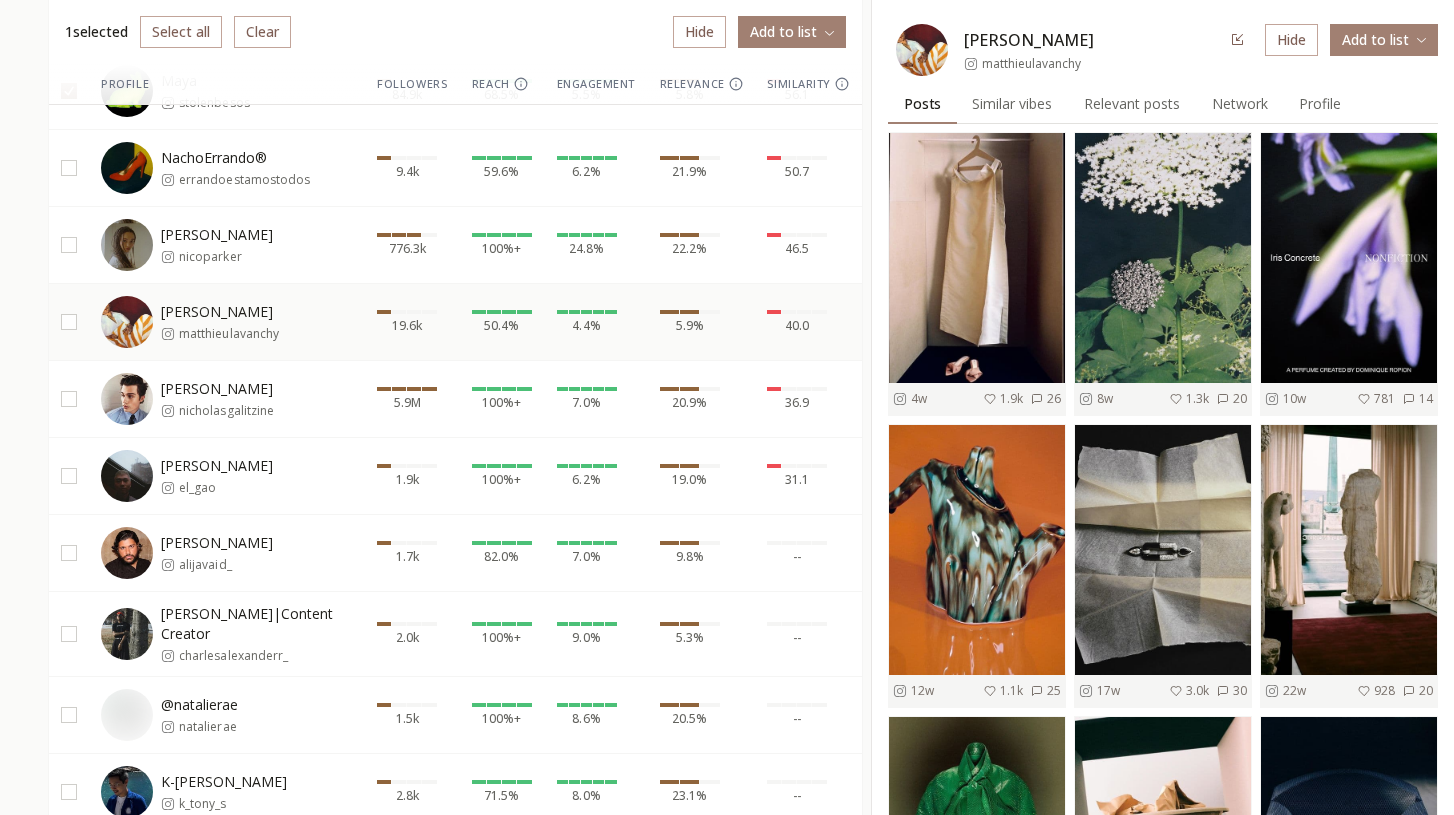 click on "matthieulavanchy" at bounding box center (1031, 64) 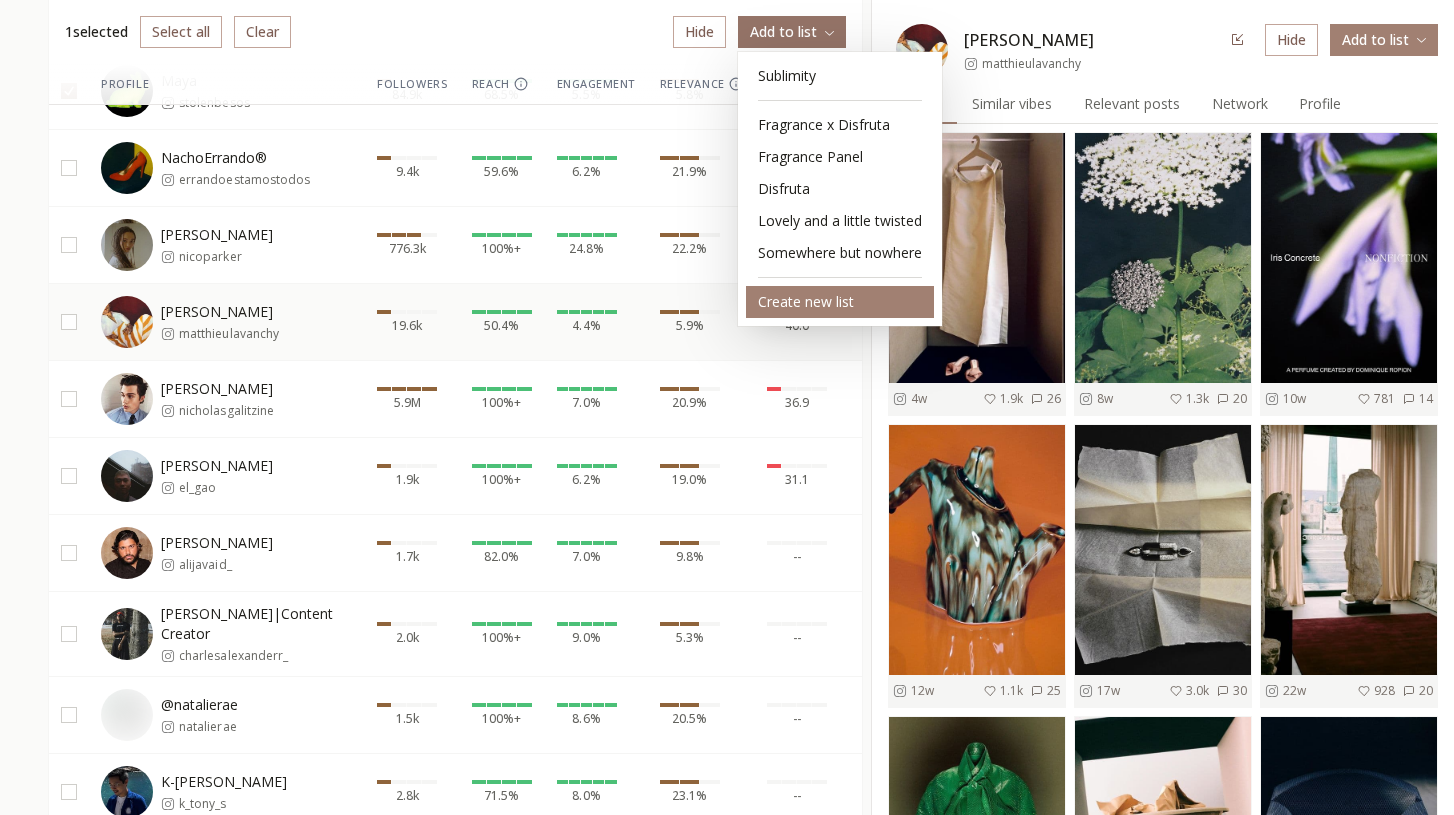 click on "Create new list" at bounding box center (840, 302) 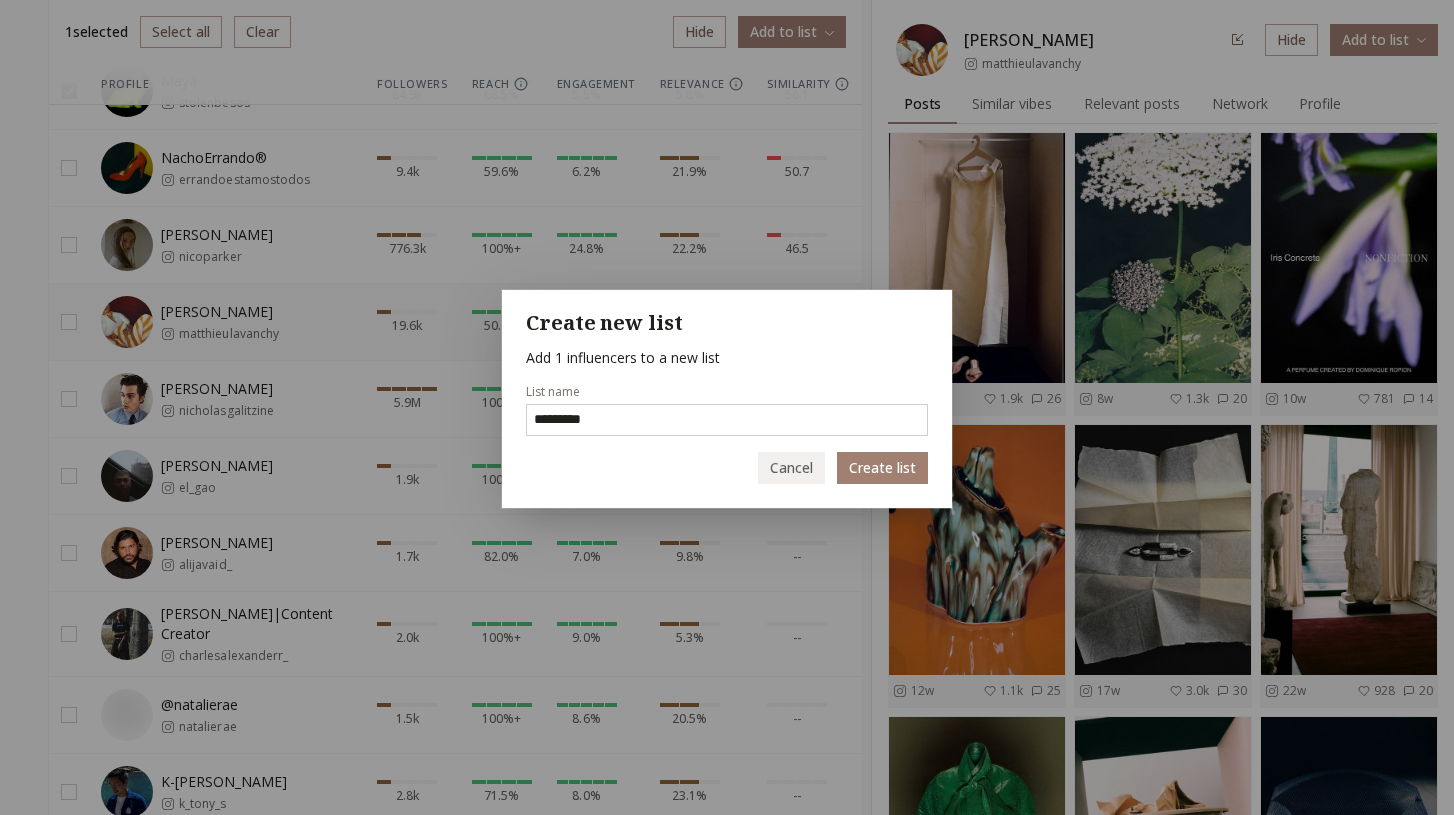 type on "*********" 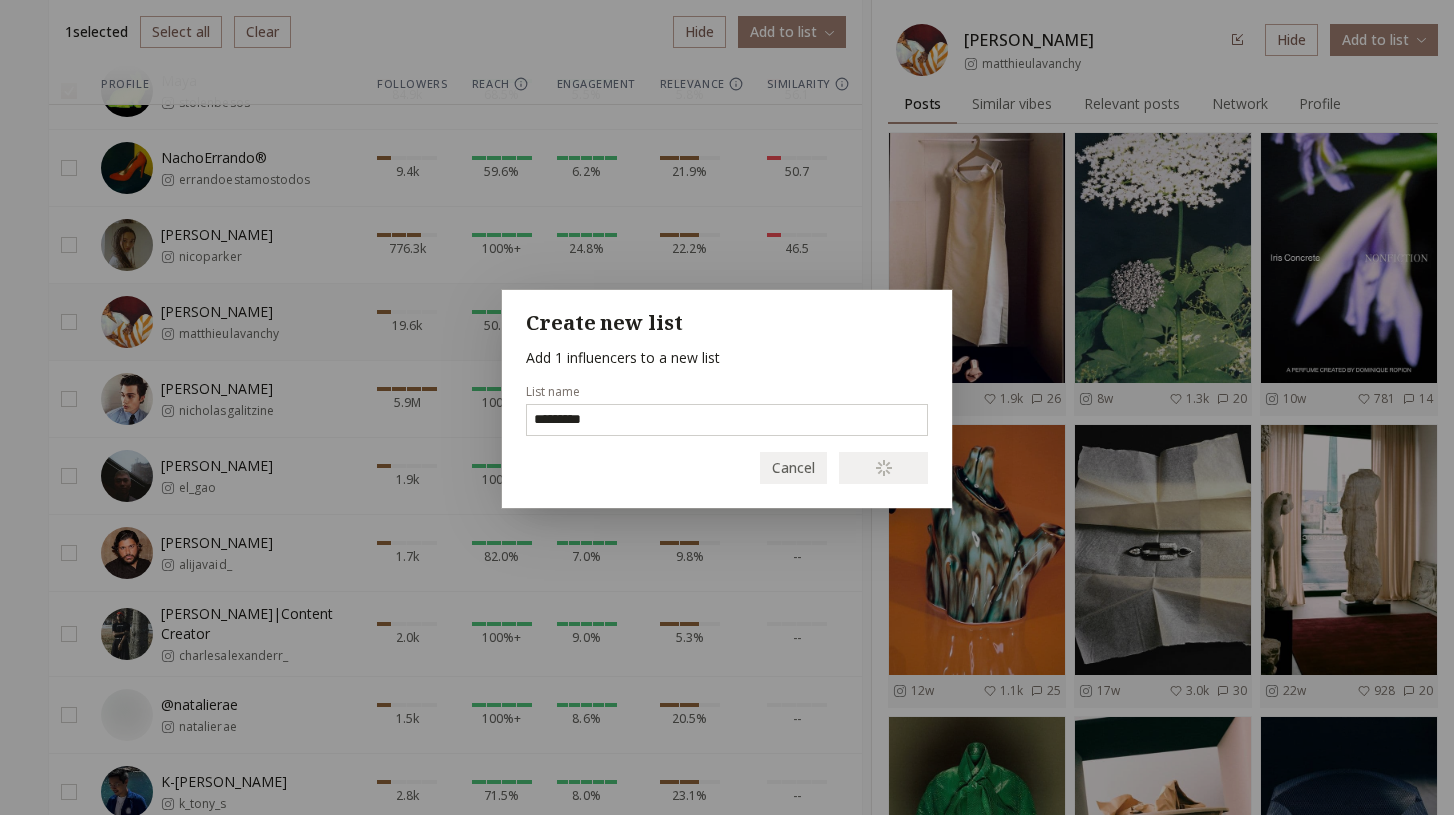 type 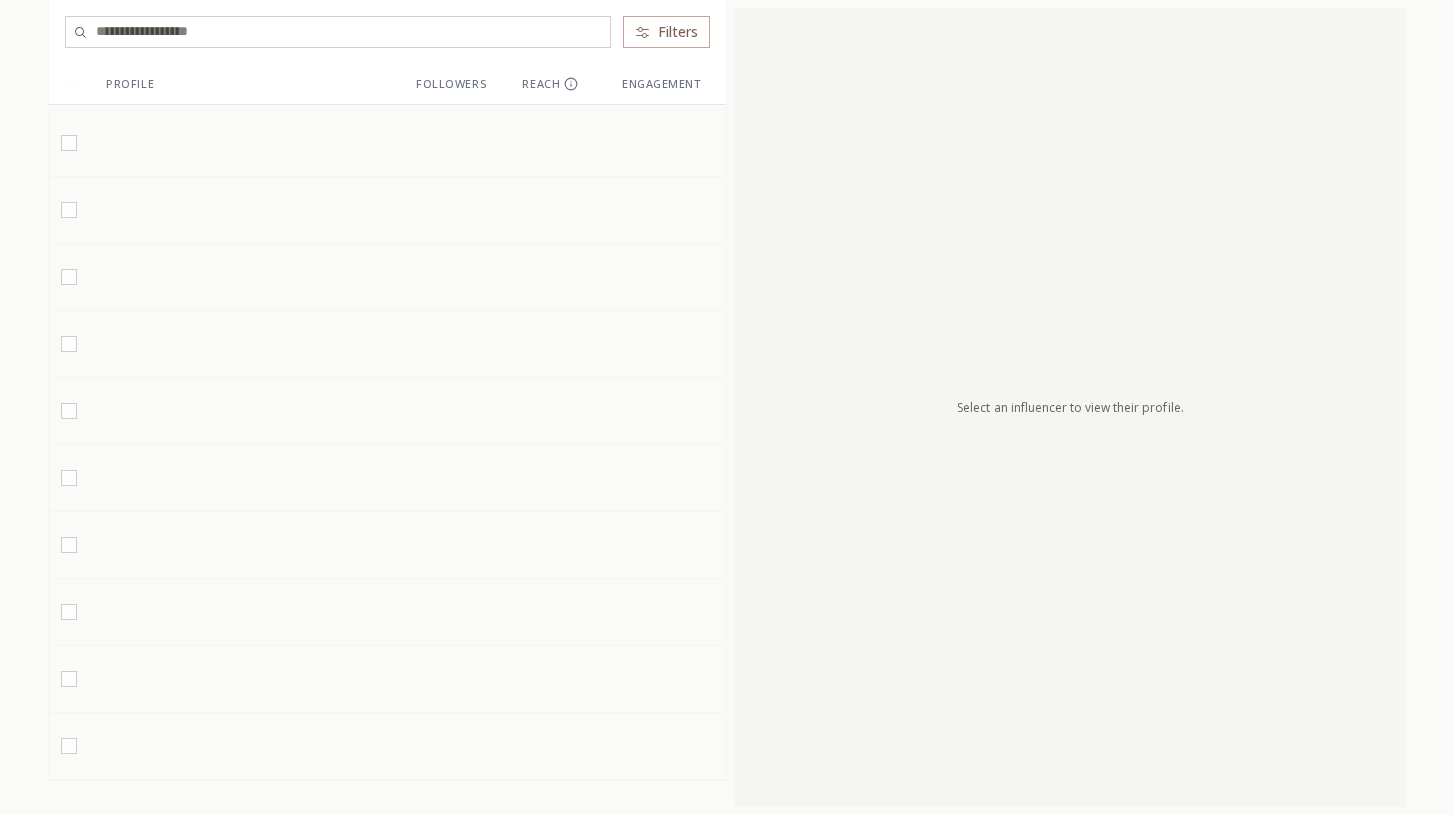 scroll, scrollTop: 0, scrollLeft: 0, axis: both 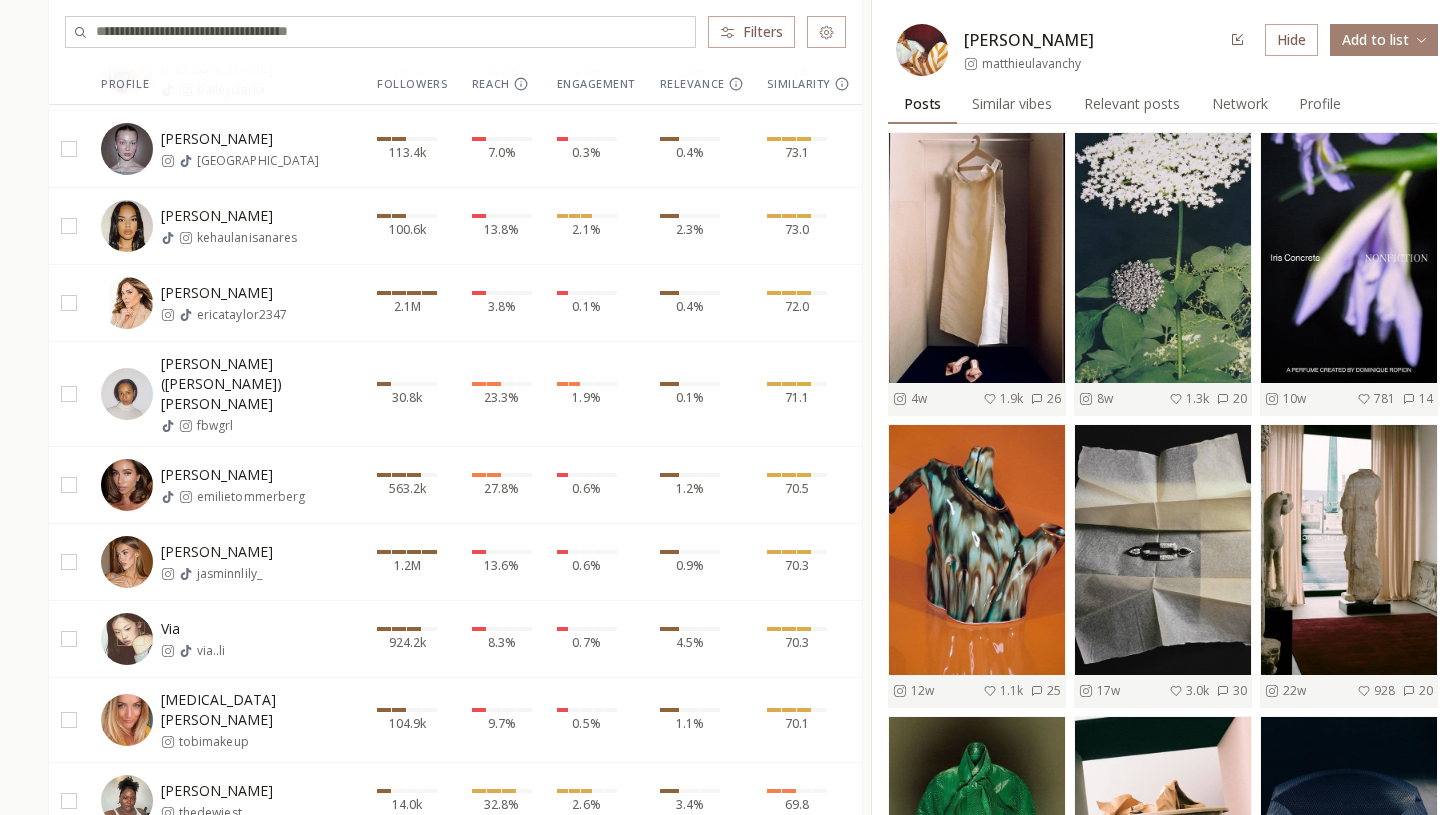 click on "INFLUENCERLIST.AI BETA Influencers influencer list Sublimity List List Suggested Suggested Filters   Profile Followers Reach Engagement Relevance Similarity mary mvrychen 451.9k 6.0% 0.3% 0.0% 74.7 Alyssa Lau imalyssalau 103.6k 19.2% 0.4% 3.5% 74.3 Bailey Sitha Clark baileyclarkx 56.7k 75.6% 3.8% 0.3% 73.9 Bella Krys bellaakrys 113.4k 7.0% 0.3% 0.4% 73.1 Kehaulani Sanares kehaulanisanares 100.6k 13.8% 2.1% 2.3% 73.0 Erica Taylor ericataylor2347 2.1M 3.8% 0.1% 0.4% 72.0 Frankie (Francesca) Girling fbwgrl 30.8k 23.3% 1.9% 0.1% 71.1 Emilie Tømmerberg emilietommerberg 563.2k 27.8% 0.6% 1.2% 70.5 Jasmin jasminnlily_ 1.2M 13.6% 0.6% 0.9% 70.3 Via via..li 924.2k 8.3% 0.7% 4.5% 70.3 Tobi Henney tobimakeup 104.9k 9.7% 0.5% 1.1% 70.1 Yuri London thedewiest 14.0k 32.8% 2.6% 3.4% 69.8 𝐴𝑛𝑑𝑟𝑒𝑎 𝑅𝑜𝑑𝑟𝑖𝑔𝑢𝑒𝑧 andreaveiraa 141.9k 16.9% 0.6% 1.4% 69.4 Ruby Lyn rubylyn_ 697.2k 39.7% 3.5% 5.1% 69.4 Ivy Elix ivy4evr 320.2k 38.2% 6.0% 0.1% 69.3 Alana Henry alanahenry._ 59.7k 11.9% 0.8% Mar" at bounding box center (727, 16494) 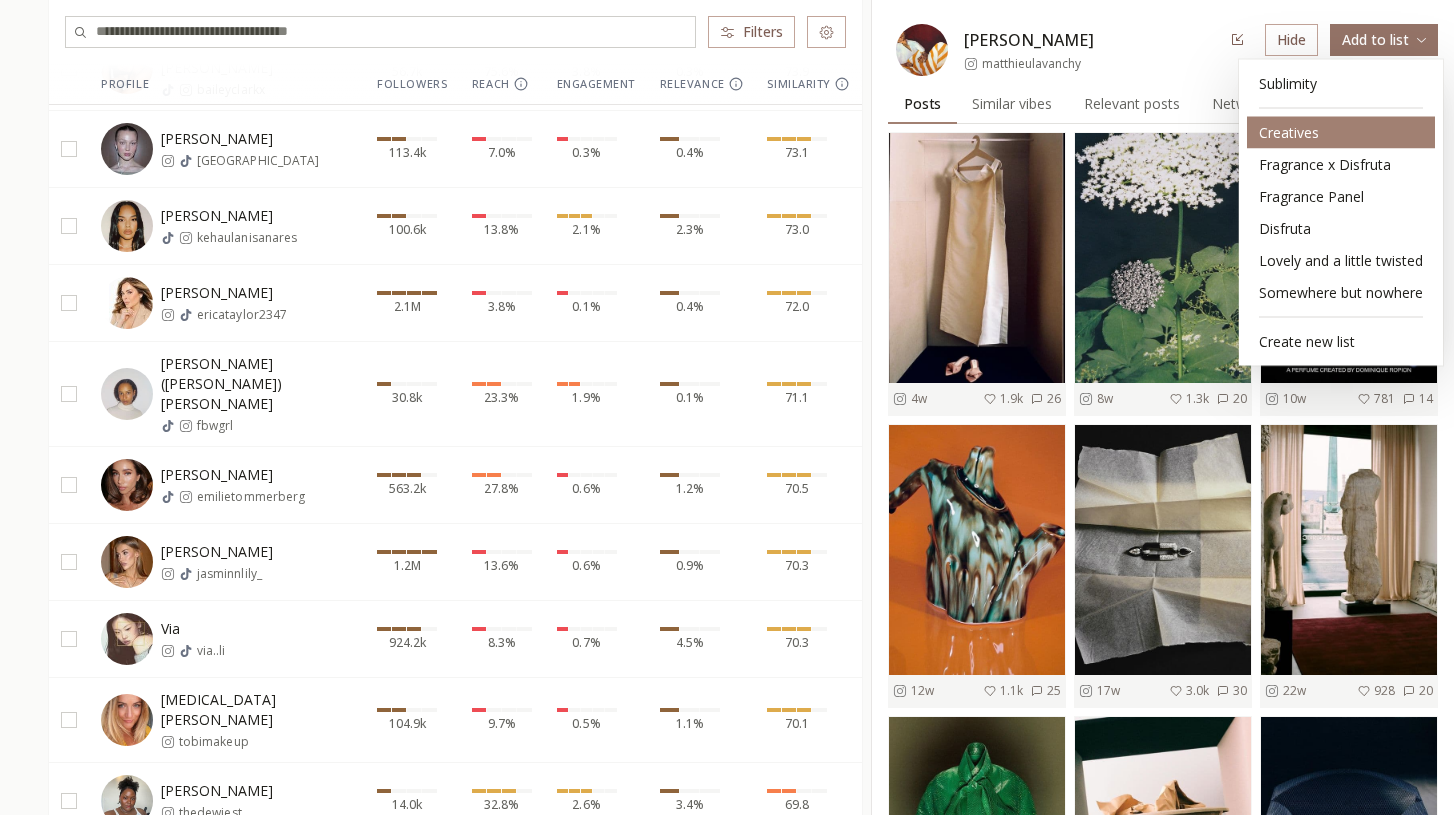 click on "Creatives" at bounding box center [1341, 133] 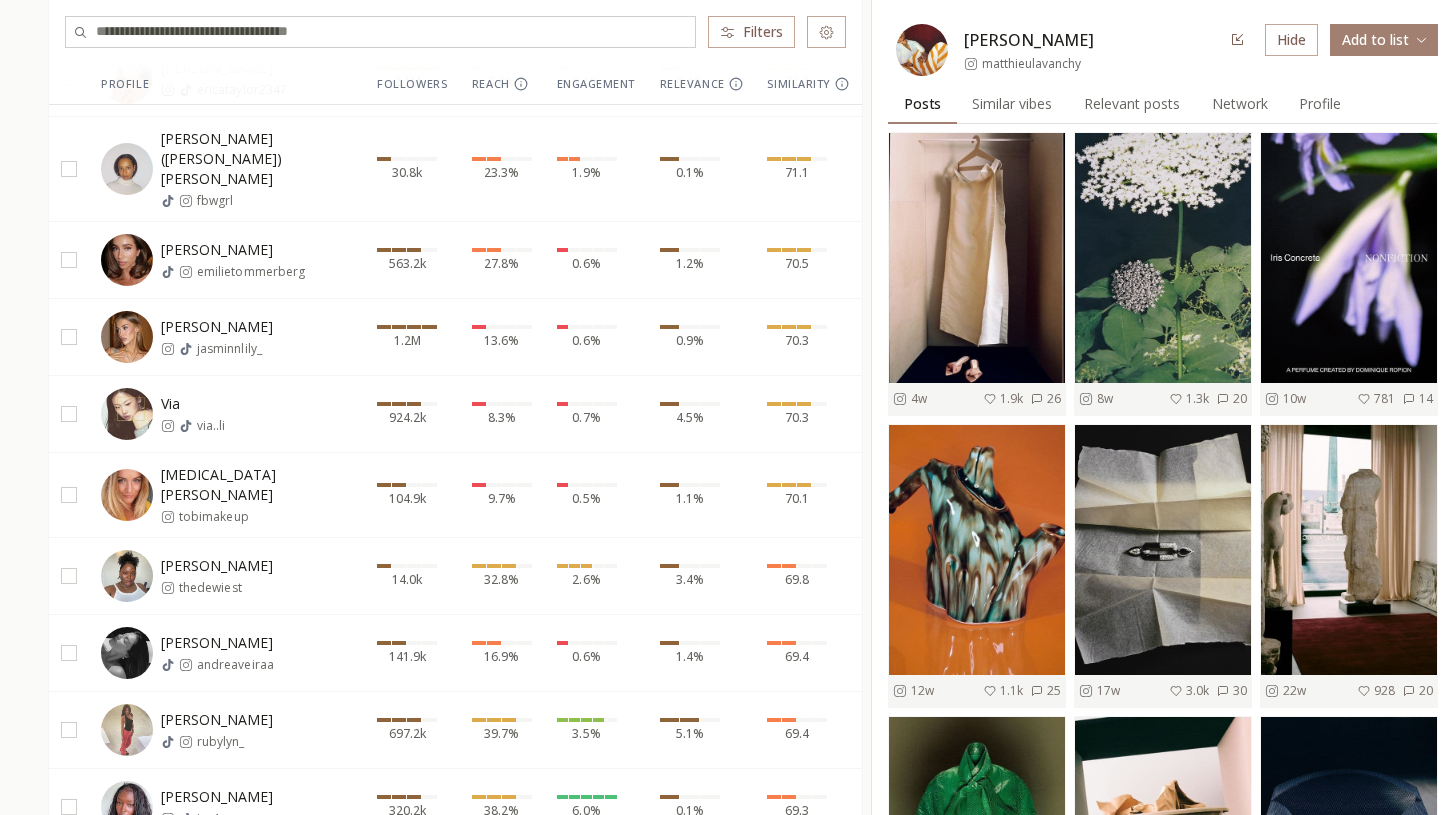 scroll, scrollTop: 866, scrollLeft: 0, axis: vertical 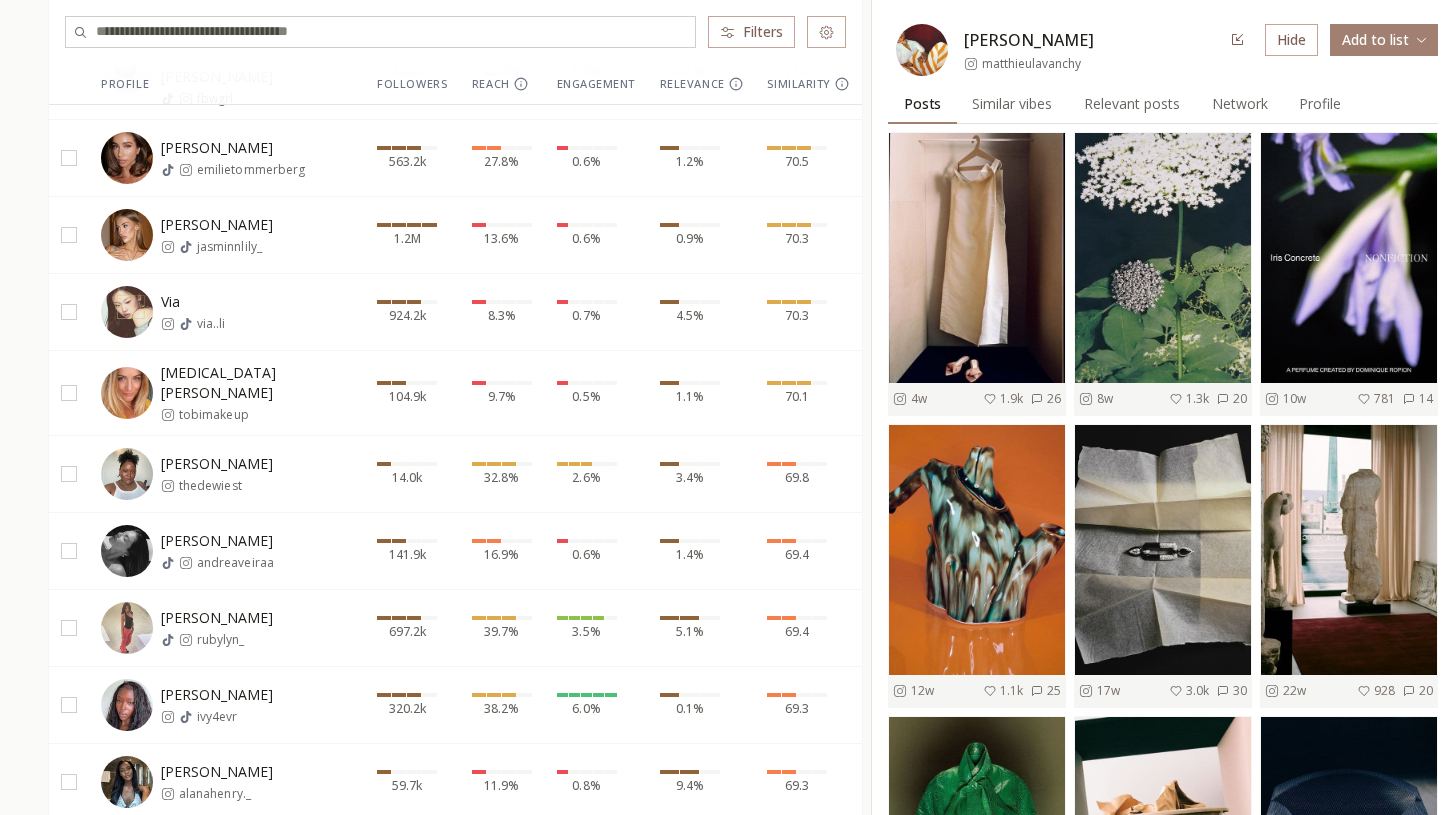 click on "Tobi Henney tobimakeup" at bounding box center [226, 393] 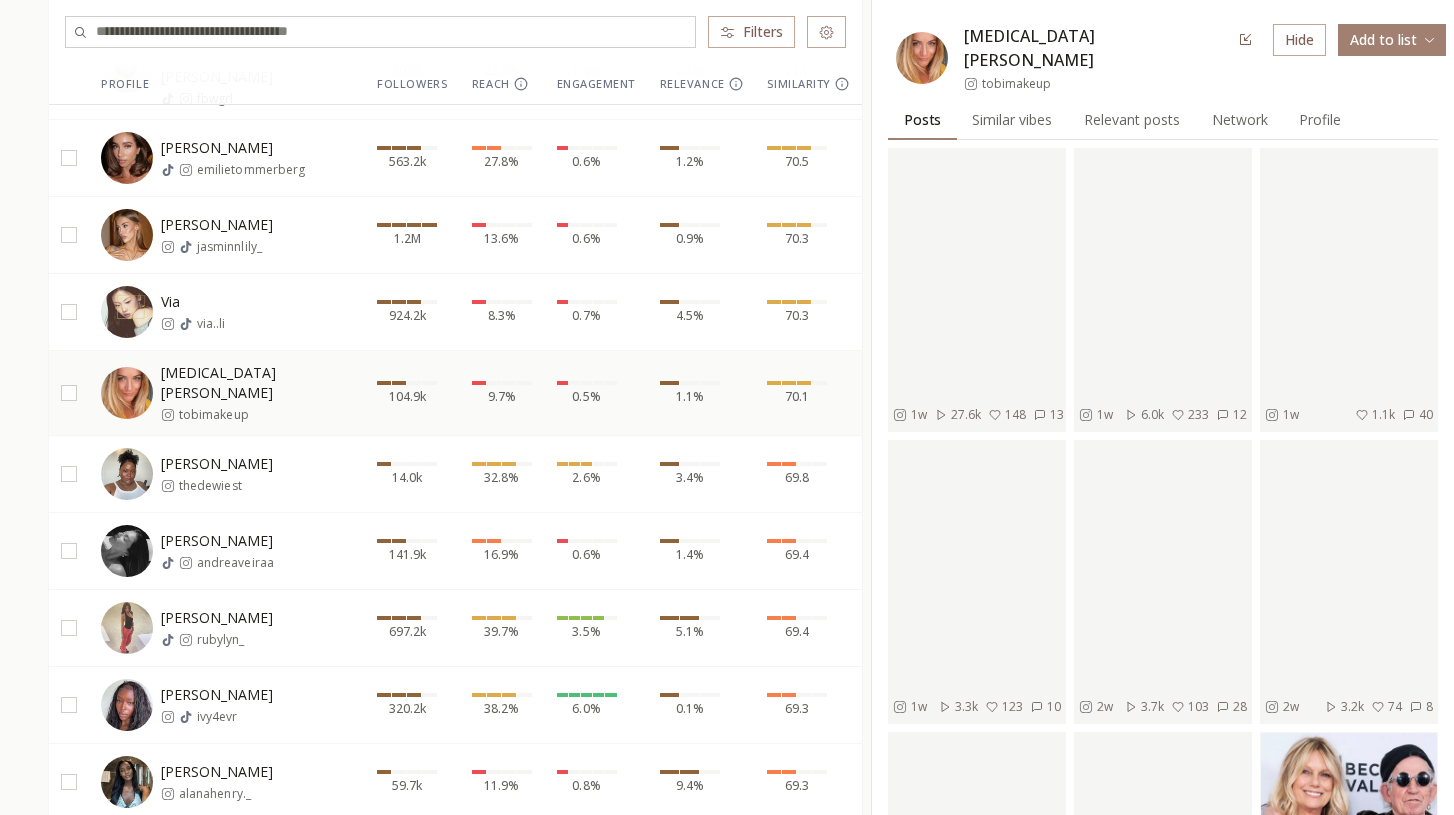scroll, scrollTop: 980, scrollLeft: 0, axis: vertical 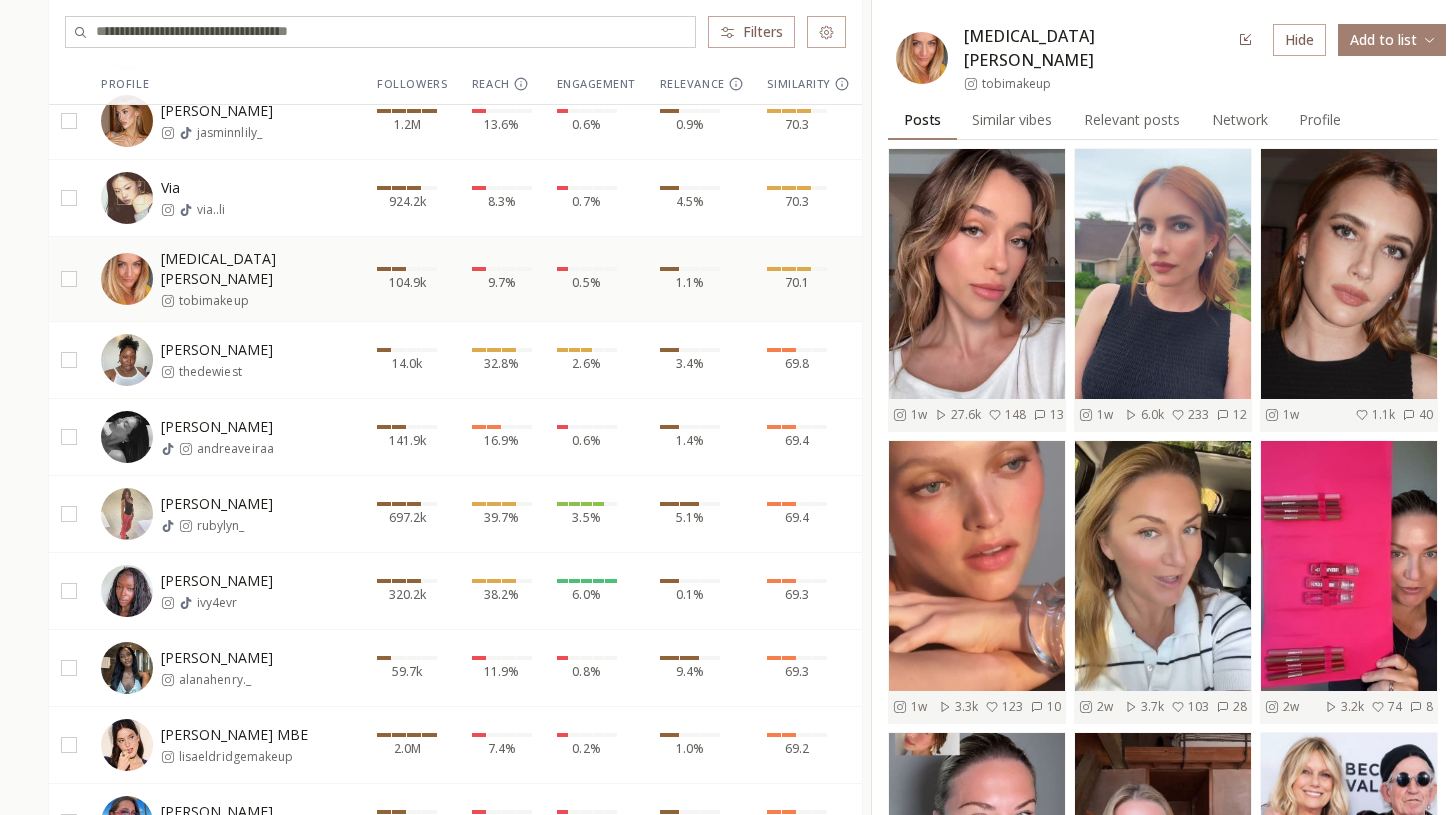 click on "Yuri London thedewiest" at bounding box center [226, 360] 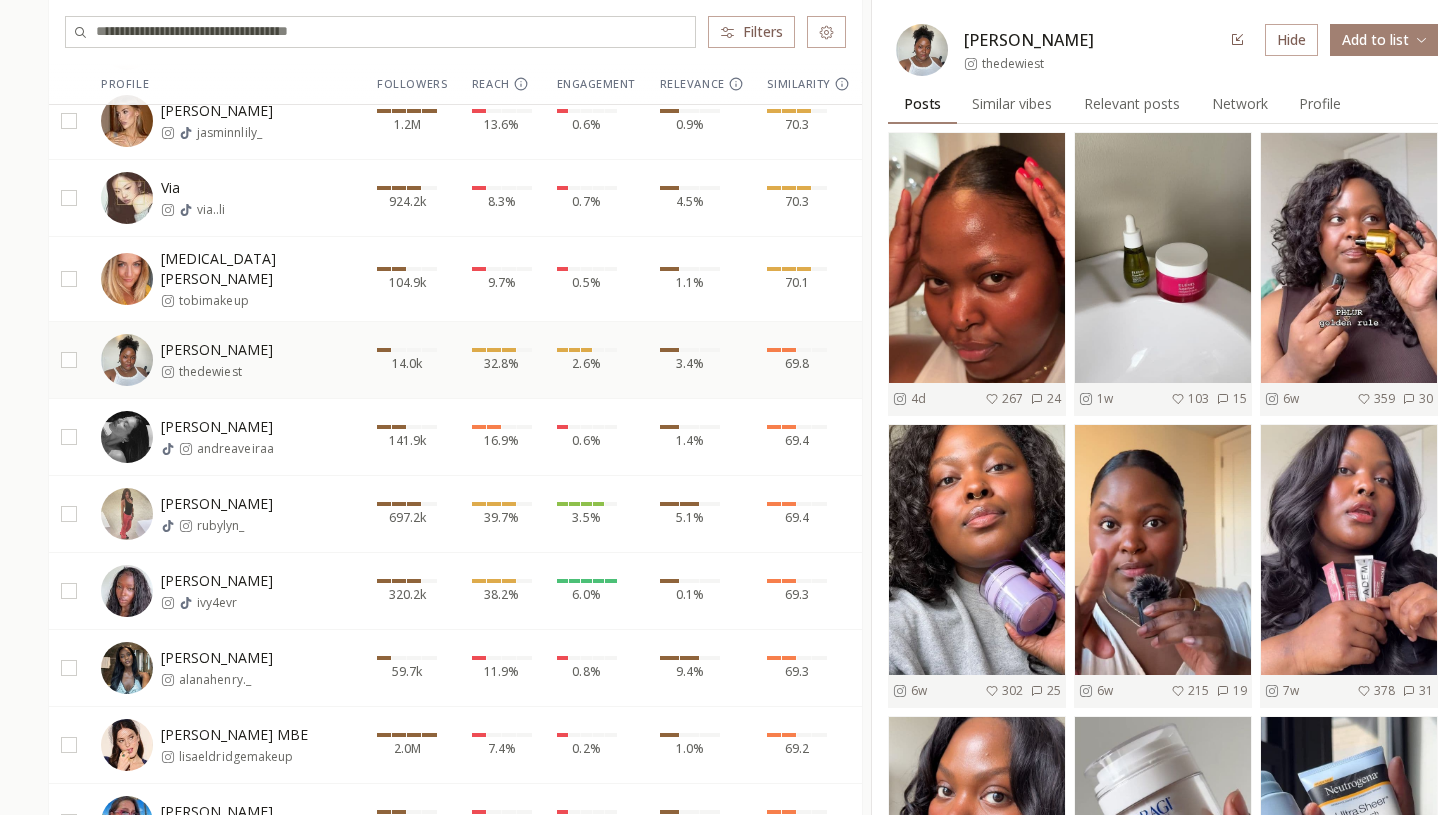 click 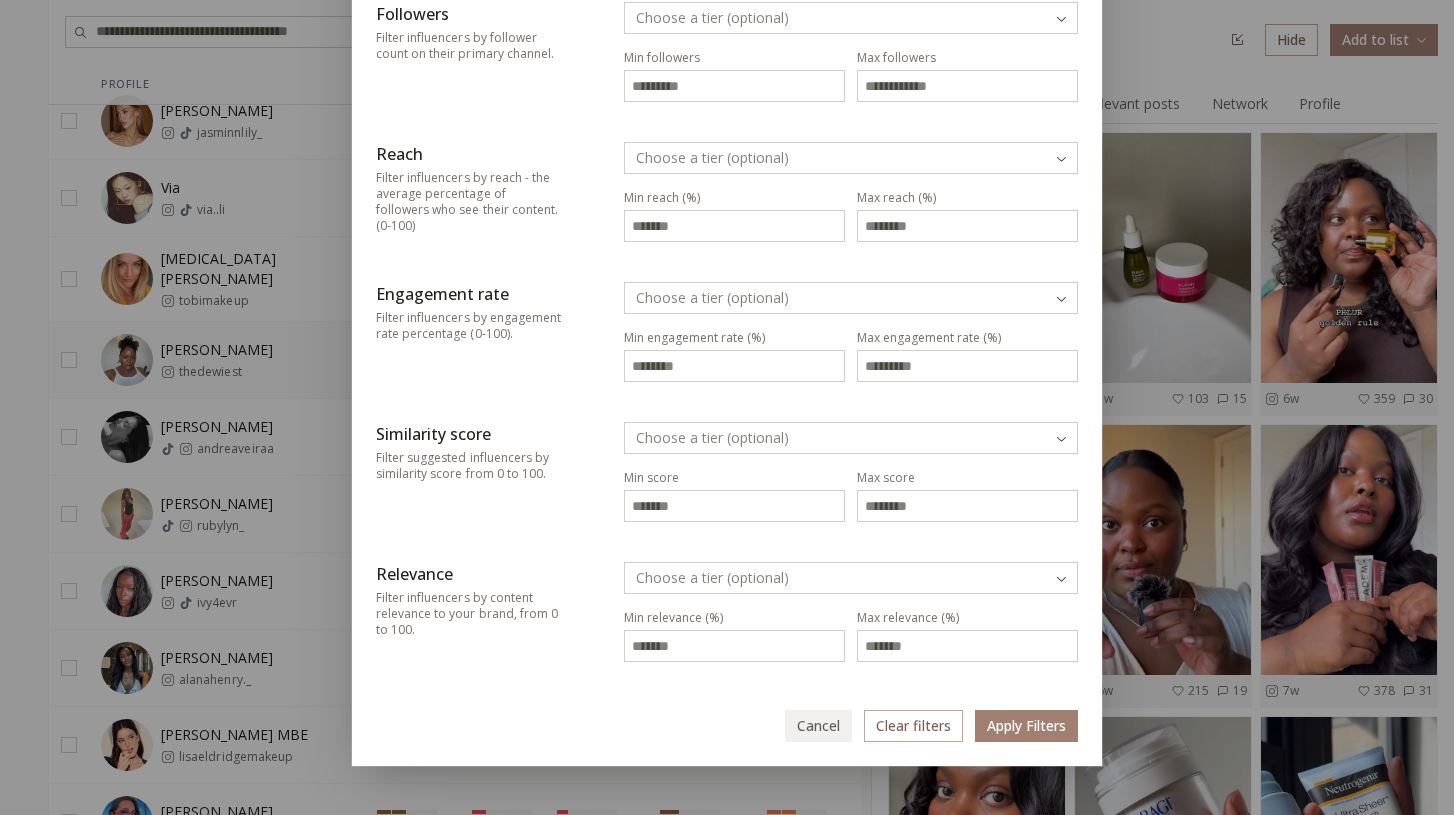 scroll, scrollTop: 79, scrollLeft: 0, axis: vertical 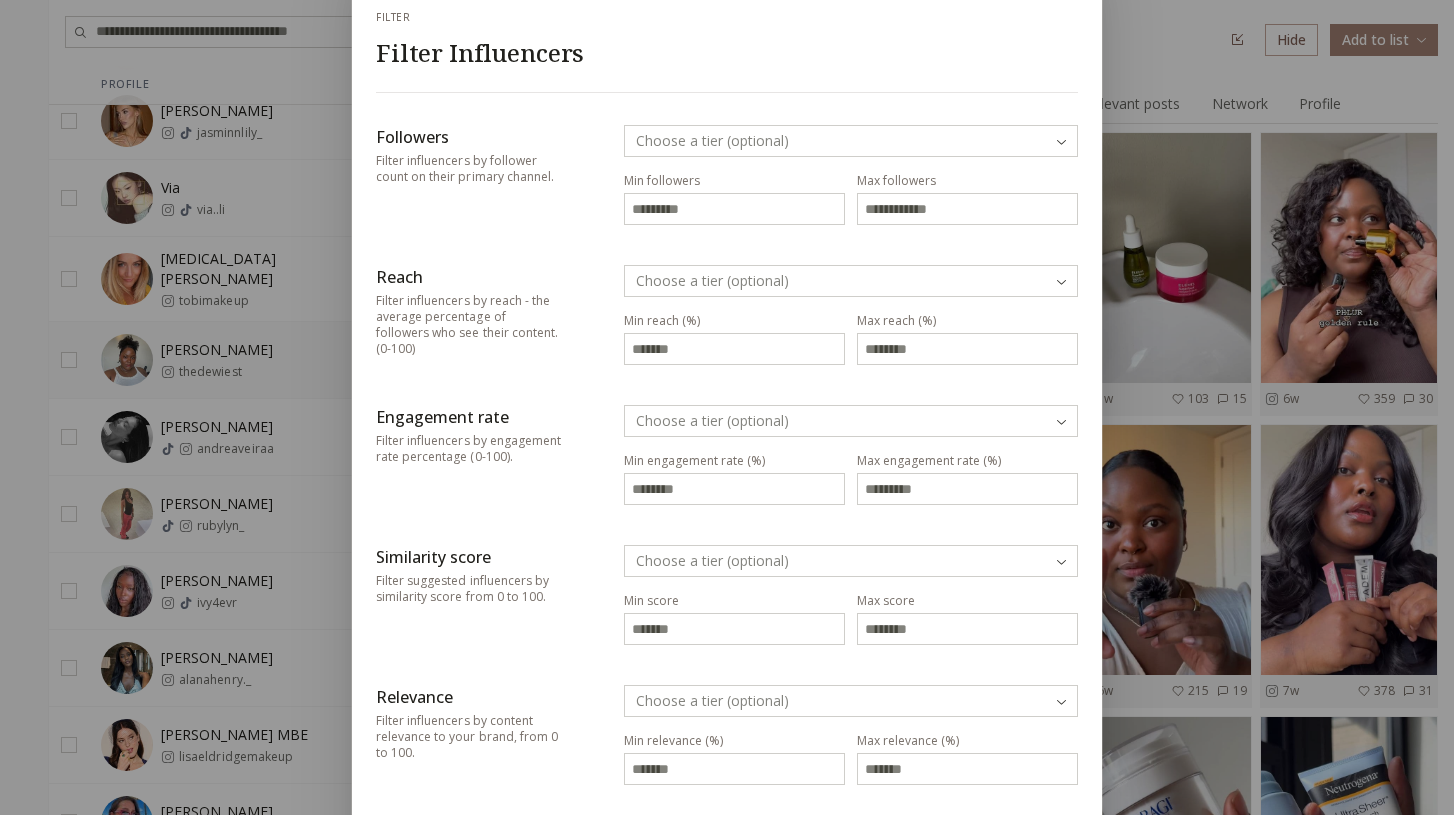 click on "INFLUENCERLIST.AI BETA Influencers influencer list Sublimity List List Suggested Suggested Filters   Profile Followers Reach Engagement Relevance Similarity mary mvrychen 451.9k 6.0% 0.3% 0.0% 74.7 Alyssa Lau imalyssalau 103.6k 19.2% 0.4% 3.5% 74.3 Bailey Sitha Clark baileyclarkx 56.7k 75.6% 3.8% 0.3% 73.9 Bella Krys bellaakrys 113.4k 7.0% 0.3% 0.4% 73.1 Kehaulani Sanares kehaulanisanares 100.6k 13.8% 2.1% 2.3% 73.0 Erica Taylor ericataylor2347 2.1M 3.8% 0.1% 0.4% 72.0 Frankie (Francesca) Girling fbwgrl 30.8k 23.3% 1.9% 0.1% 71.1 Emilie Tømmerberg emilietommerberg 563.2k 27.8% 0.6% 1.2% 70.5 Jasmin jasminnlily_ 1.2M 13.6% 0.6% 0.9% 70.3 Via via..li 924.2k 8.3% 0.7% 4.5% 70.3 Tobi Henney tobimakeup 104.9k 9.7% 0.5% 1.1% 70.1 Yuri London thedewiest 14.0k 32.8% 2.6% 3.4% 69.8 𝐴𝑛𝑑𝑟𝑒𝑎 𝑅𝑜𝑑𝑟𝑖𝑔𝑢𝑒𝑧 andreaveiraa 141.9k 16.9% 0.6% 1.4% 69.4 Ruby Lyn rubylyn_ 697.2k 39.7% 3.5% 5.1% 69.4 Ivy Elix ivy4evr 320.2k 38.2% 6.0% 0.1% 69.3 Alana Henry alanahenry._ 59.7k 11.9% 0.8% Mar" at bounding box center (727, 16085) 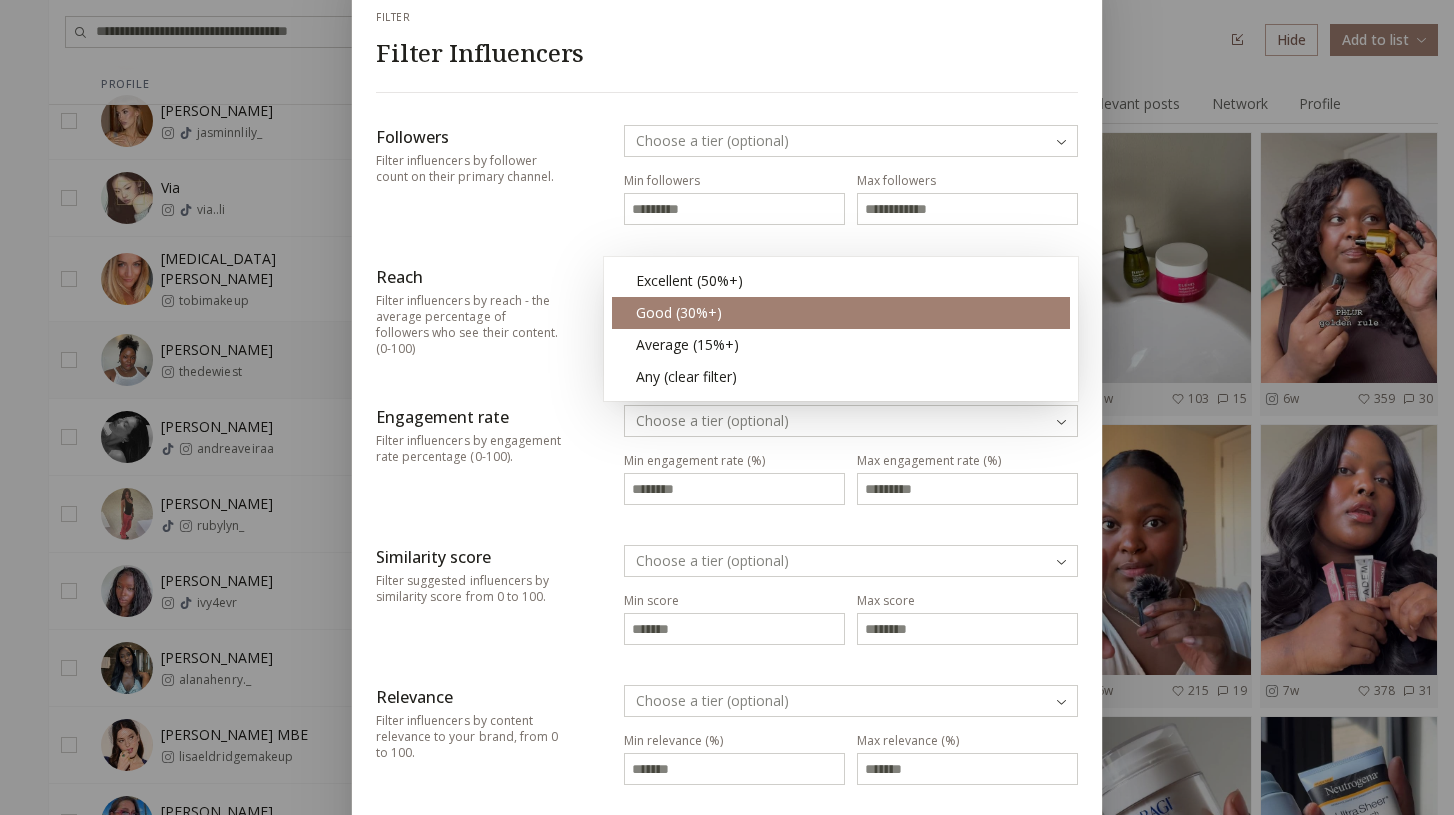 type on "**" 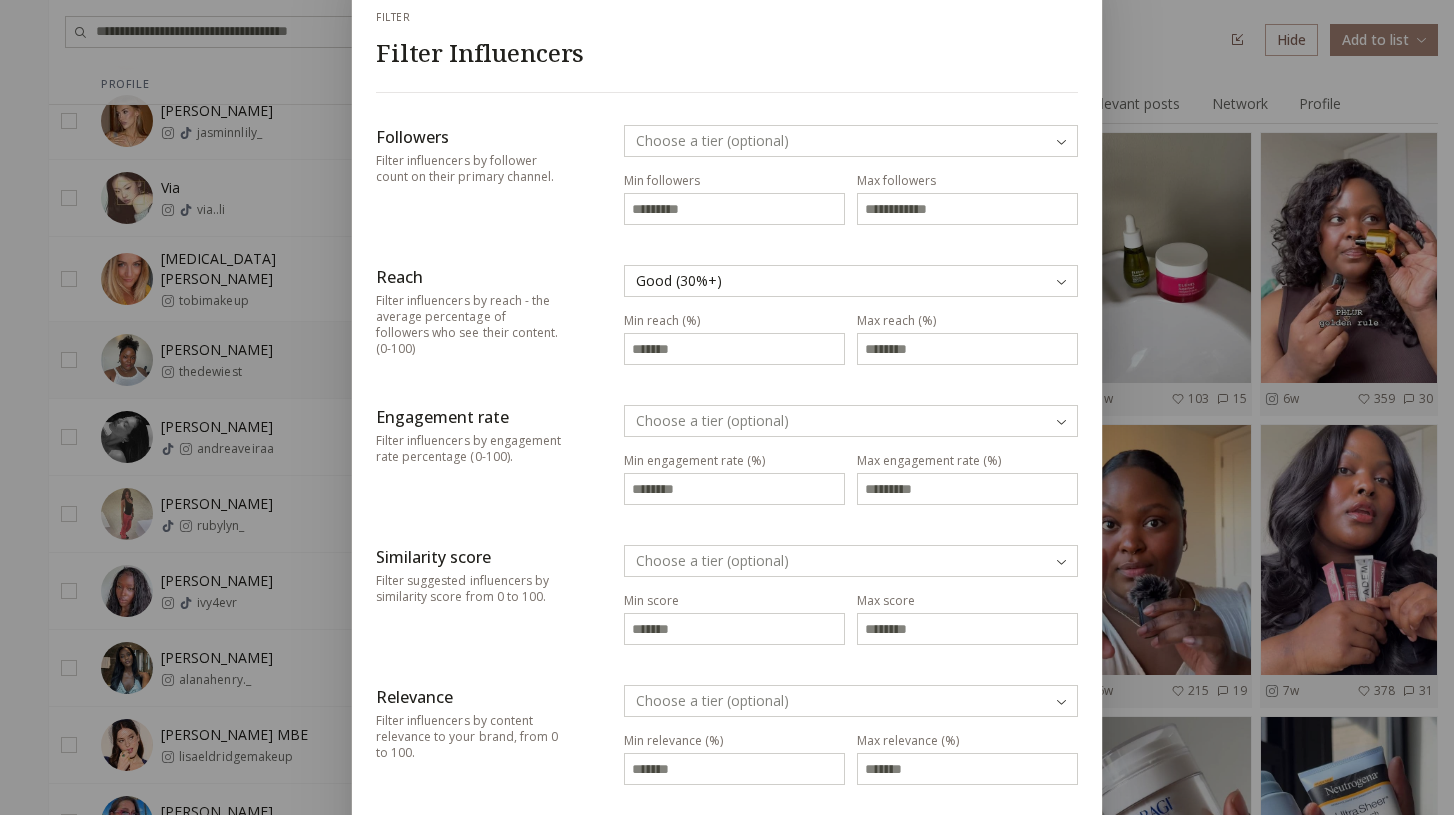 click on "INFLUENCERLIST.AI BETA Influencers influencer list Sublimity List List Suggested Suggested Filters   Profile Followers Reach Engagement Relevance Similarity mary mvrychen 451.9k 6.0% 0.3% 0.0% 74.7 Alyssa Lau imalyssalau 103.6k 19.2% 0.4% 3.5% 74.3 Bailey Sitha Clark baileyclarkx 56.7k 75.6% 3.8% 0.3% 73.9 Bella Krys bellaakrys 113.4k 7.0% 0.3% 0.4% 73.1 Kehaulani Sanares kehaulanisanares 100.6k 13.8% 2.1% 2.3% 73.0 Erica Taylor ericataylor2347 2.1M 3.8% 0.1% 0.4% 72.0 Frankie (Francesca) Girling fbwgrl 30.8k 23.3% 1.9% 0.1% 71.1 Emilie Tømmerberg emilietommerberg 563.2k 27.8% 0.6% 1.2% 70.5 Jasmin jasminnlily_ 1.2M 13.6% 0.6% 0.9% 70.3 Via via..li 924.2k 8.3% 0.7% 4.5% 70.3 Tobi Henney tobimakeup 104.9k 9.7% 0.5% 1.1% 70.1 Yuri London thedewiest 14.0k 32.8% 2.6% 3.4% 69.8 𝐴𝑛𝑑𝑟𝑒𝑎 𝑅𝑜𝑑𝑟𝑖𝑔𝑢𝑒𝑧 andreaveiraa 141.9k 16.9% 0.6% 1.4% 69.4 Ruby Lyn rubylyn_ 697.2k 39.7% 3.5% 5.1% 69.4 Ivy Elix ivy4evr 320.2k 38.2% 6.0% 0.1% 69.3 Alana Henry alanahenry._ 59.7k 11.9% 0.8% Mar" at bounding box center [727, 16085] 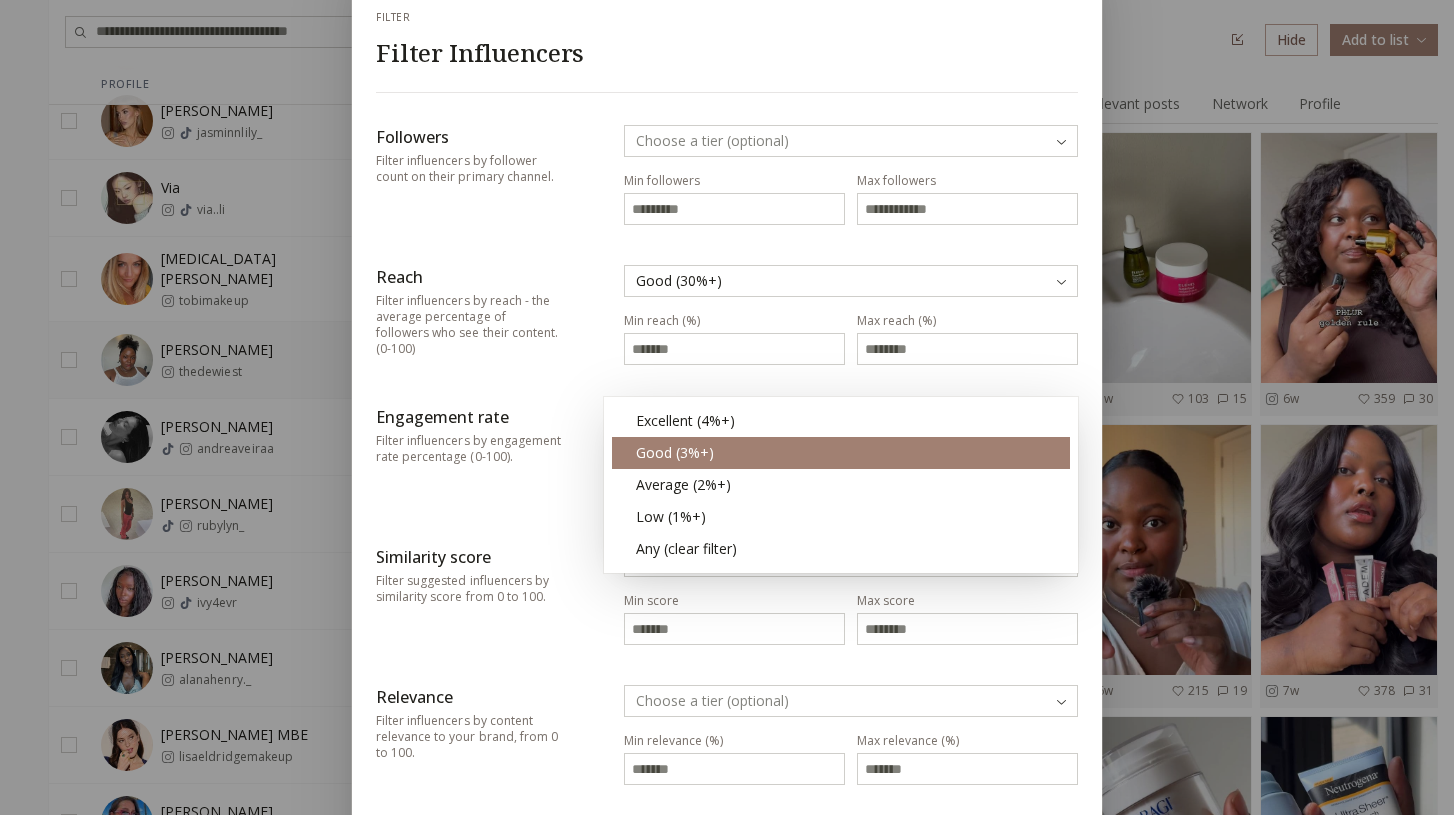 type on "*" 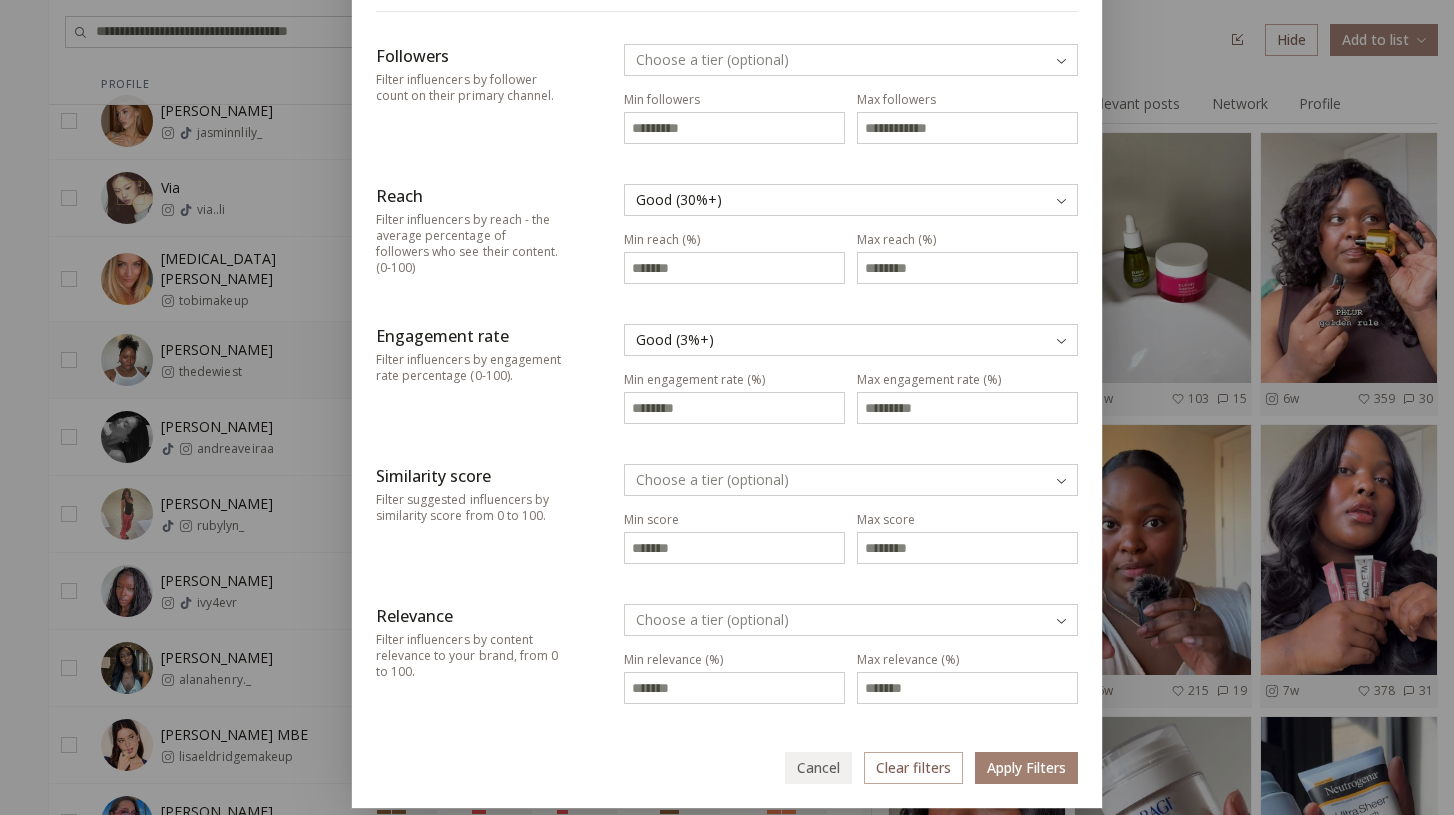 scroll, scrollTop: 165, scrollLeft: 0, axis: vertical 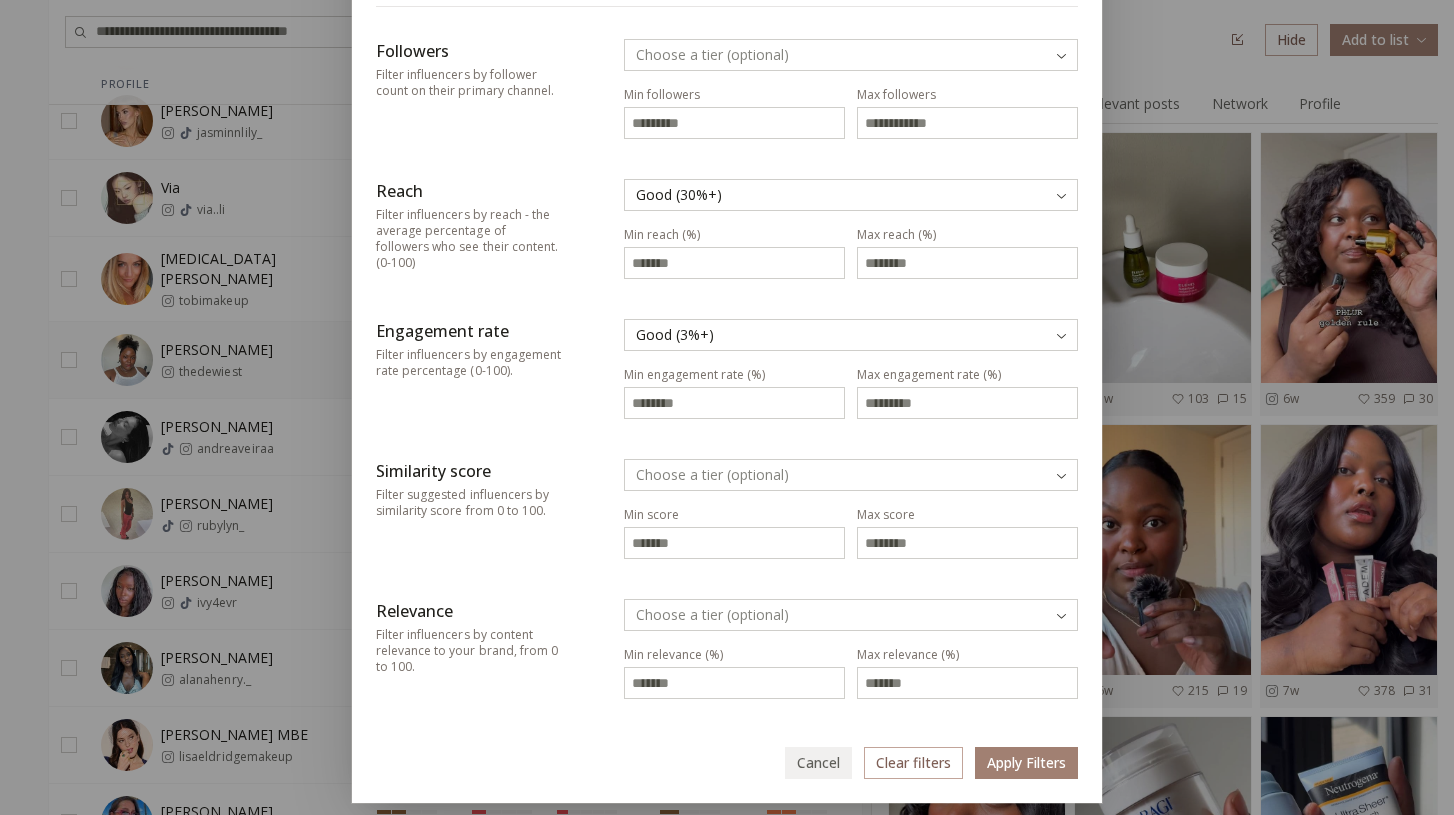 click on "INFLUENCERLIST.AI BETA Influencers influencer list Sublimity List List Suggested Suggested Filters   Profile Followers Reach Engagement Relevance Similarity mary mvrychen 451.9k 6.0% 0.3% 0.0% 74.7 Alyssa Lau imalyssalau 103.6k 19.2% 0.4% 3.5% 74.3 Bailey Sitha Clark baileyclarkx 56.7k 75.6% 3.8% 0.3% 73.9 Bella Krys bellaakrys 113.4k 7.0% 0.3% 0.4% 73.1 Kehaulani Sanares kehaulanisanares 100.6k 13.8% 2.1% 2.3% 73.0 Erica Taylor ericataylor2347 2.1M 3.8% 0.1% 0.4% 72.0 Frankie (Francesca) Girling fbwgrl 30.8k 23.3% 1.9% 0.1% 71.1 Emilie Tømmerberg emilietommerberg 563.2k 27.8% 0.6% 1.2% 70.5 Jasmin jasminnlily_ 1.2M 13.6% 0.6% 0.9% 70.3 Via via..li 924.2k 8.3% 0.7% 4.5% 70.3 Tobi Henney tobimakeup 104.9k 9.7% 0.5% 1.1% 70.1 Yuri London thedewiest 14.0k 32.8% 2.6% 3.4% 69.8 𝐴𝑛𝑑𝑟𝑒𝑎 𝑅𝑜𝑑𝑟𝑖𝑔𝑢𝑒𝑧 andreaveiraa 141.9k 16.9% 0.6% 1.4% 69.4 Ruby Lyn rubylyn_ 697.2k 39.7% 3.5% 5.1% 69.4 Ivy Elix ivy4evr 320.2k 38.2% 6.0% 0.1% 69.3 Alana Henry alanahenry._ 59.7k 11.9% 0.8% Mar" at bounding box center [727, 16085] 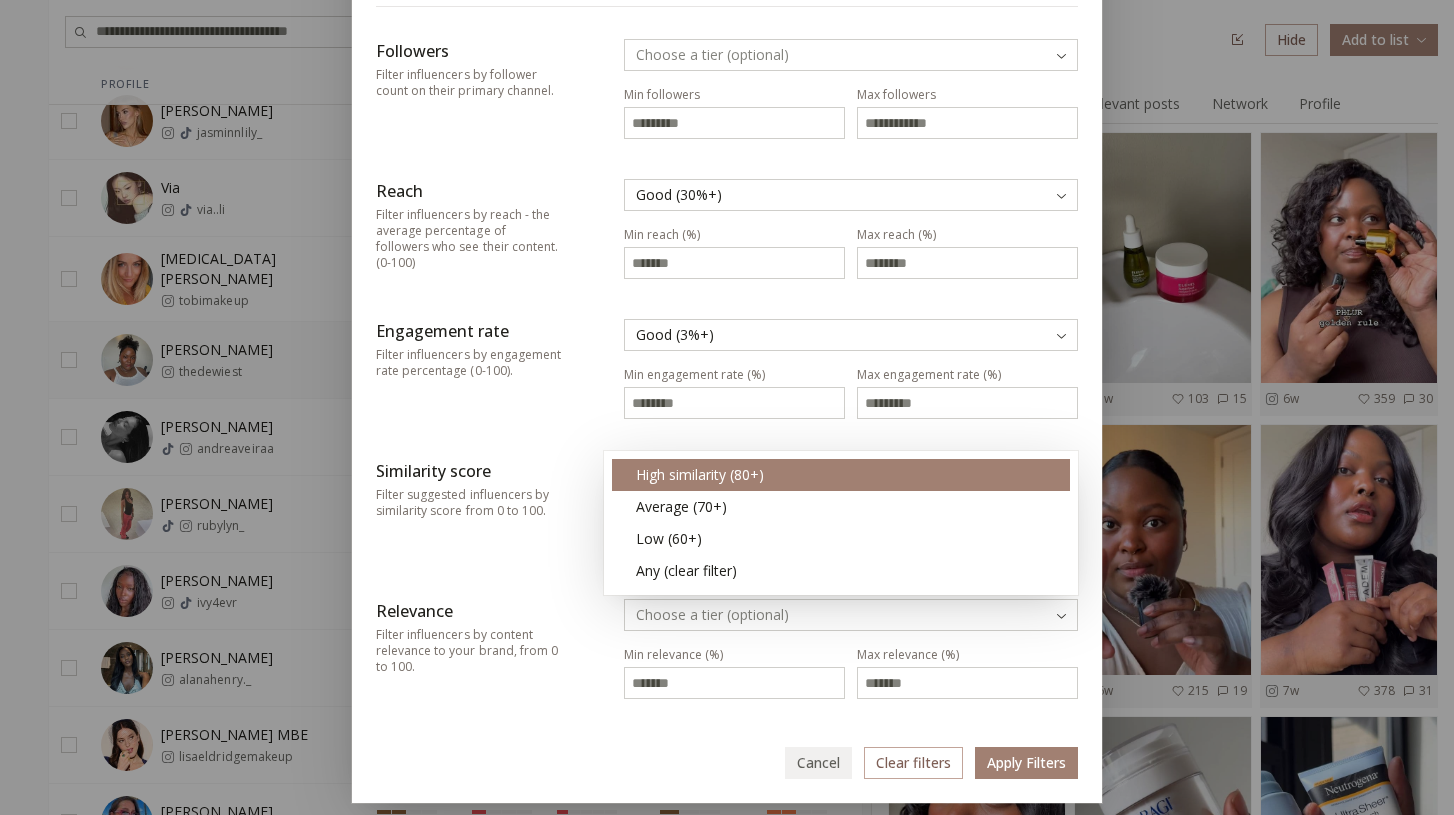 type on "**" 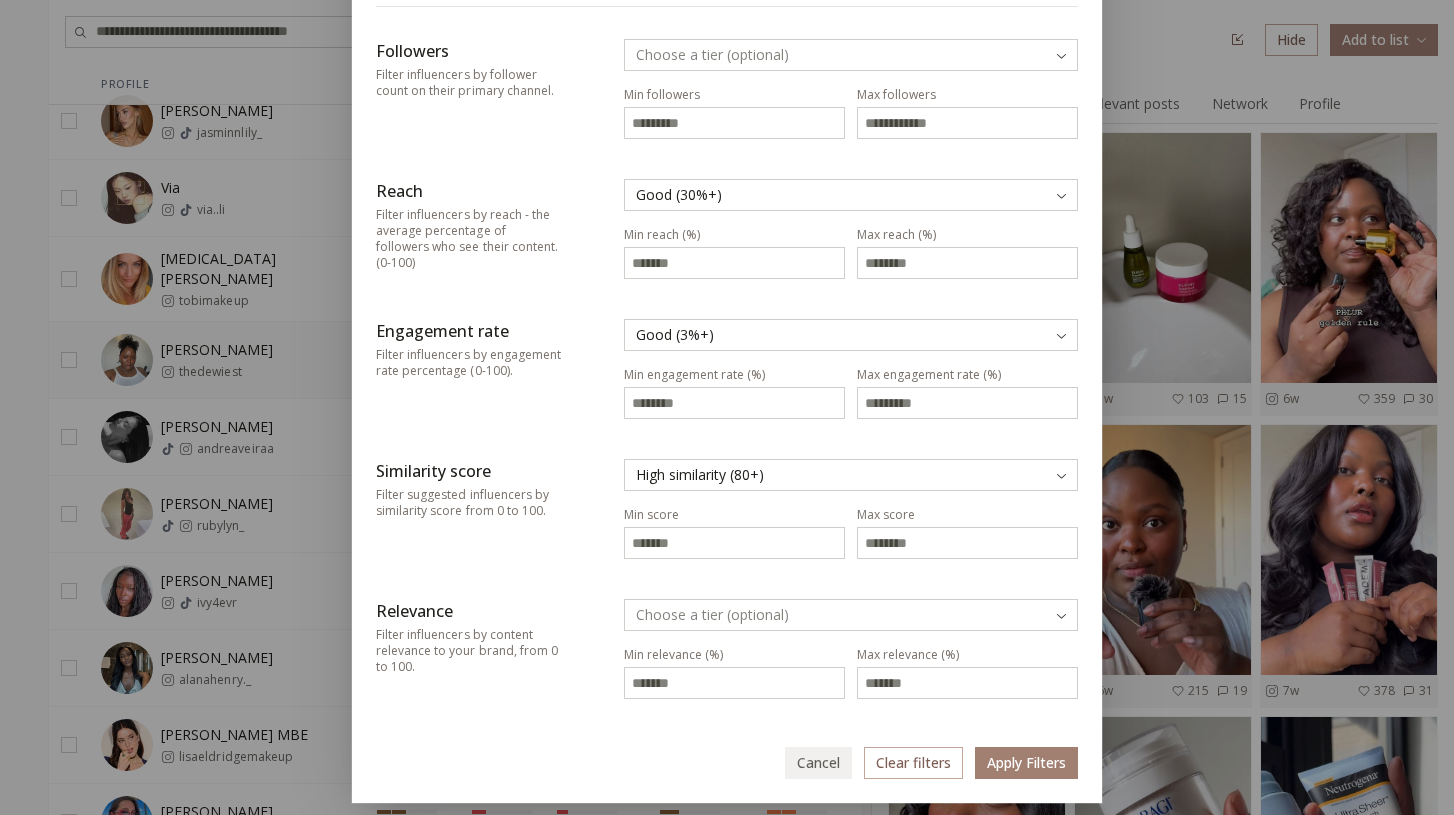 click on "INFLUENCERLIST.AI BETA Influencers influencer list Sublimity List List Suggested Suggested Filters   Profile Followers Reach Engagement Relevance Similarity mary mvrychen 451.9k 6.0% 0.3% 0.0% 74.7 Alyssa Lau imalyssalau 103.6k 19.2% 0.4% 3.5% 74.3 Bailey Sitha Clark baileyclarkx 56.7k 75.6% 3.8% 0.3% 73.9 Bella Krys bellaakrys 113.4k 7.0% 0.3% 0.4% 73.1 Kehaulani Sanares kehaulanisanares 100.6k 13.8% 2.1% 2.3% 73.0 Erica Taylor ericataylor2347 2.1M 3.8% 0.1% 0.4% 72.0 Frankie (Francesca) Girling fbwgrl 30.8k 23.3% 1.9% 0.1% 71.1 Emilie Tømmerberg emilietommerberg 563.2k 27.8% 0.6% 1.2% 70.5 Jasmin jasminnlily_ 1.2M 13.6% 0.6% 0.9% 70.3 Via via..li 924.2k 8.3% 0.7% 4.5% 70.3 Tobi Henney tobimakeup 104.9k 9.7% 0.5% 1.1% 70.1 Yuri London thedewiest 14.0k 32.8% 2.6% 3.4% 69.8 𝐴𝑛𝑑𝑟𝑒𝑎 𝑅𝑜𝑑𝑟𝑖𝑔𝑢𝑒𝑧 andreaveiraa 141.9k 16.9% 0.6% 1.4% 69.4 Ruby Lyn rubylyn_ 697.2k 39.7% 3.5% 5.1% 69.4 Ivy Elix ivy4evr 320.2k 38.2% 6.0% 0.1% 69.3 Alana Henry alanahenry._ 59.7k 11.9% 0.8% Mar" at bounding box center (727, 16085) 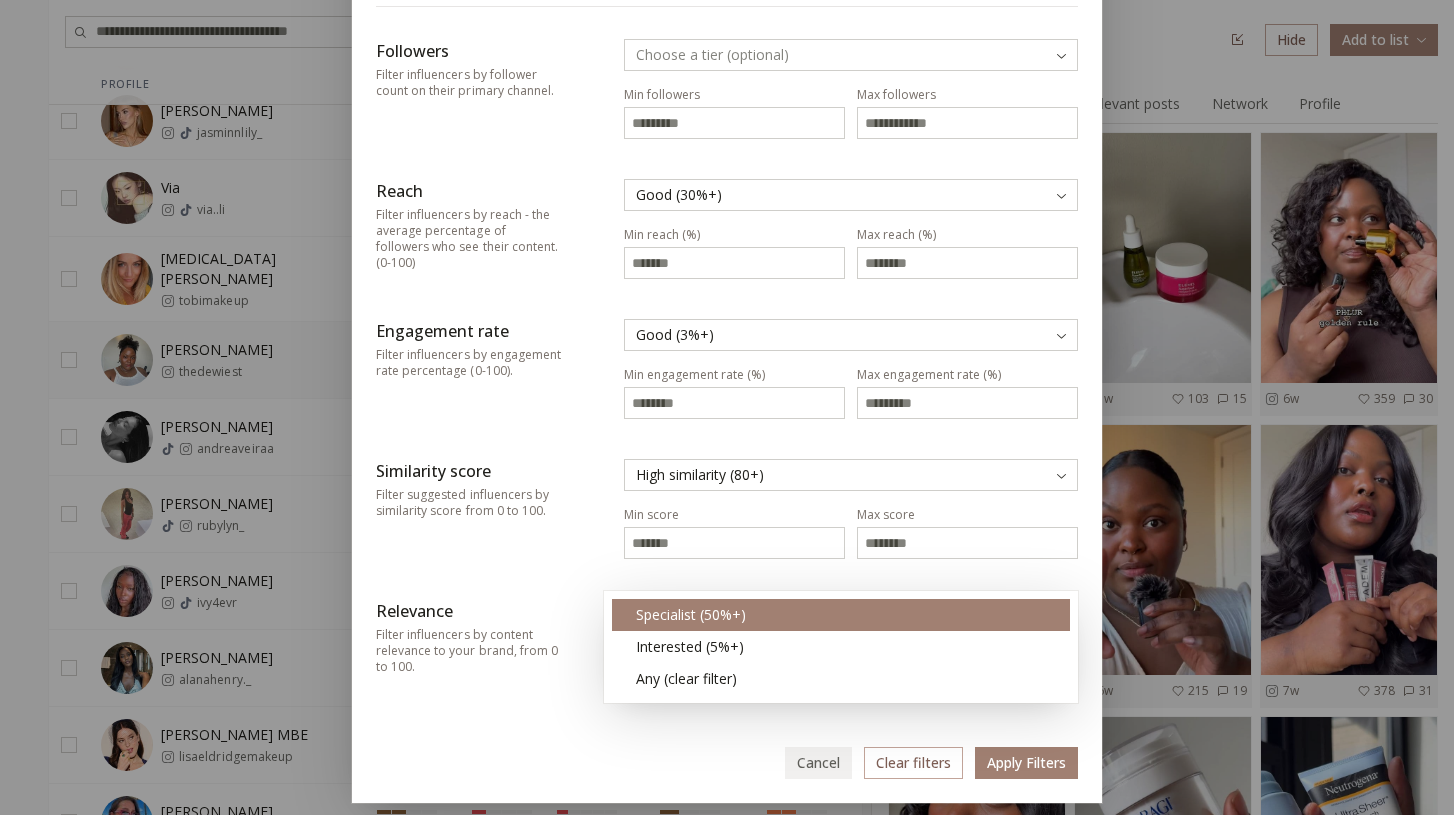 type on "**" 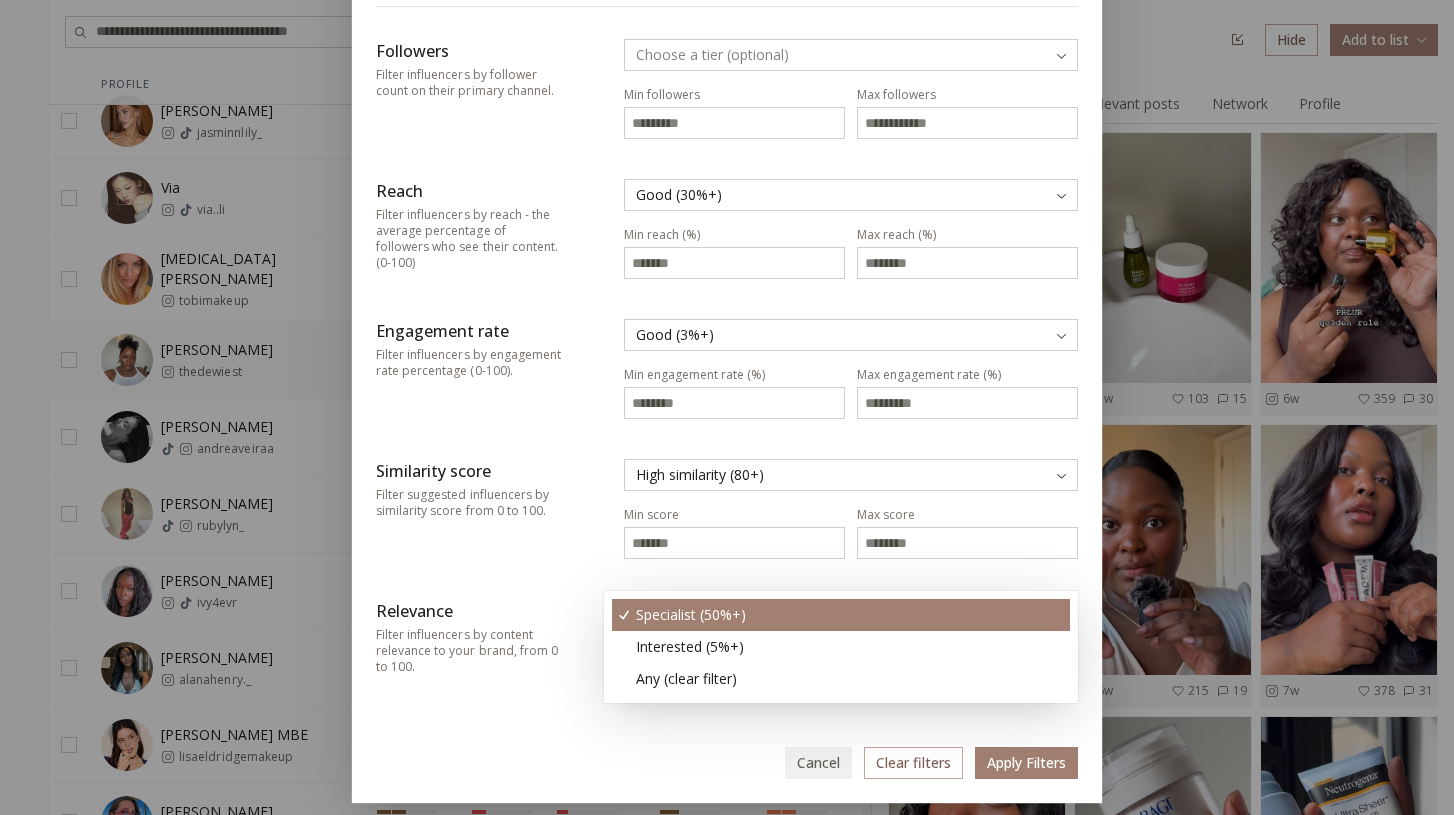 click on "INFLUENCERLIST.AI BETA Influencers influencer list Sublimity List List Suggested Suggested Filters   Profile Followers Reach Engagement Relevance Similarity mary mvrychen 451.9k 6.0% 0.3% 0.0% 74.7 Alyssa Lau imalyssalau 103.6k 19.2% 0.4% 3.5% 74.3 Bailey Sitha Clark baileyclarkx 56.7k 75.6% 3.8% 0.3% 73.9 Bella Krys bellaakrys 113.4k 7.0% 0.3% 0.4% 73.1 Kehaulani Sanares kehaulanisanares 100.6k 13.8% 2.1% 2.3% 73.0 Erica Taylor ericataylor2347 2.1M 3.8% 0.1% 0.4% 72.0 Frankie (Francesca) Girling fbwgrl 30.8k 23.3% 1.9% 0.1% 71.1 Emilie Tømmerberg emilietommerberg 563.2k 27.8% 0.6% 1.2% 70.5 Jasmin jasminnlily_ 1.2M 13.6% 0.6% 0.9% 70.3 Via via..li 924.2k 8.3% 0.7% 4.5% 70.3 Tobi Henney tobimakeup 104.9k 9.7% 0.5% 1.1% 70.1 Yuri London thedewiest 14.0k 32.8% 2.6% 3.4% 69.8 𝐴𝑛𝑑𝑟𝑒𝑎 𝑅𝑜𝑑𝑟𝑖𝑔𝑢𝑒𝑧 andreaveiraa 141.9k 16.9% 0.6% 1.4% 69.4 Ruby Lyn rubylyn_ 697.2k 39.7% 3.5% 5.1% 69.4 Ivy Elix ivy4evr 320.2k 38.2% 6.0% 0.1% 69.3 Alana Henry alanahenry._ 59.7k 11.9% 0.8% Mar" at bounding box center (727, 16085) 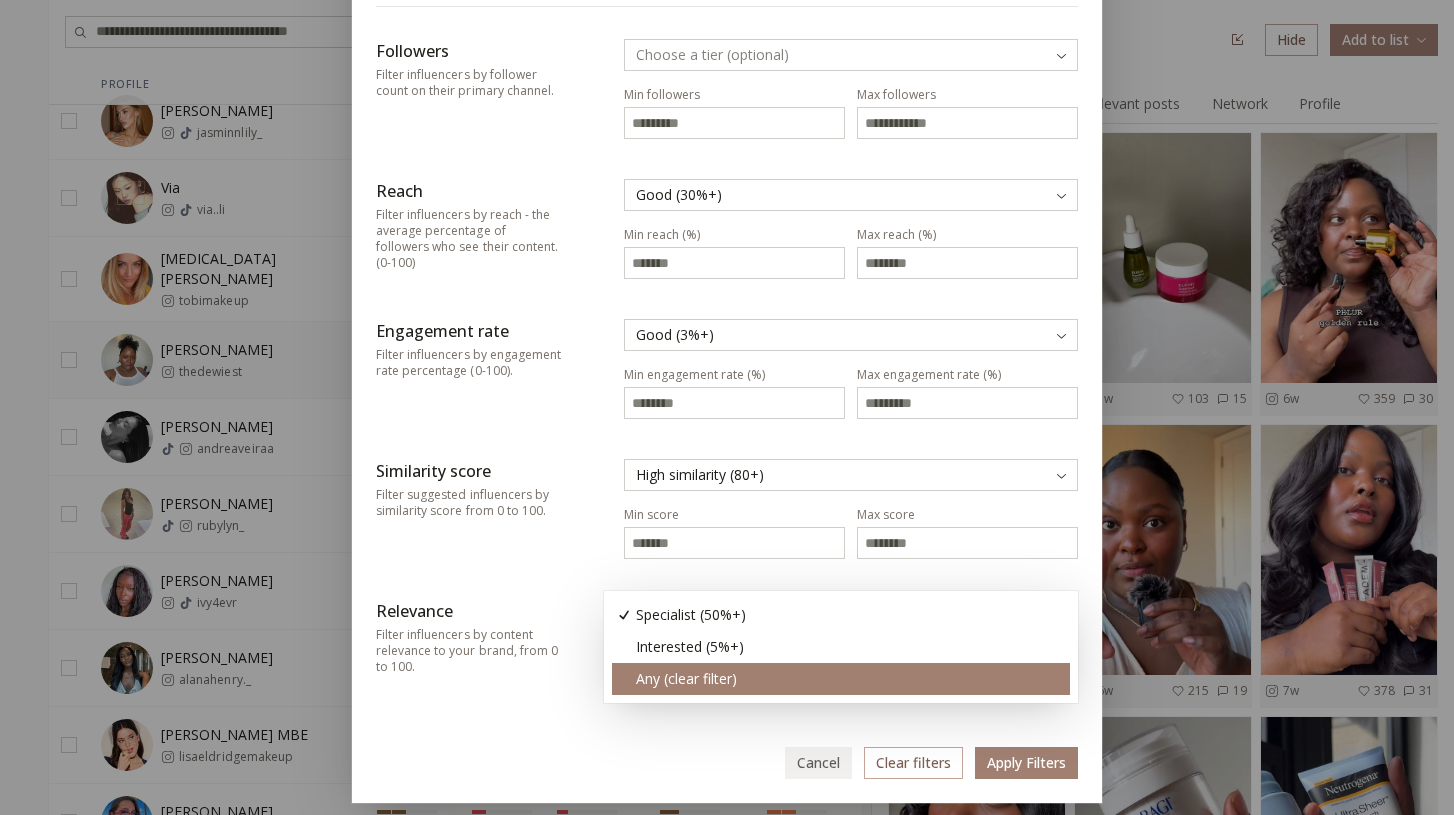 type 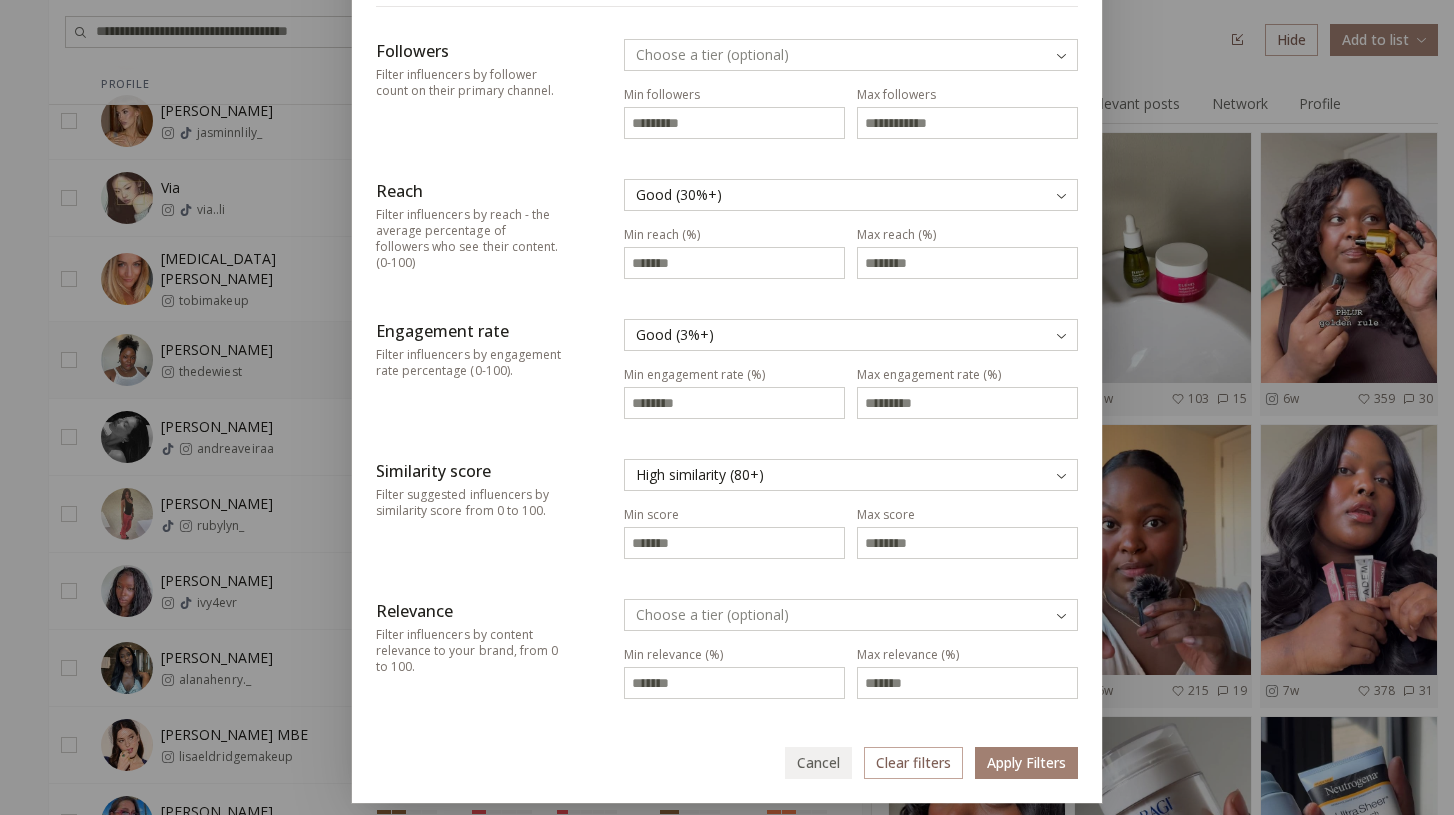click on "Apply Filters" at bounding box center (1026, 763) 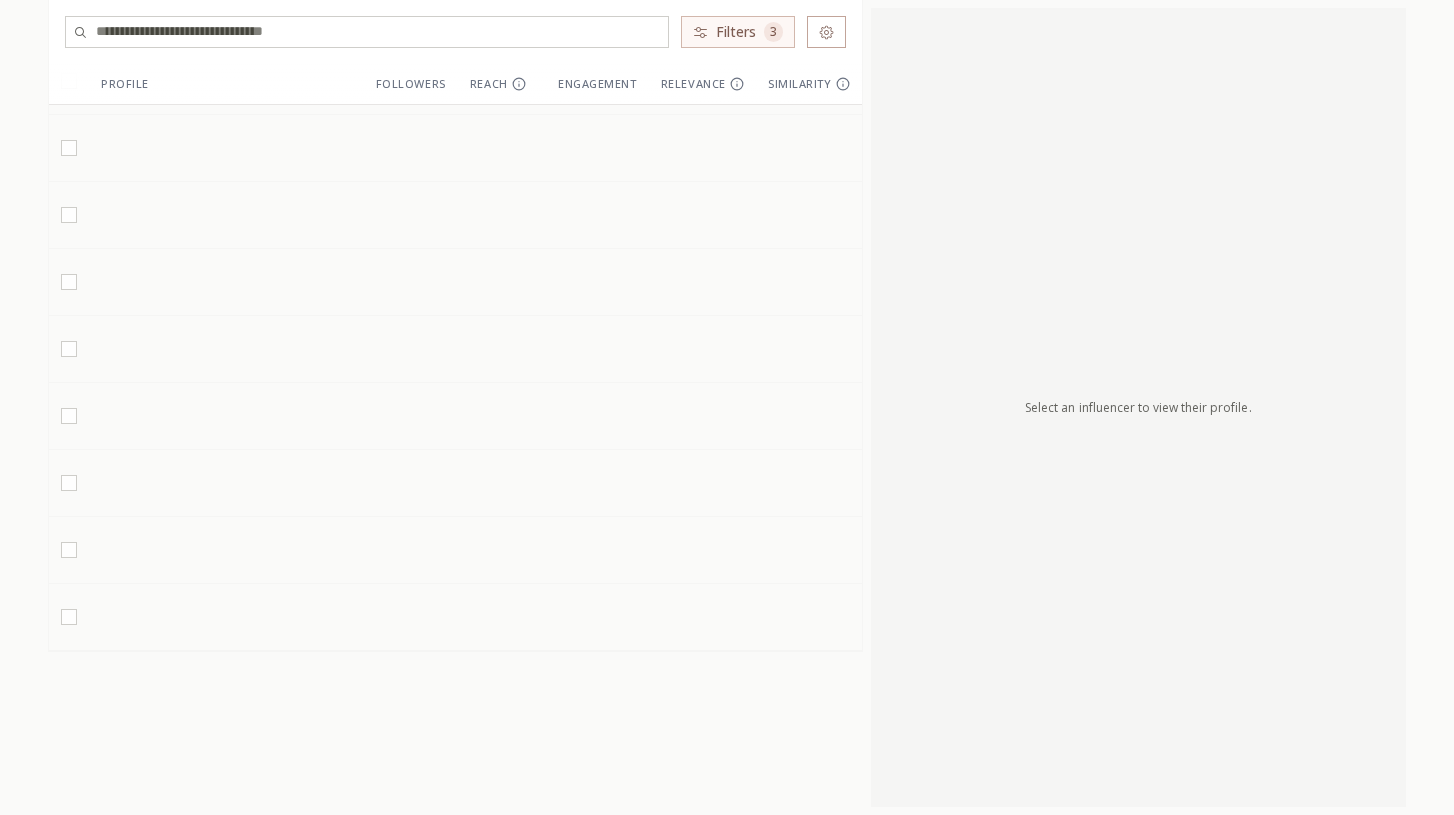 scroll, scrollTop: 563, scrollLeft: 0, axis: vertical 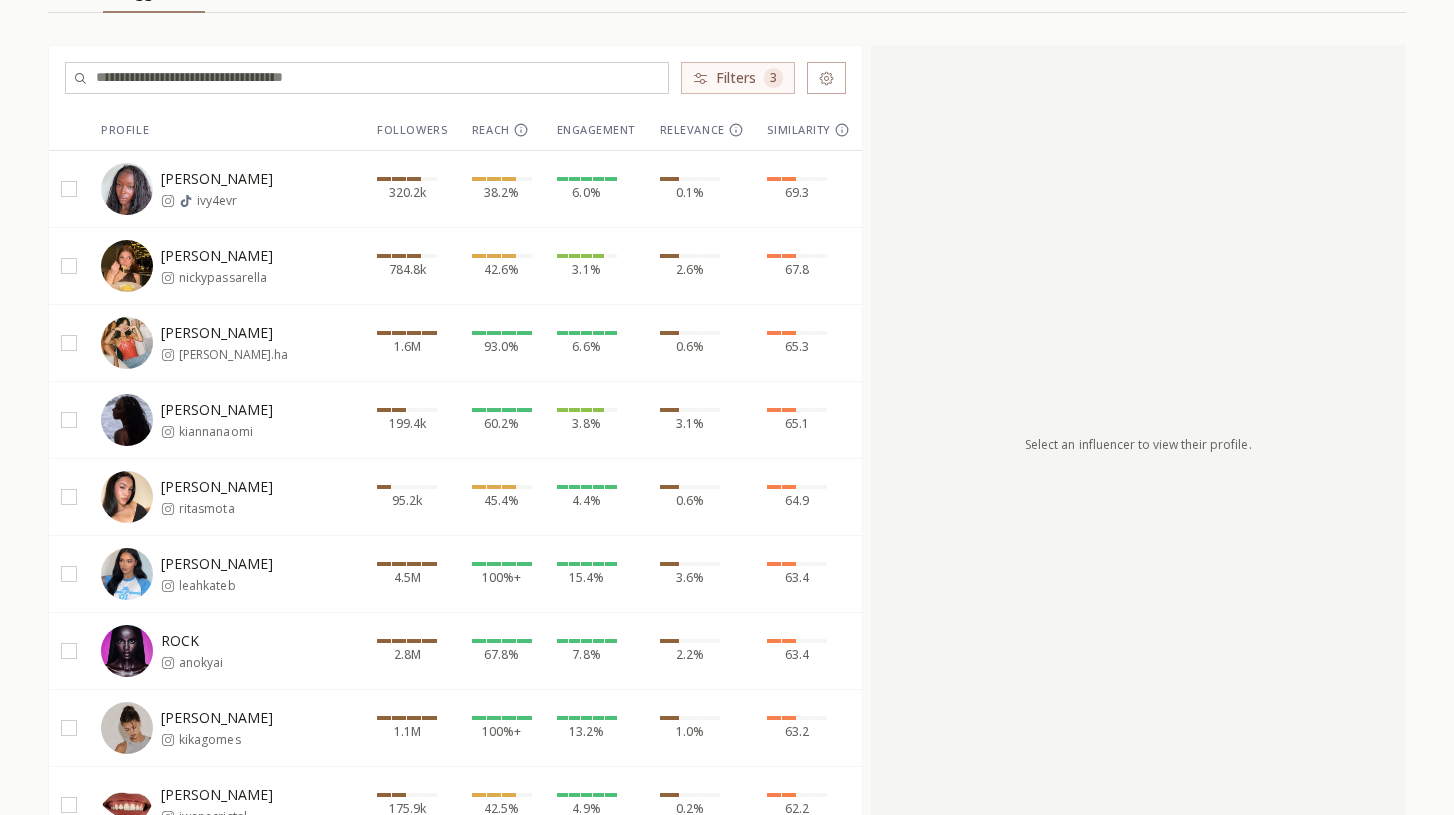 click on "Erica Ha erica.ha" at bounding box center (226, 343) 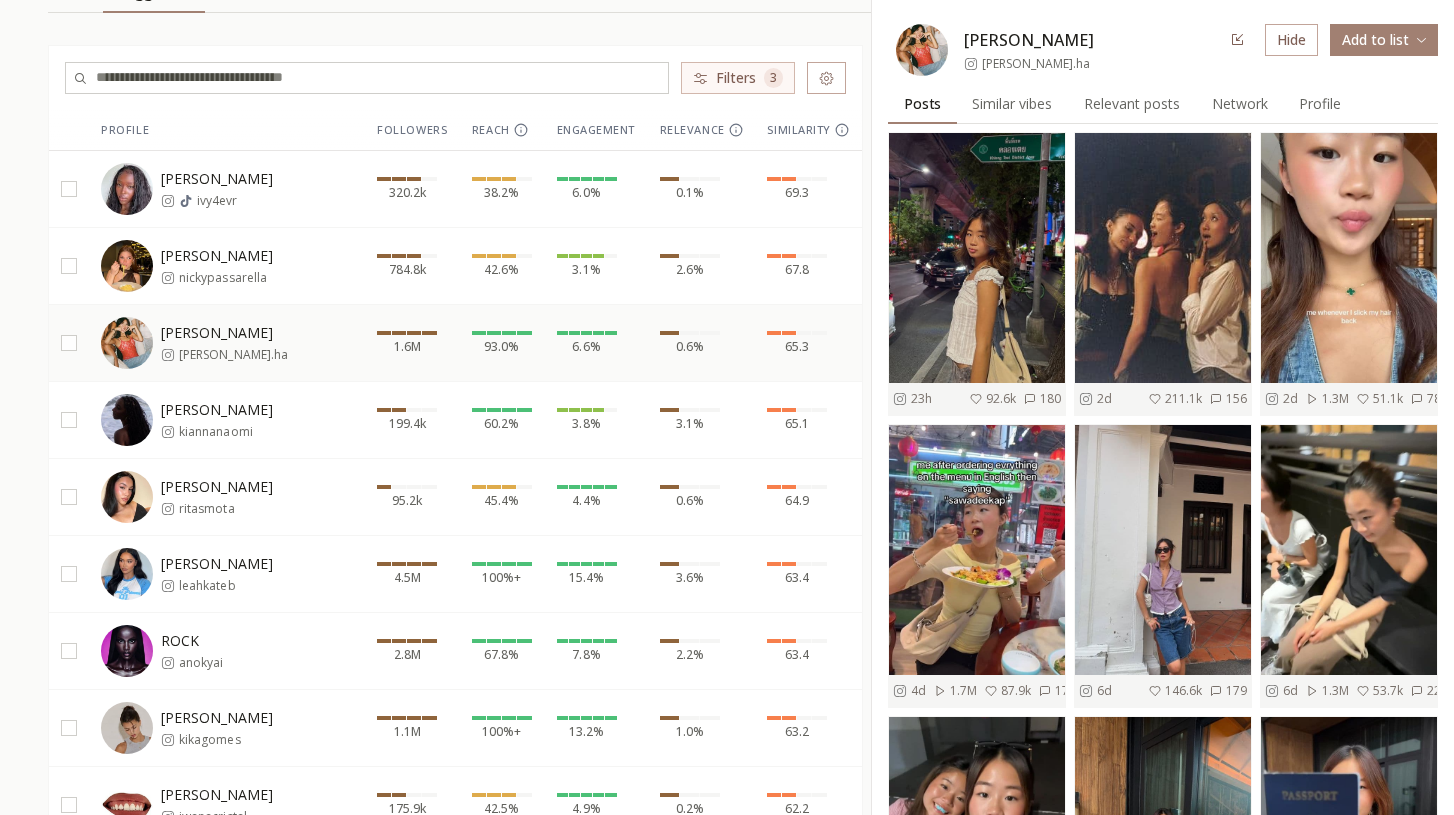 click on "Nicky Passarella nickypassarella" at bounding box center [226, 266] 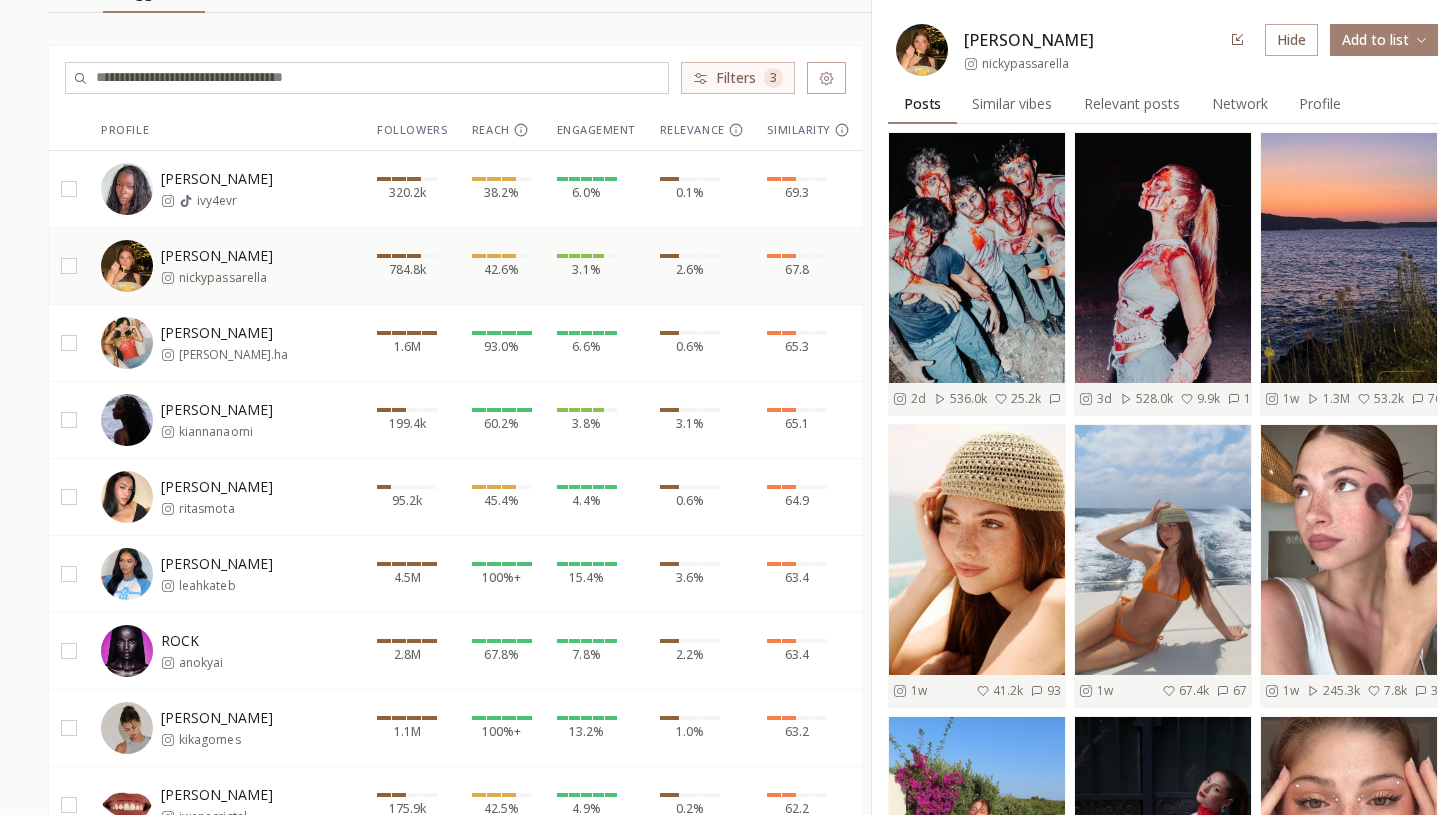 click on "Erica Ha erica.ha" at bounding box center [226, 343] 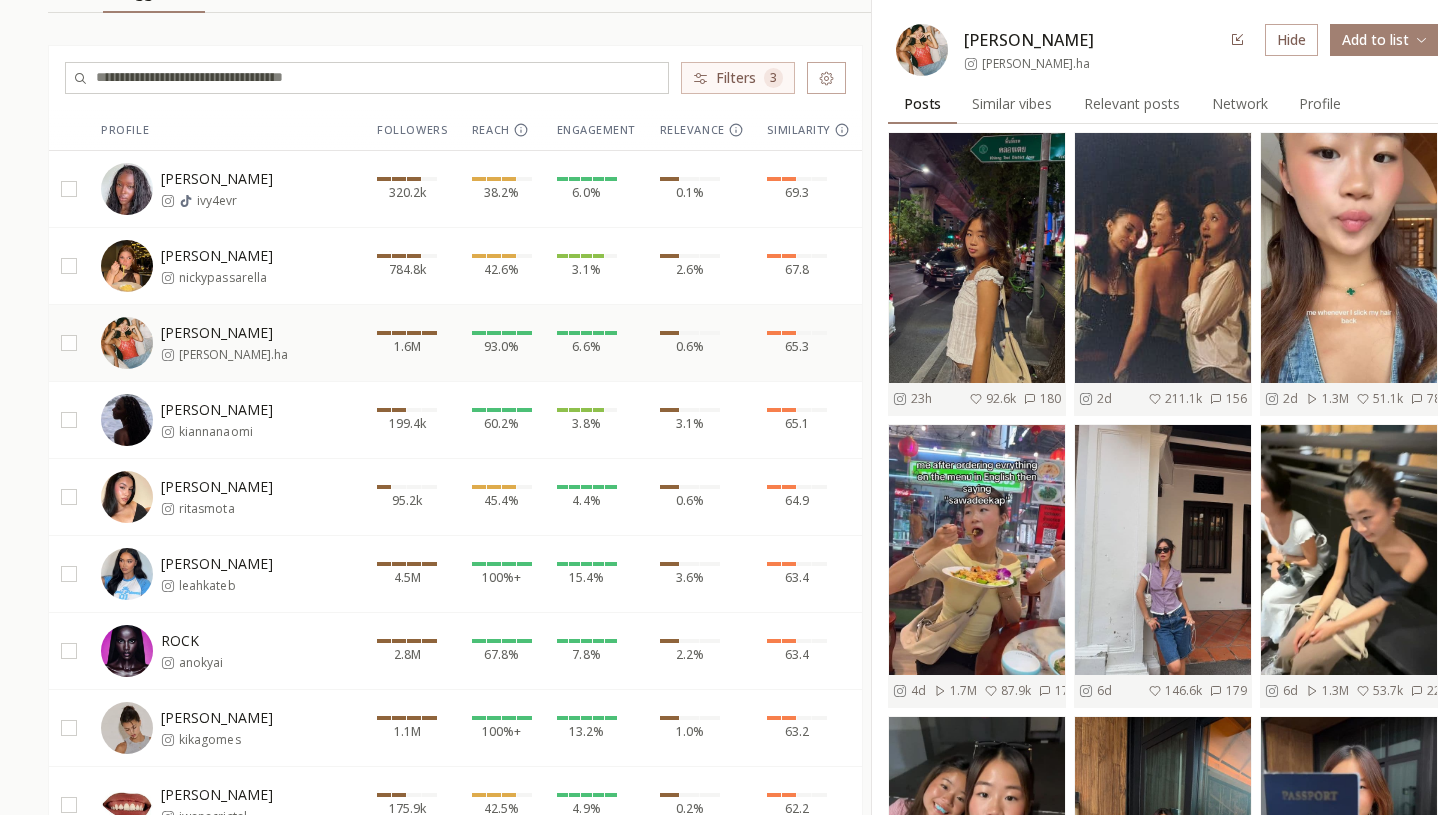 click on "erica.ha" at bounding box center [1036, 64] 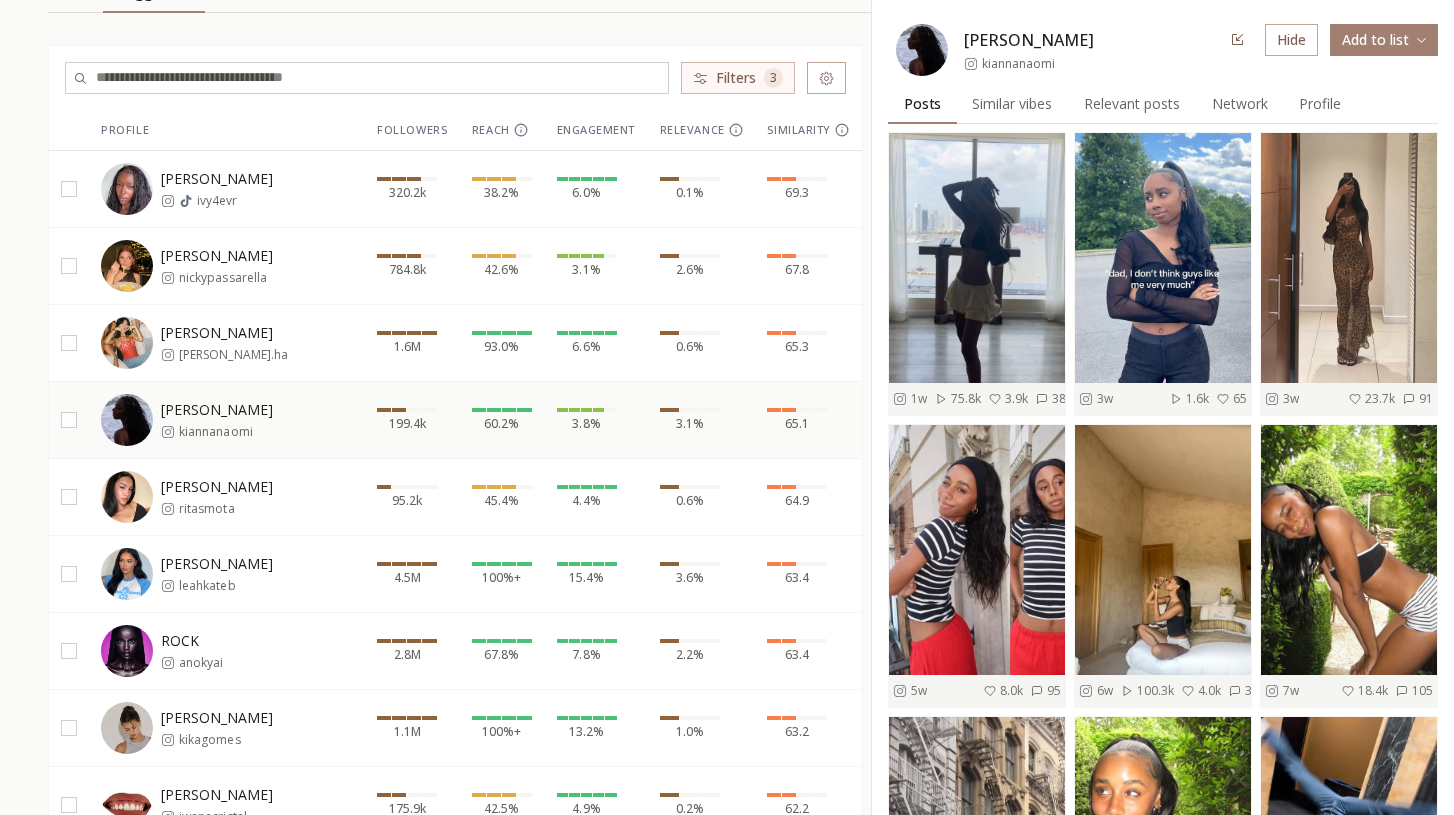 click on "Relevant posts" at bounding box center [1132, 104] 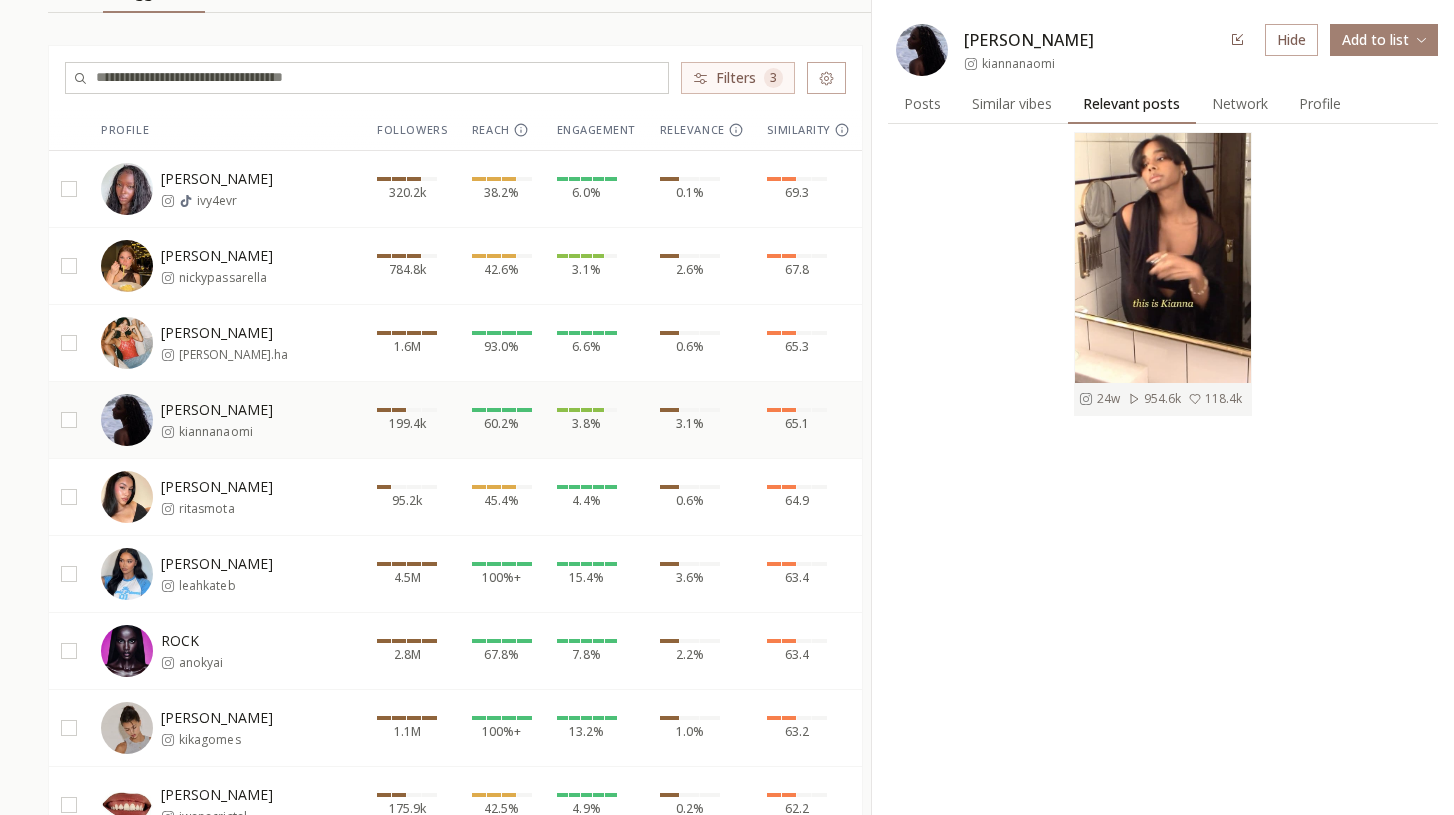 click on "Relevant posts" at bounding box center [1131, 104] 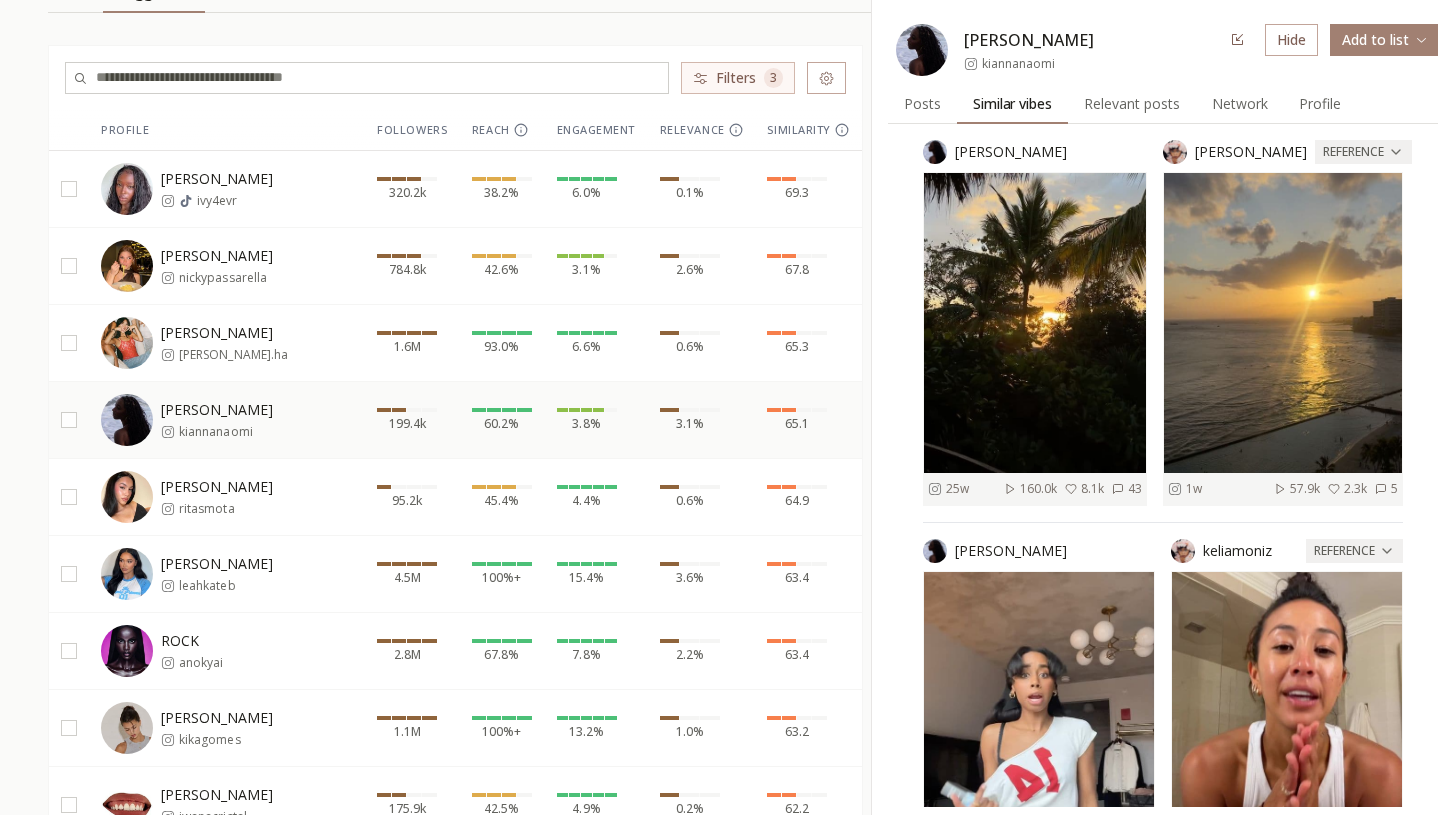 click on "Posts" at bounding box center (922, 104) 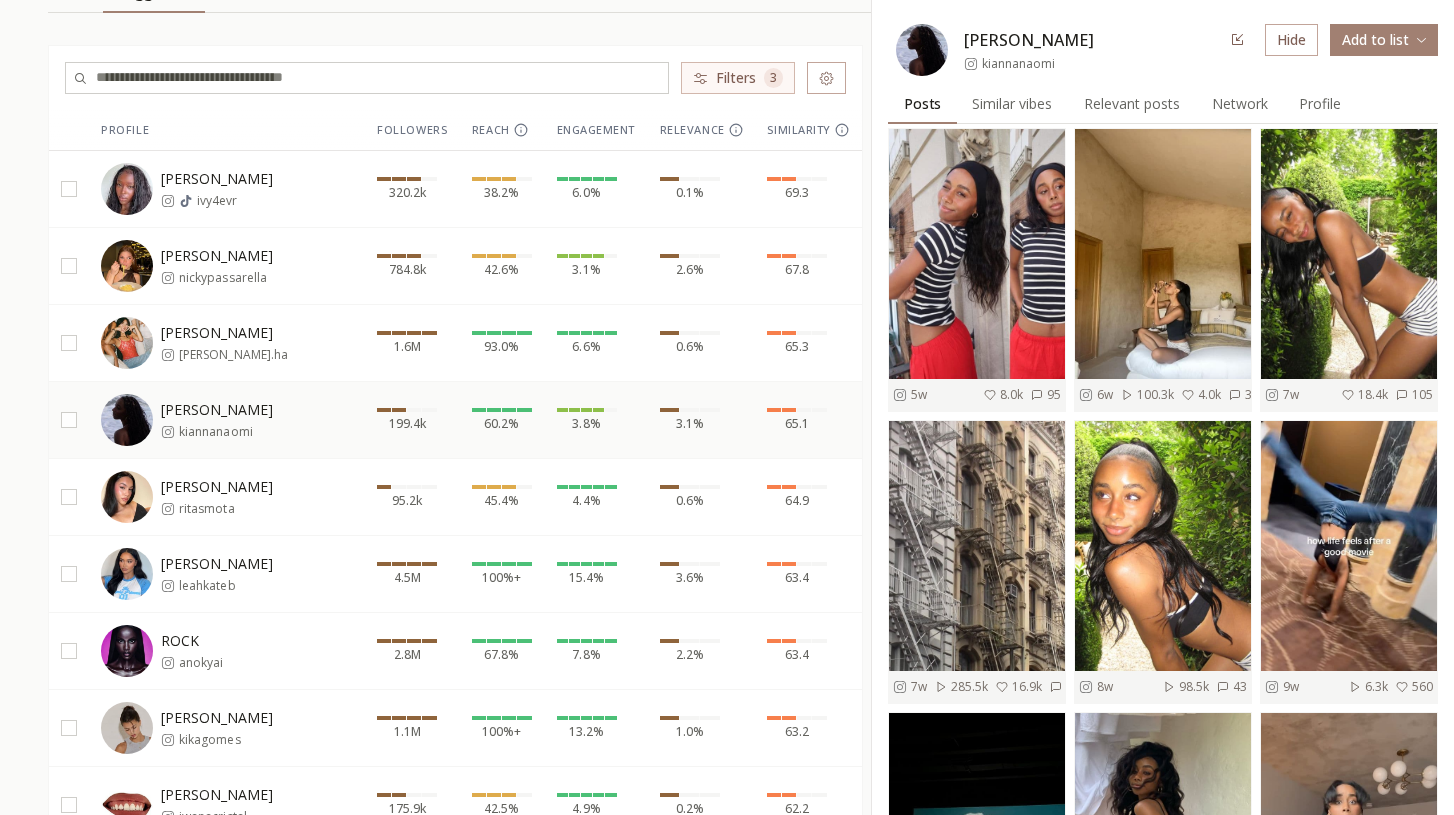 scroll, scrollTop: 0, scrollLeft: 0, axis: both 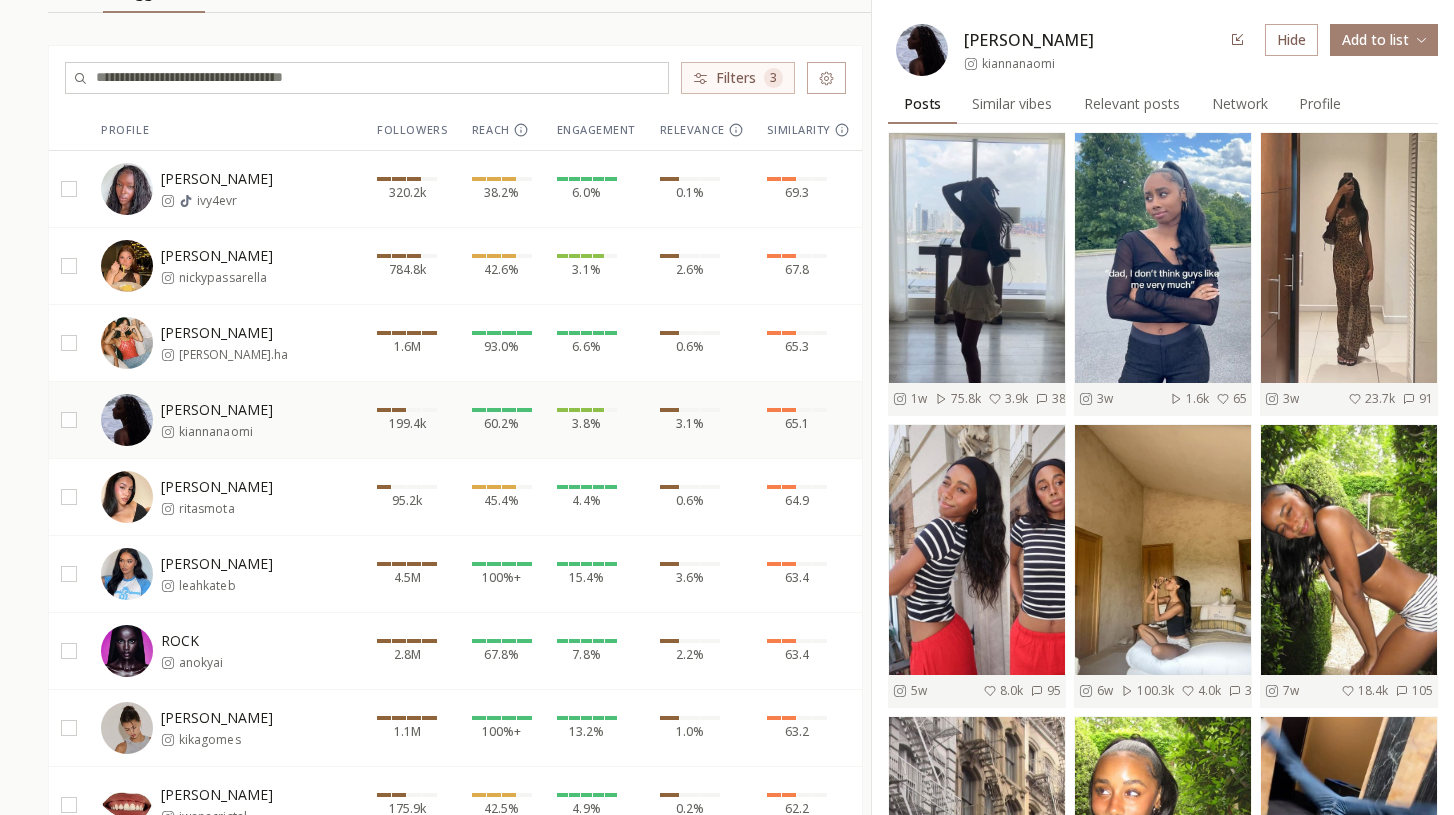 click on "kiannanaomi" at bounding box center [1018, 64] 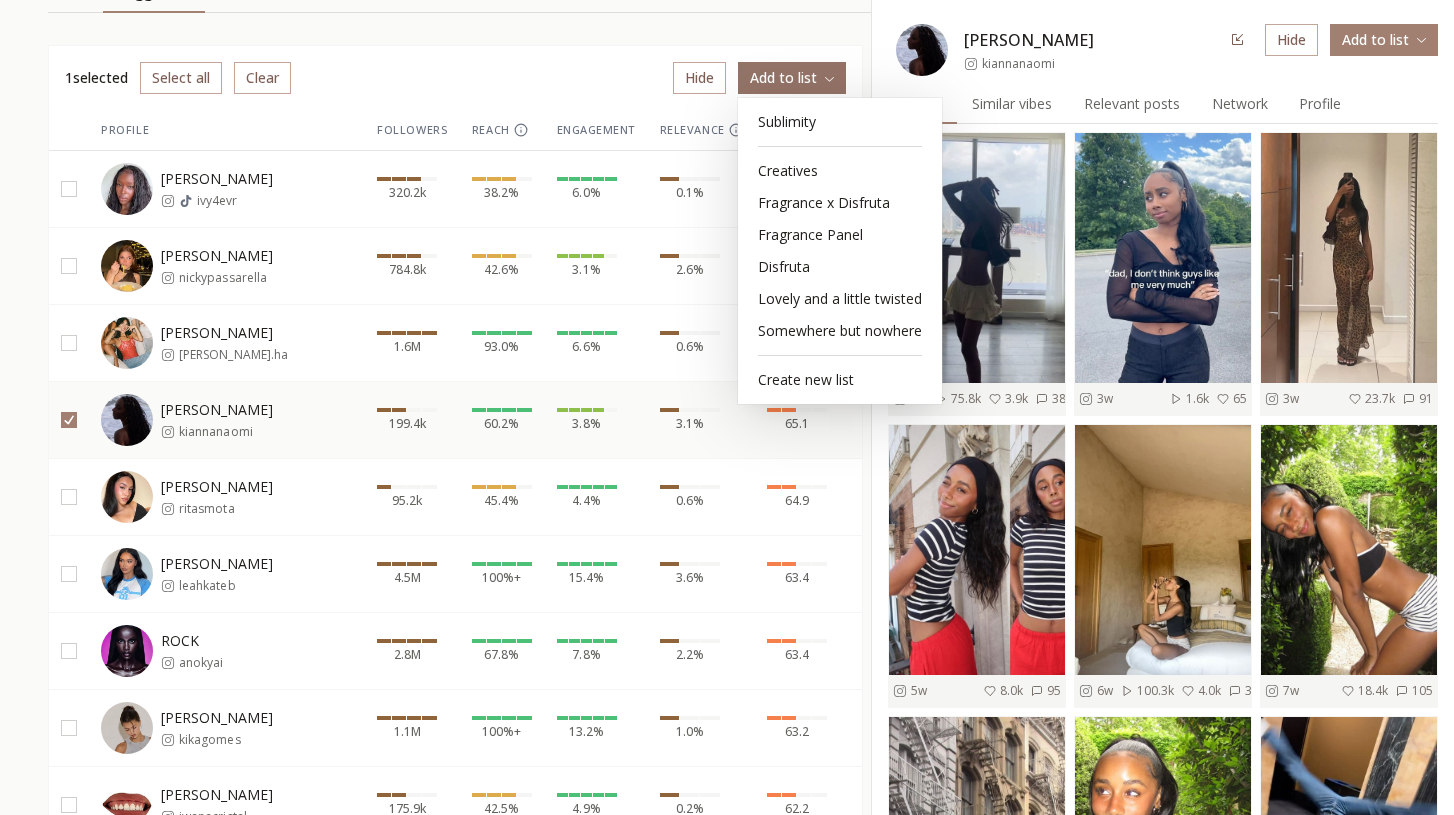 click on "INFLUENCERLIST.AI BETA Influencers influencer list Sublimity List List Suggested Suggested 1  selected Select all Clear Hide Add to list Profile Followers Reach Engagement Relevance Similarity Ivy Elix ivy4evr 320.2k 38.2% 6.0% 0.1% 69.3 Nicky Passarella nickypassarella 784.8k 42.6% 3.1% 2.6% 67.8 Erica Ha erica.ha 1.6M 93.0% 6.6% 0.6% 65.3 Kianna Naomi kiannanaomi 199.4k 60.2% 3.8% 3.1% 65.1 Rita Mota ritasmota 95.2k 45.4% 4.4% 0.6% 64.9 leah leahkateb 4.5M 100%+ 15.4% 3.6% 63.4 ROCK anokyai 2.8M 67.8% 7.8% 2.2% 63.4 Francisca Cerqueira Gomes kikagomes 1.1M 100%+ 13.2% 1.0% 63.2 Iwana Cristal iwanacristal 175.9k 42.5% 4.9% 0.2% 62.2 Jasmine Gee jasminegeex 42.9k 63.1% 6.0% 0.8% 62.0 Justine justinescameraroll_ 200.0k 100%+ 3.7% 2.2% 62.0 Darianka darianka 864.3k 45.5% 3.7% 0.6% 62.0 Iris Law 🧼🧊 lirisaw 782.2k 47.5% 4.1% 0.3% 61.9 Gia Bab giabab 17.2k 38.4% 3.0% 3.0% 61.7 yesly yesly 1.8M 63.5% 11.0% 1.8% 61.5 Alex Consani captincroook 5.9M 100%+ 71.3% 0.9% 61.3 Karolina Spakowski karoodoo 15.0k 72.1% 7" at bounding box center [727, 2229] 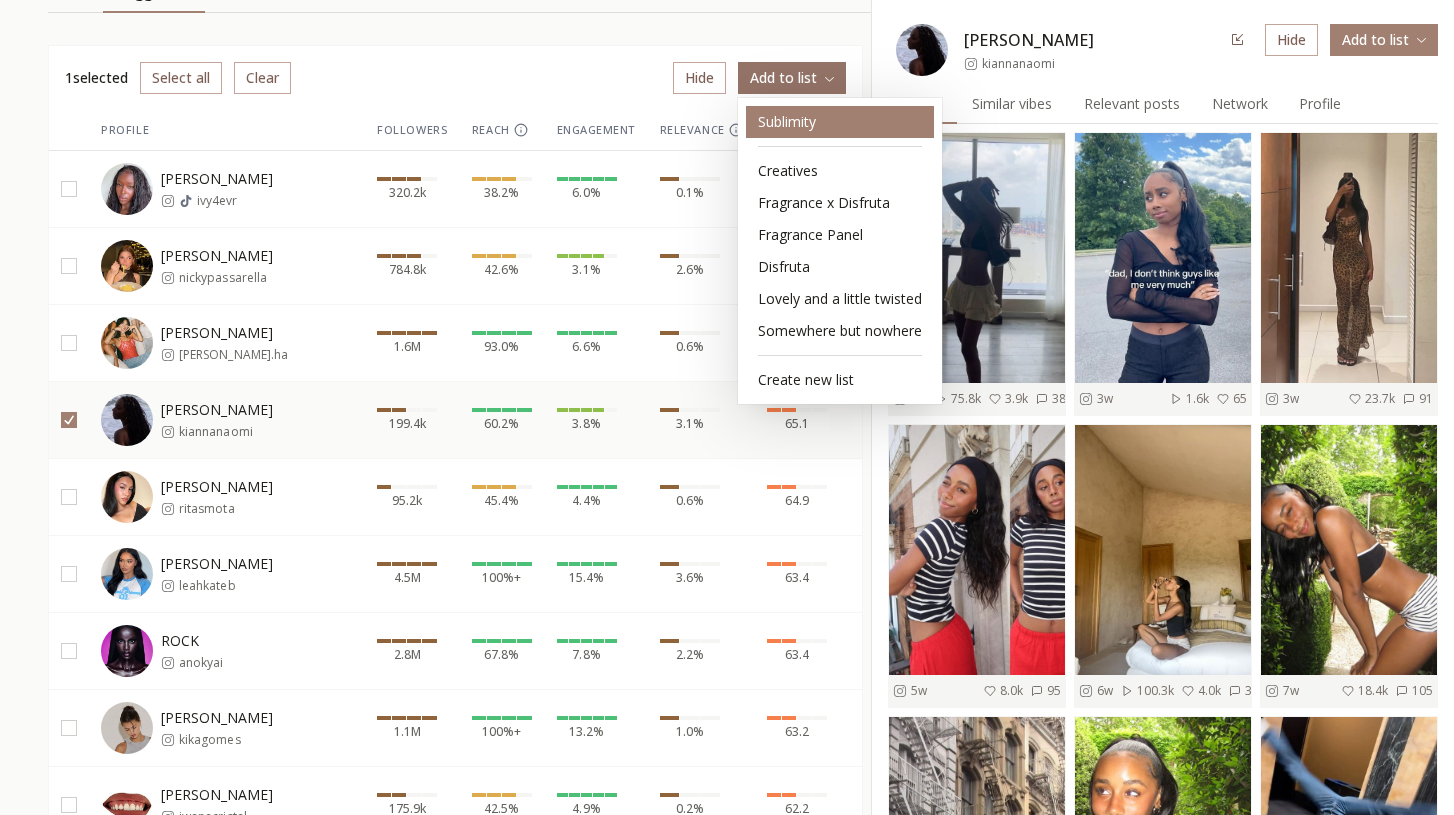 click on "Sublimity" at bounding box center [840, 122] 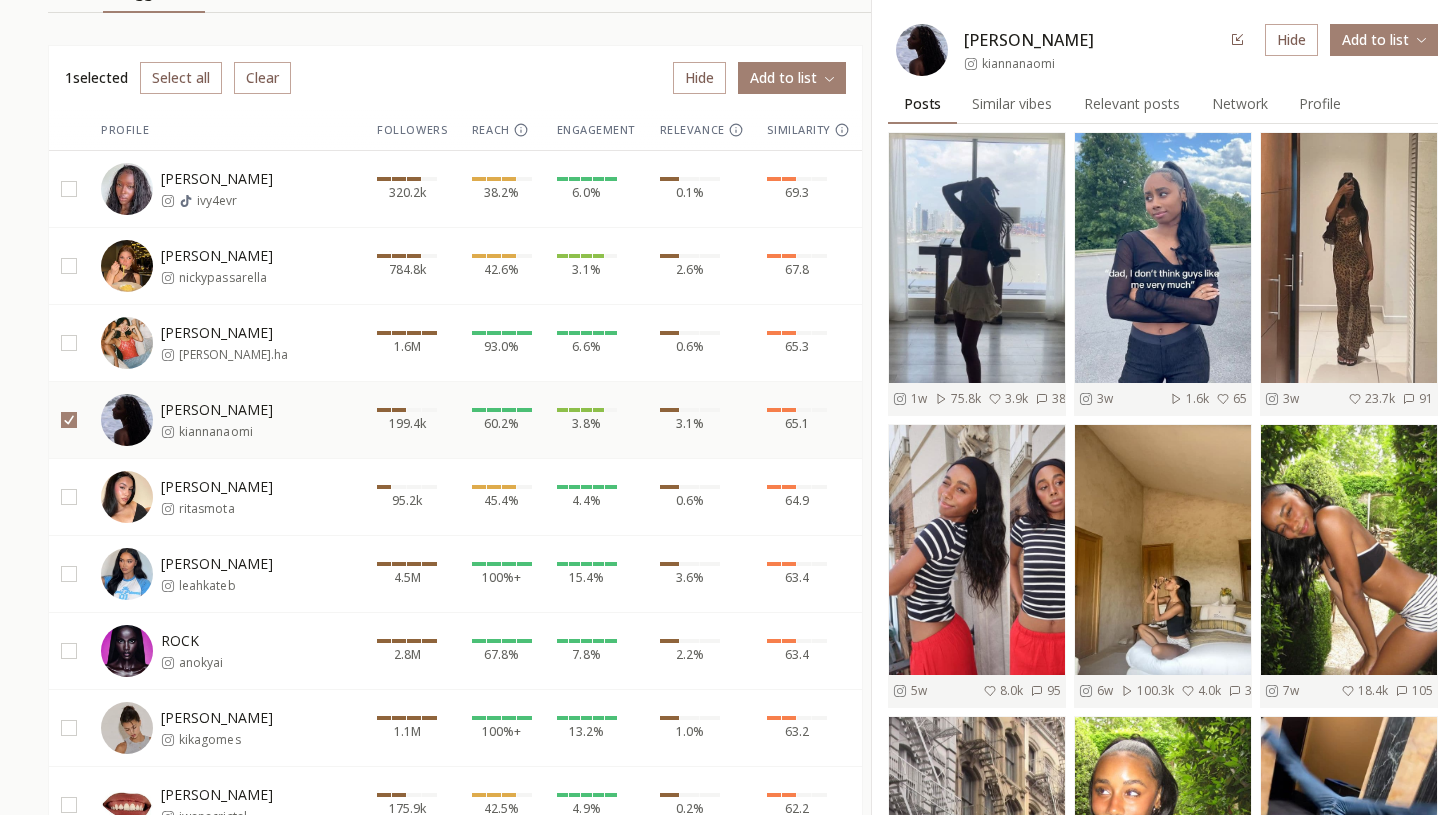 scroll, scrollTop: 258, scrollLeft: 0, axis: vertical 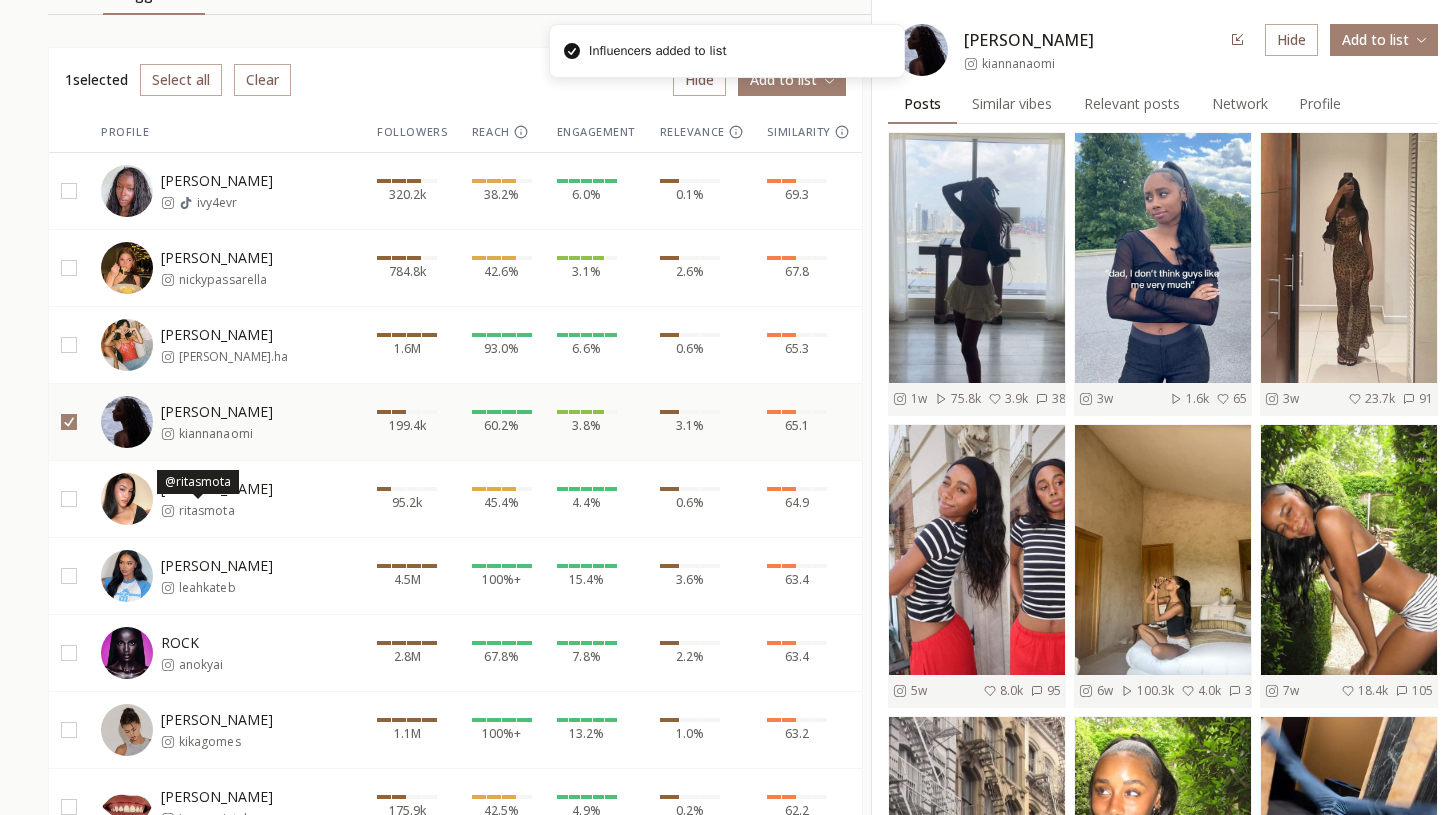 click on "ritasmota" at bounding box center (206, 511) 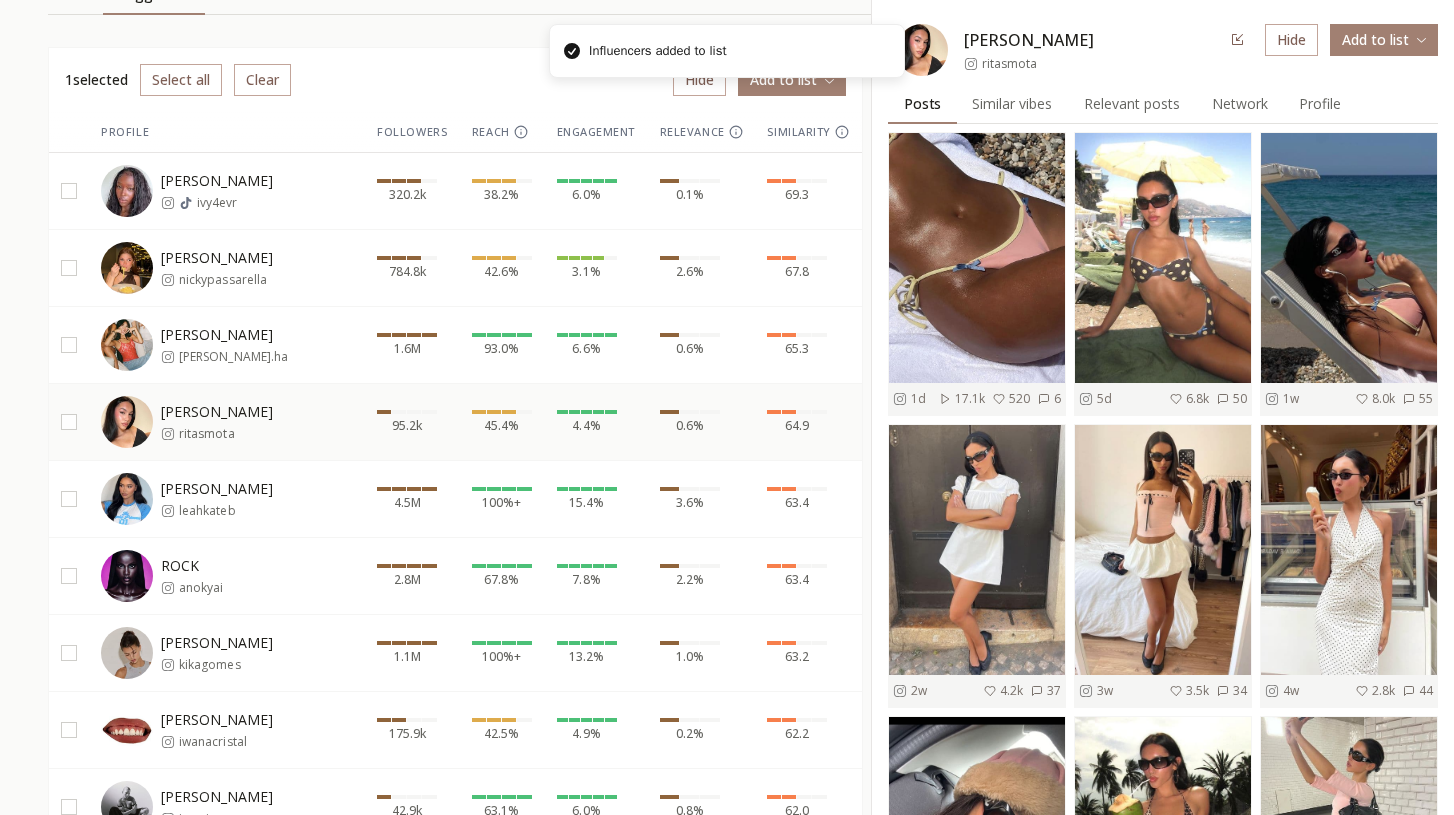 click at bounding box center (69, 422) 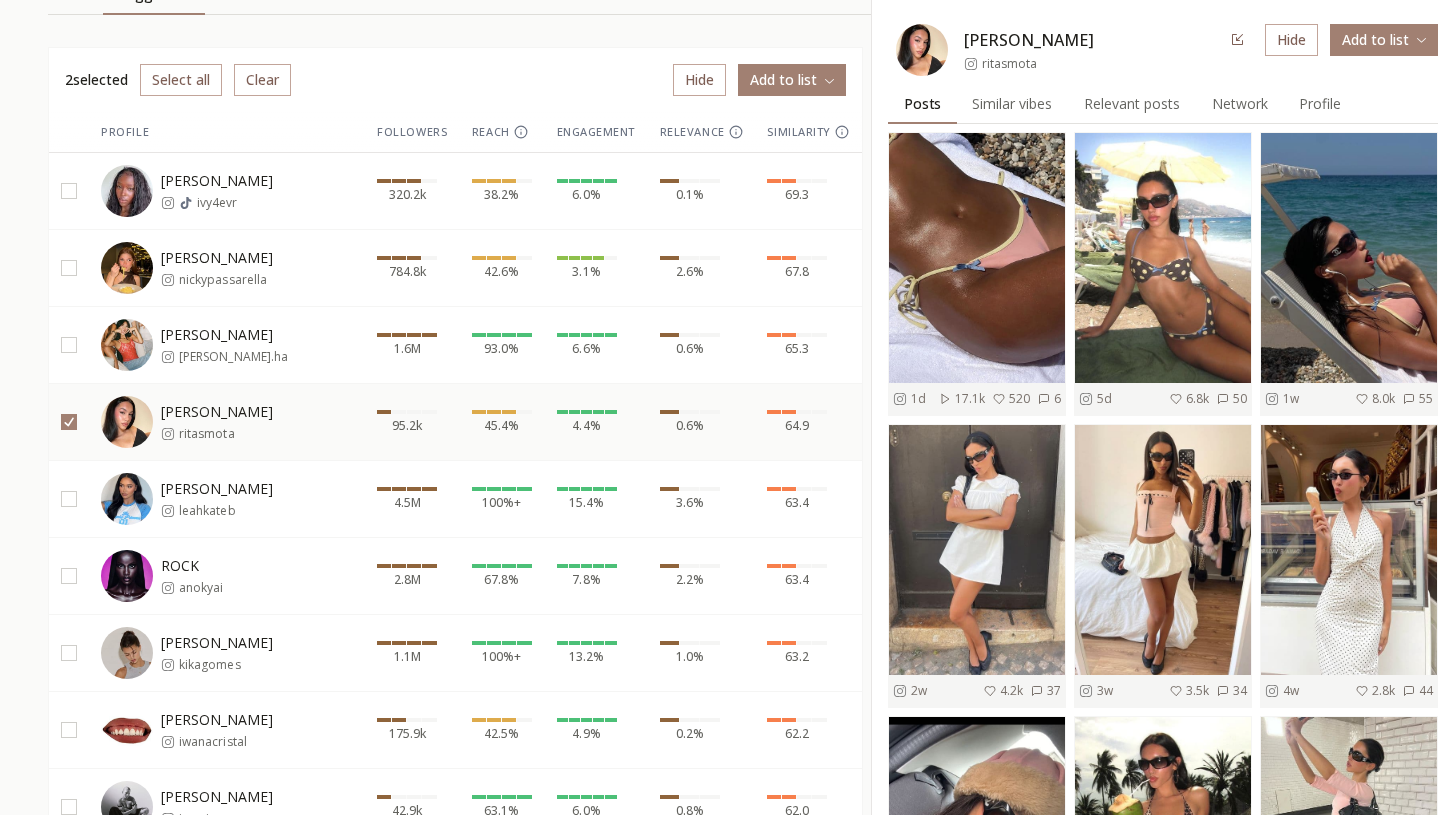 click on "leah" at bounding box center (217, 489) 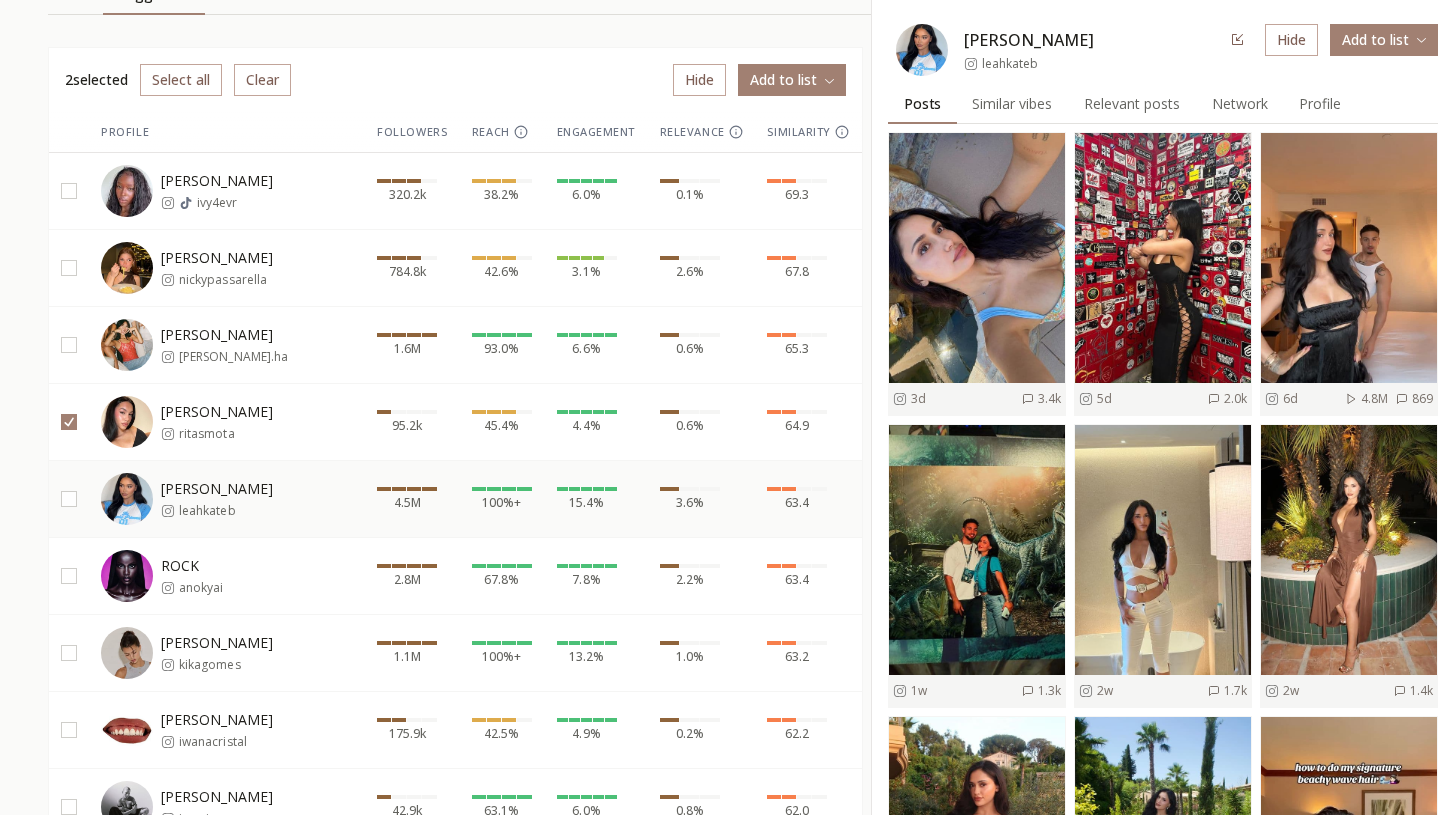 click on "leahkateb" at bounding box center (207, 511) 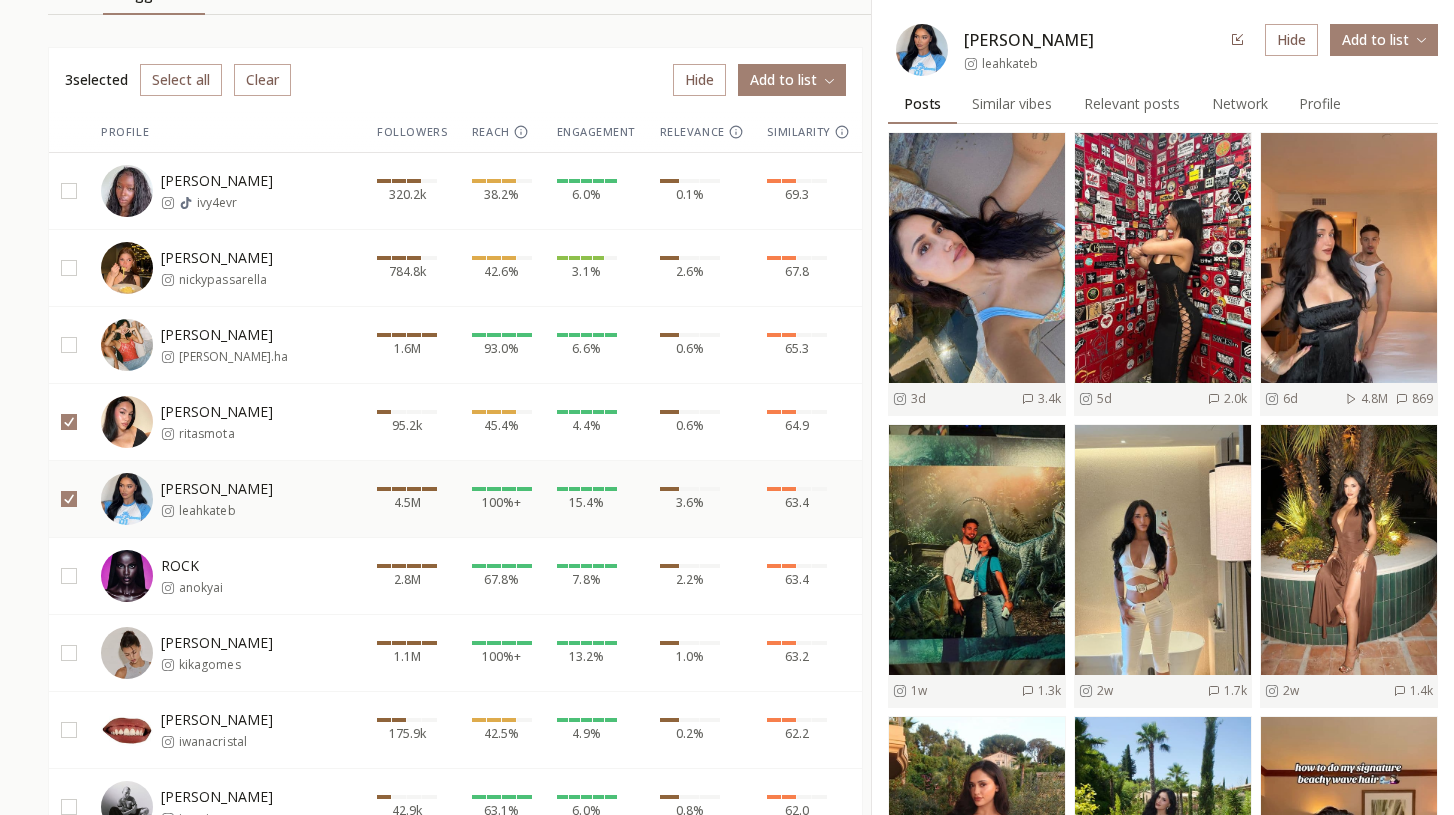 click at bounding box center [69, 422] 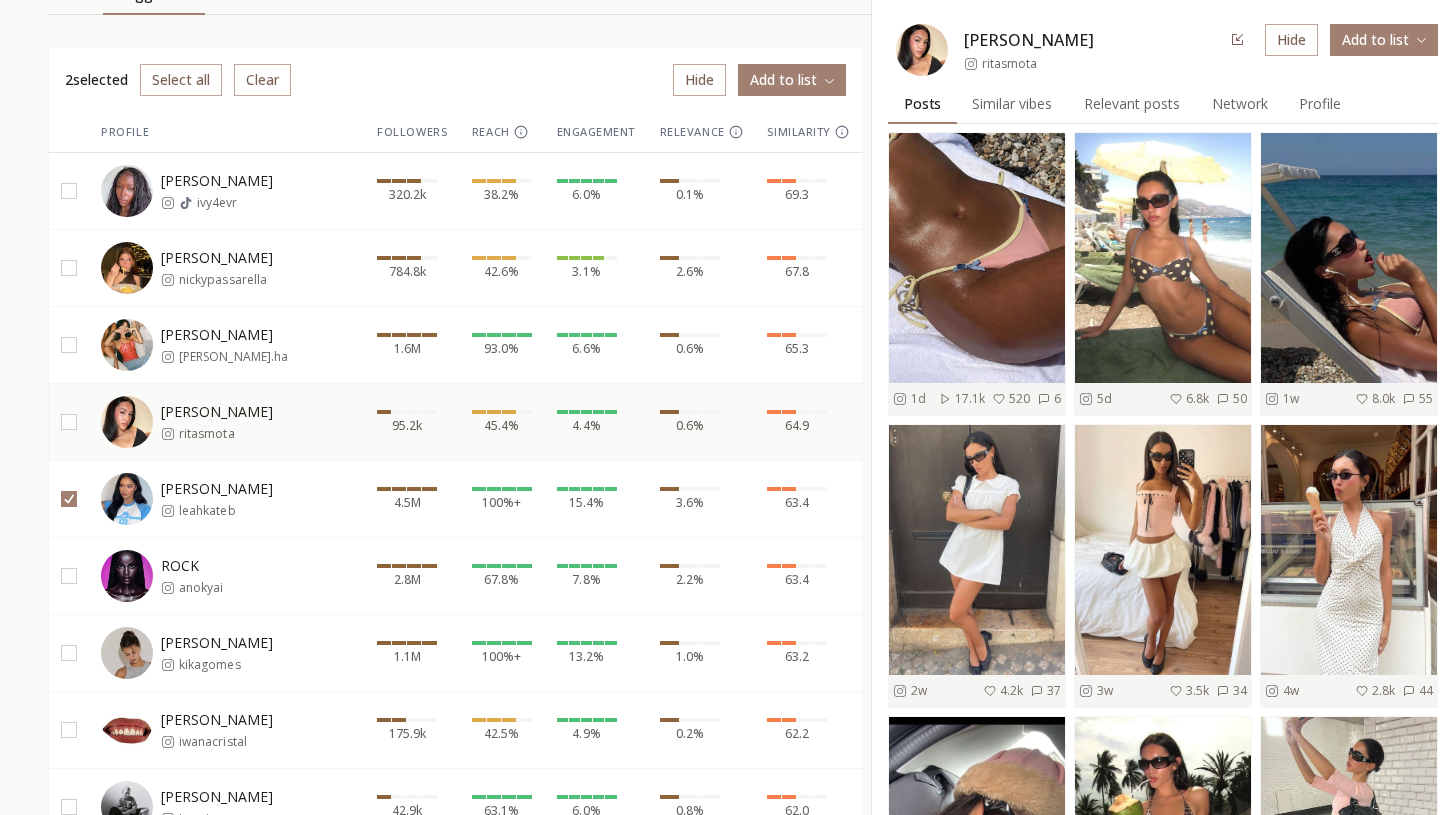 click at bounding box center (69, 345) 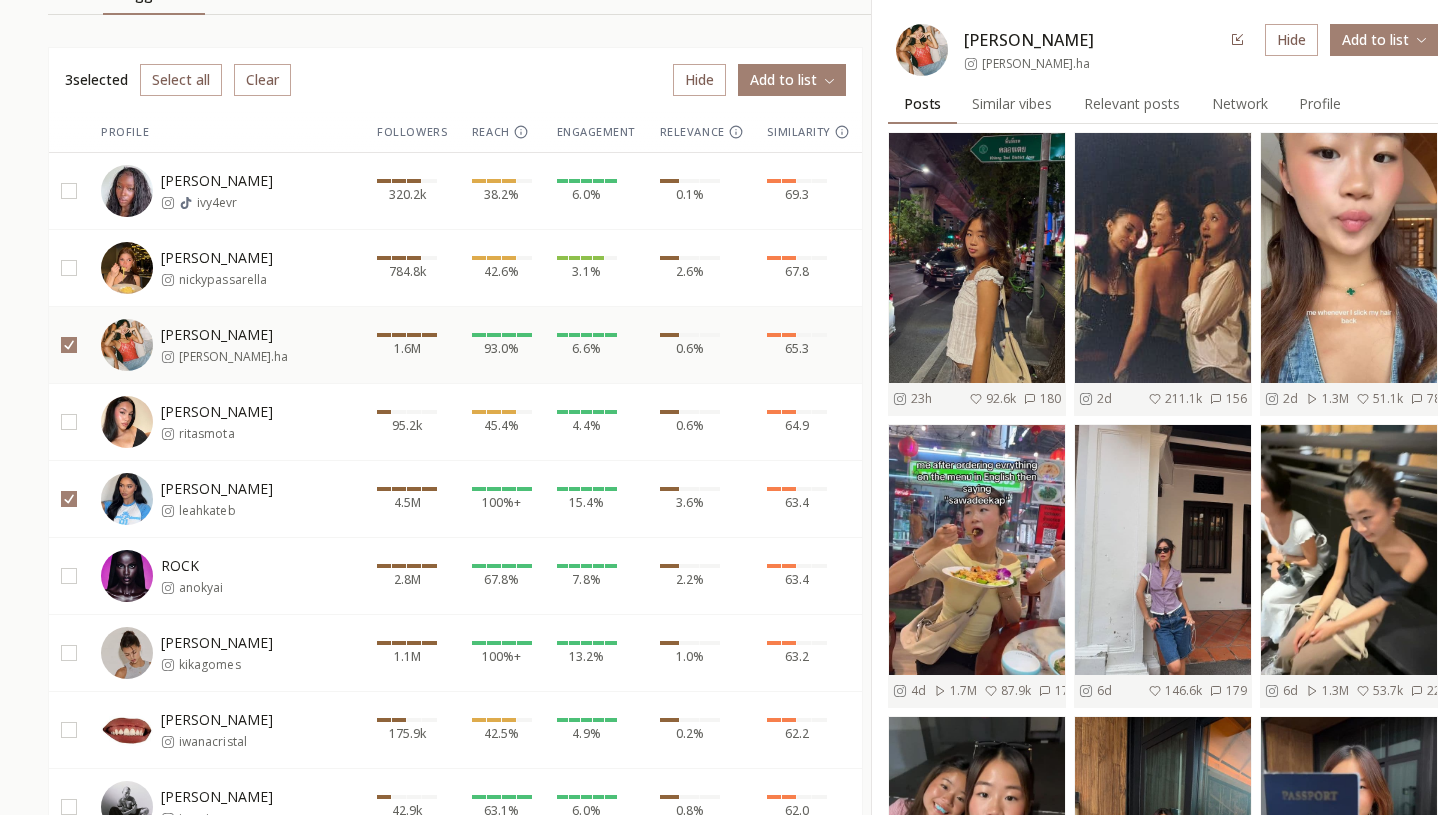 click on "Hide" at bounding box center (699, 80) 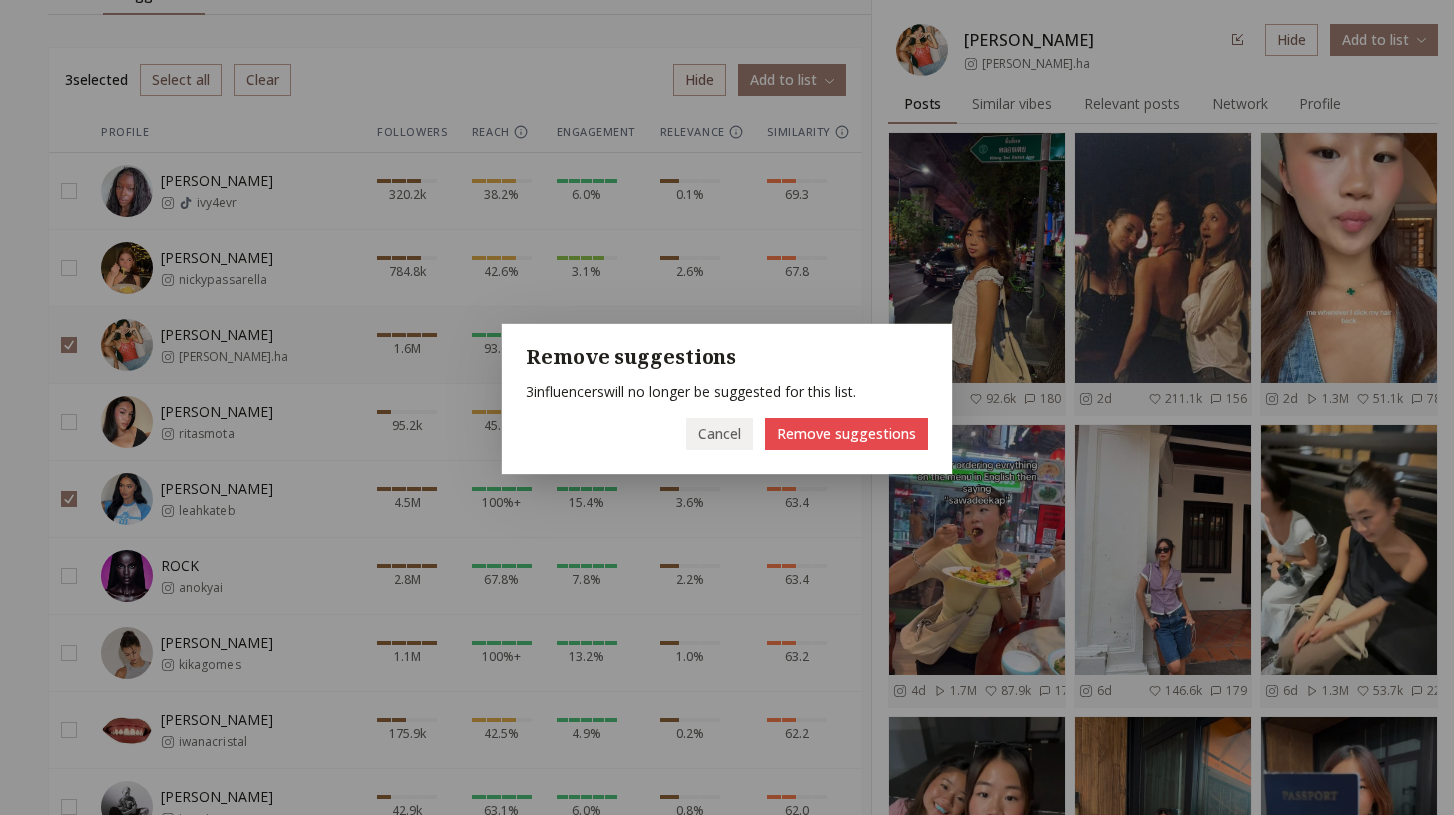 click on "Remove suggestions 3  influencer s  will no longer be suggested for this list. Cancel Remove suggestions" at bounding box center [727, 398] 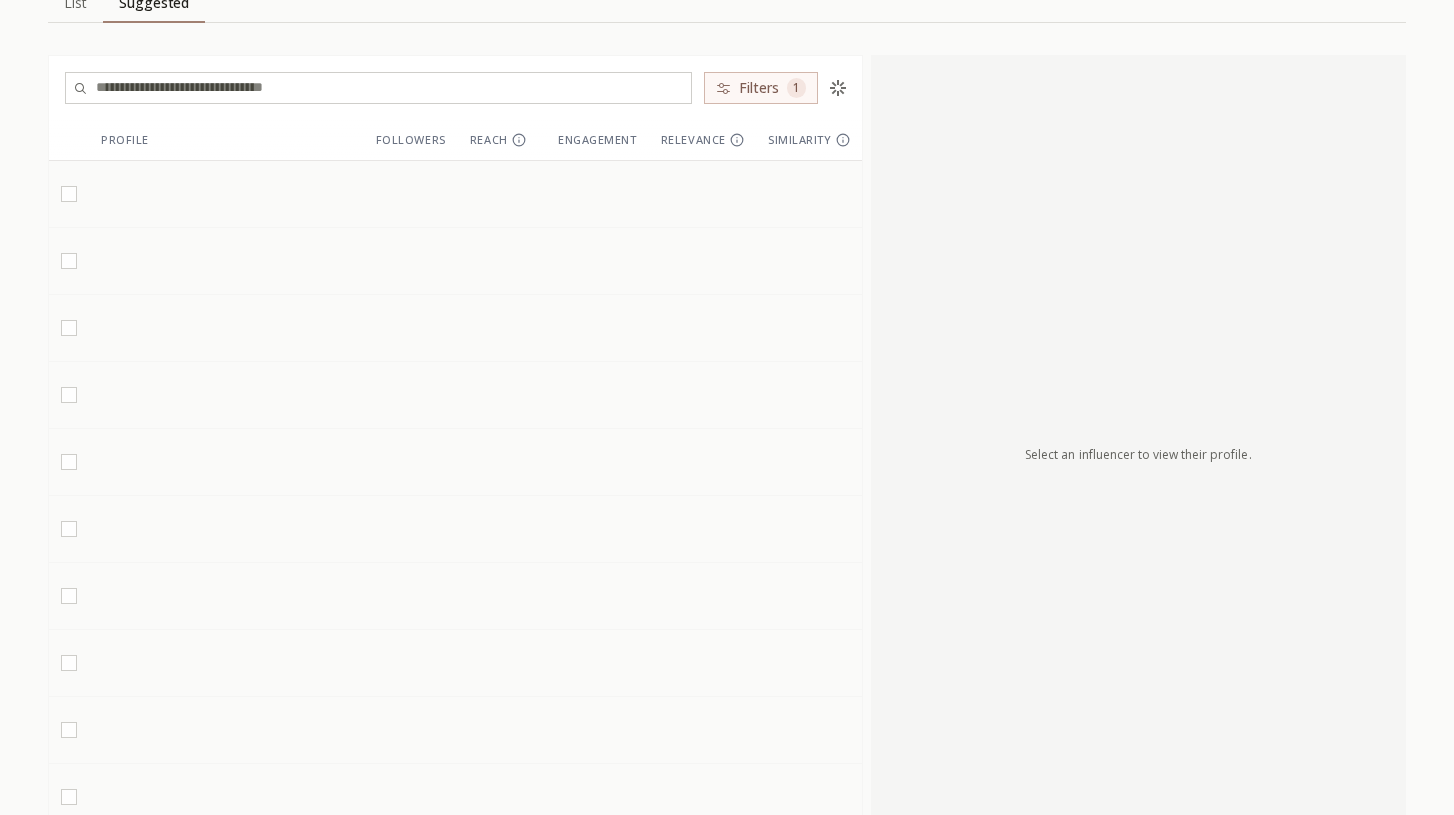 scroll, scrollTop: 258, scrollLeft: 0, axis: vertical 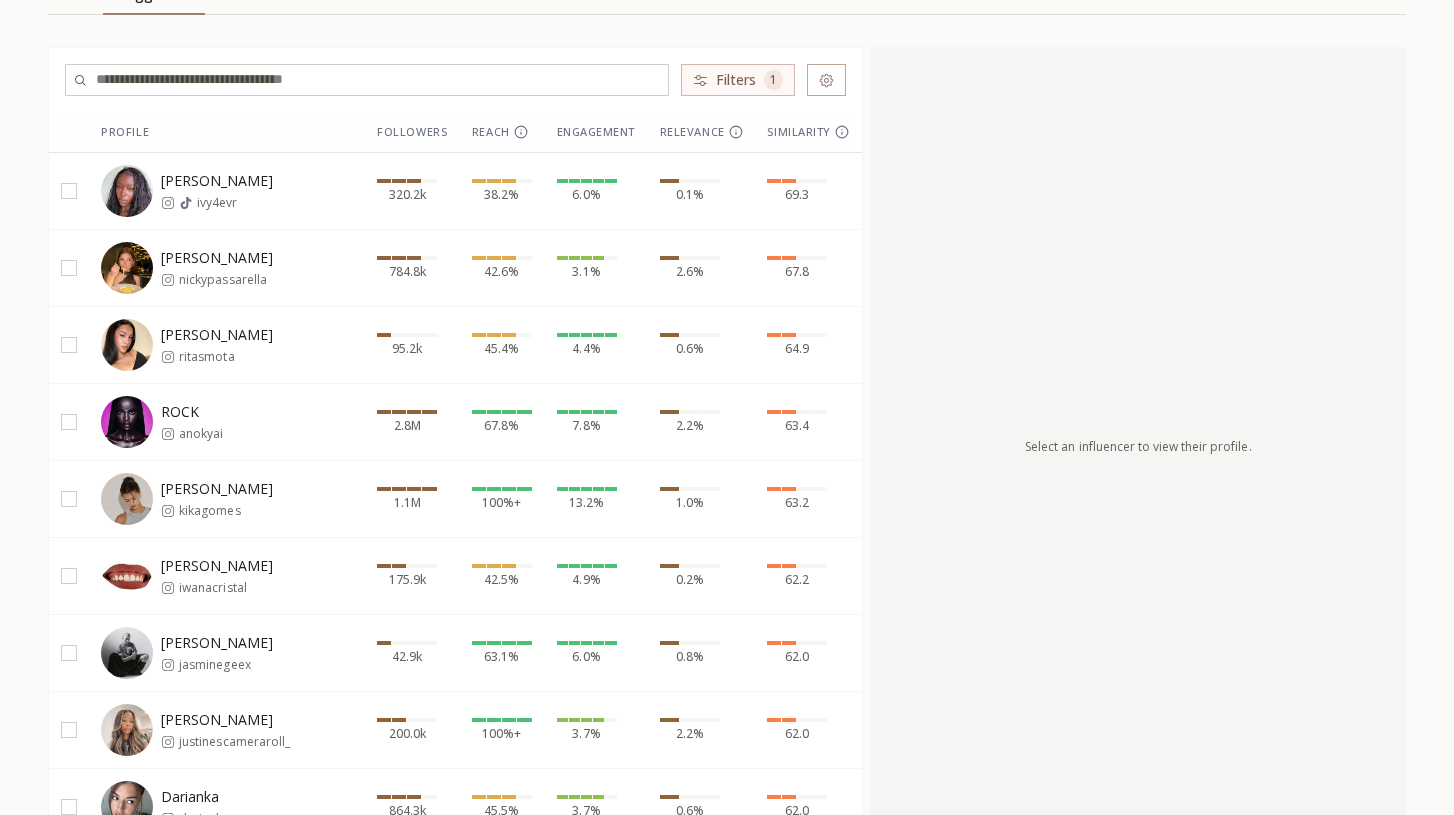 click on "Nicky Passarella nickypassarella" at bounding box center [226, 268] 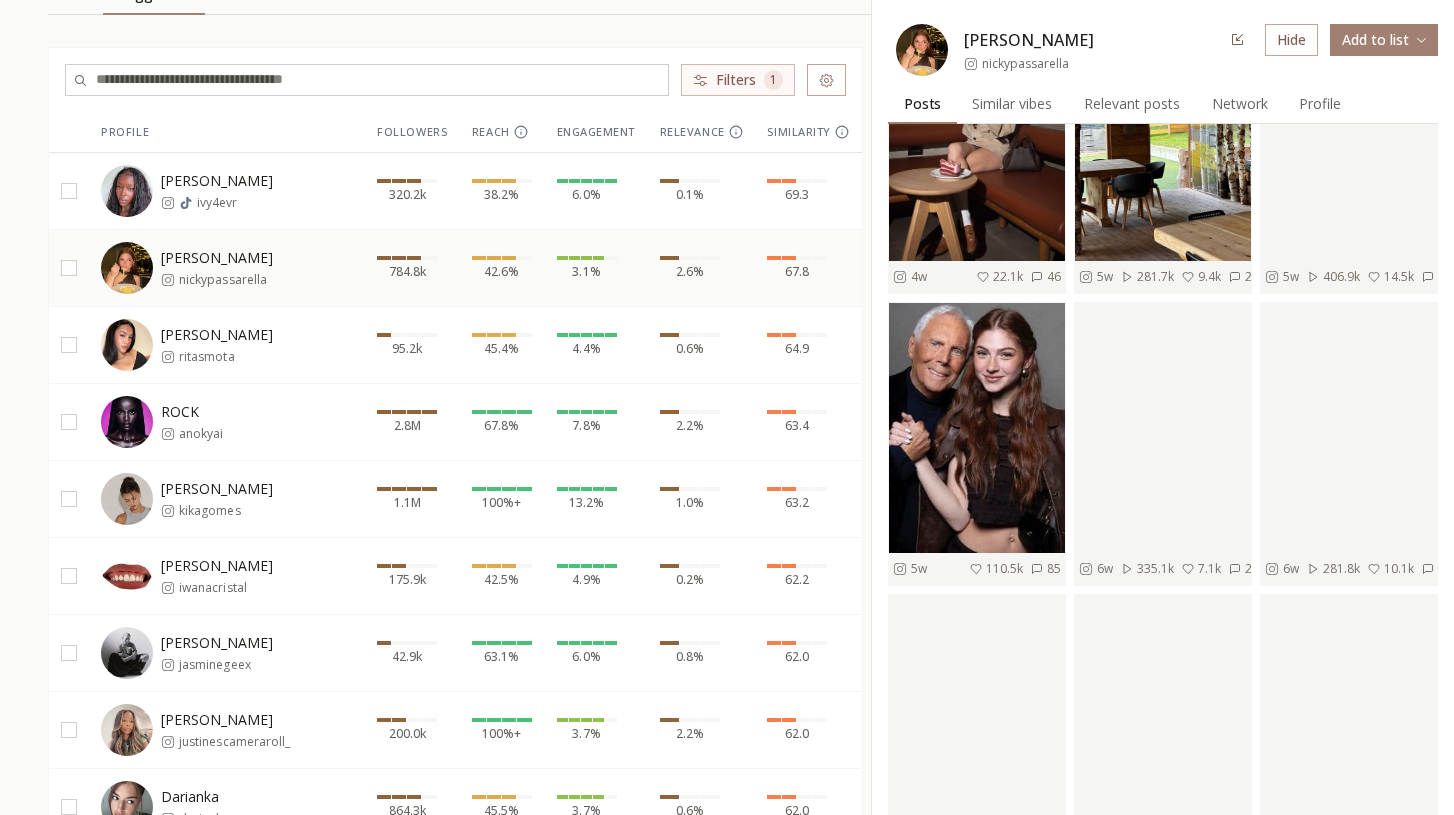 scroll, scrollTop: 1653, scrollLeft: 0, axis: vertical 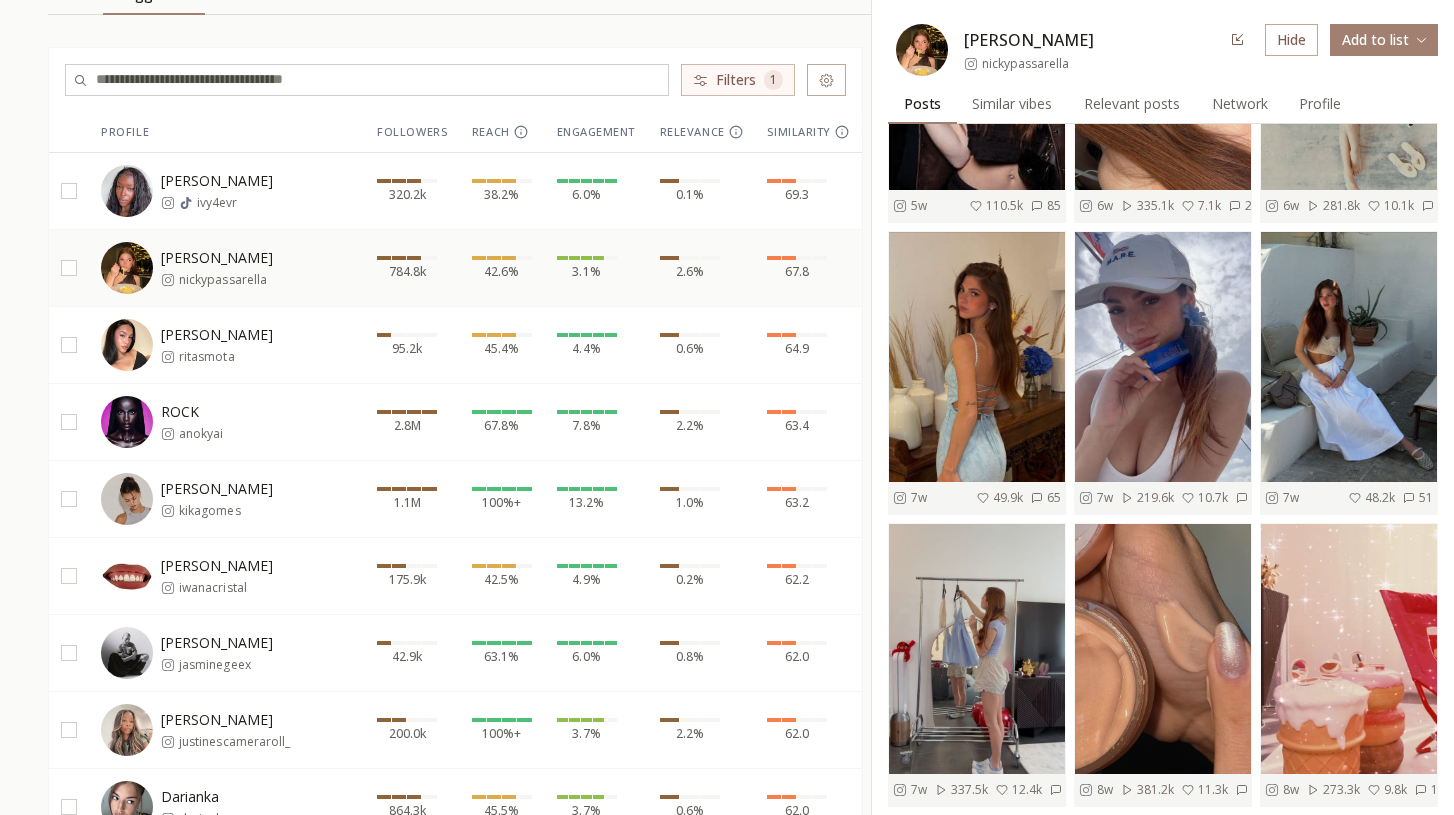 click on "ROCK anokyai" at bounding box center (226, 422) 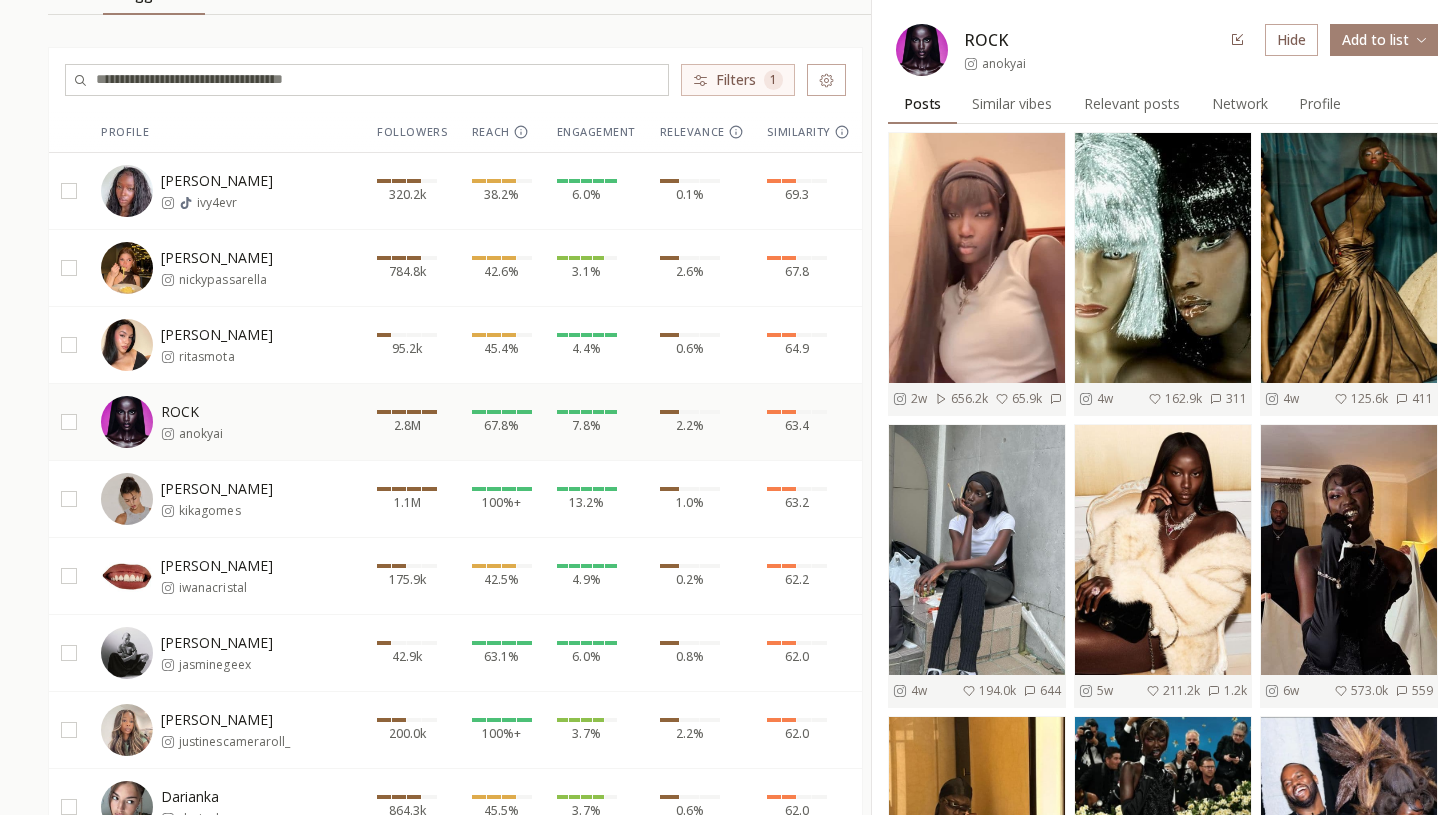 click on "anokyai" at bounding box center (201, 434) 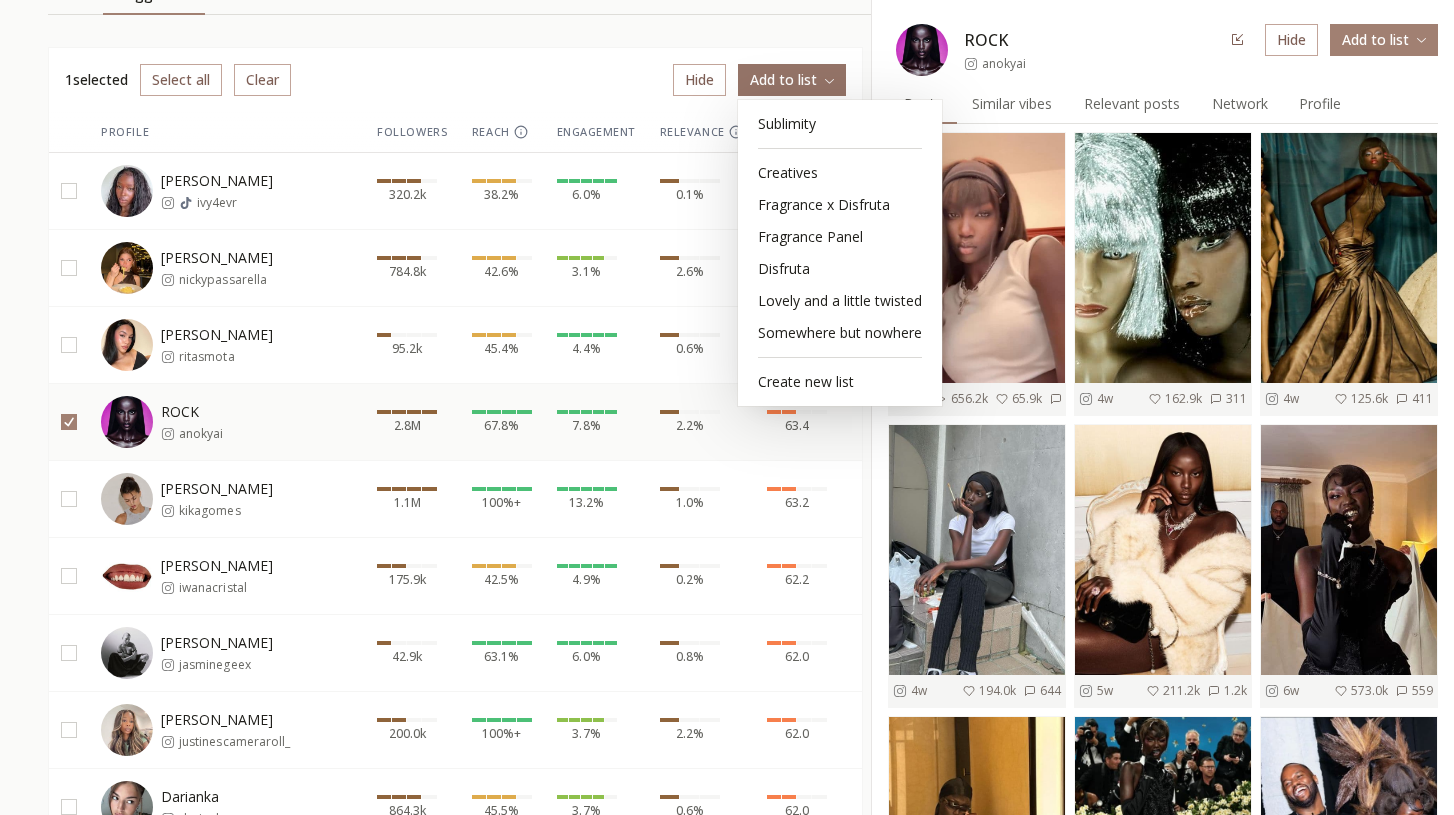 click on "INFLUENCERLIST.AI BETA Influencers influencer list Sublimity List List Suggested Suggested 1  selected Select all Clear Hide Add to list Profile Followers Reach Engagement Relevance Similarity Ivy Elix ivy4evr 320.2k 38.2% 6.0% 0.1% 69.3 Nicky Passarella nickypassarella 784.8k 42.6% 3.1% 2.6% 67.8 Rita Mota ritasmota 95.2k 45.4% 4.4% 0.6% 64.9 ROCK anokyai 2.8M 67.8% 7.8% 2.2% 63.4 Francisca Cerqueira Gomes kikagomes 1.1M 100%+ 13.2% 1.0% 63.2 Iwana Cristal iwanacristal 175.9k 42.5% 4.9% 0.2% 62.2 Jasmine Gee jasminegeex 42.9k 63.1% 6.0% 0.8% 62.0 Justine justinescameraroll_ 200.0k 100%+ 3.7% 2.2% 62.0 Darianka darianka 864.3k 45.5% 3.7% 0.6% 62.0 Iris Law 🧼🧊 lirisaw 782.2k 47.5% 4.1% 0.3% 61.9 Gia Bab giabab 17.2k 38.4% 3.0% 3.0% 61.7 yesly yesly 1.8M 63.5% 11.0% 1.8% 61.5 Alex Consani captincroook 5.9M 100%+ 71.3% 0.9% 61.3 Karolina Spakowski karoodoo 15.0k 72.1% 7.0% 3.7% 61.1 Gabryś gabryswronka 9.4k 100%+ 4.2% 0.1% 60.6 Ashe ashemusic 994.5k 28.5% 4.2% 0.6% 60.2 Maria Bottle mariabottle_ 1.1M 7.1%" at bounding box center (727, 2495) 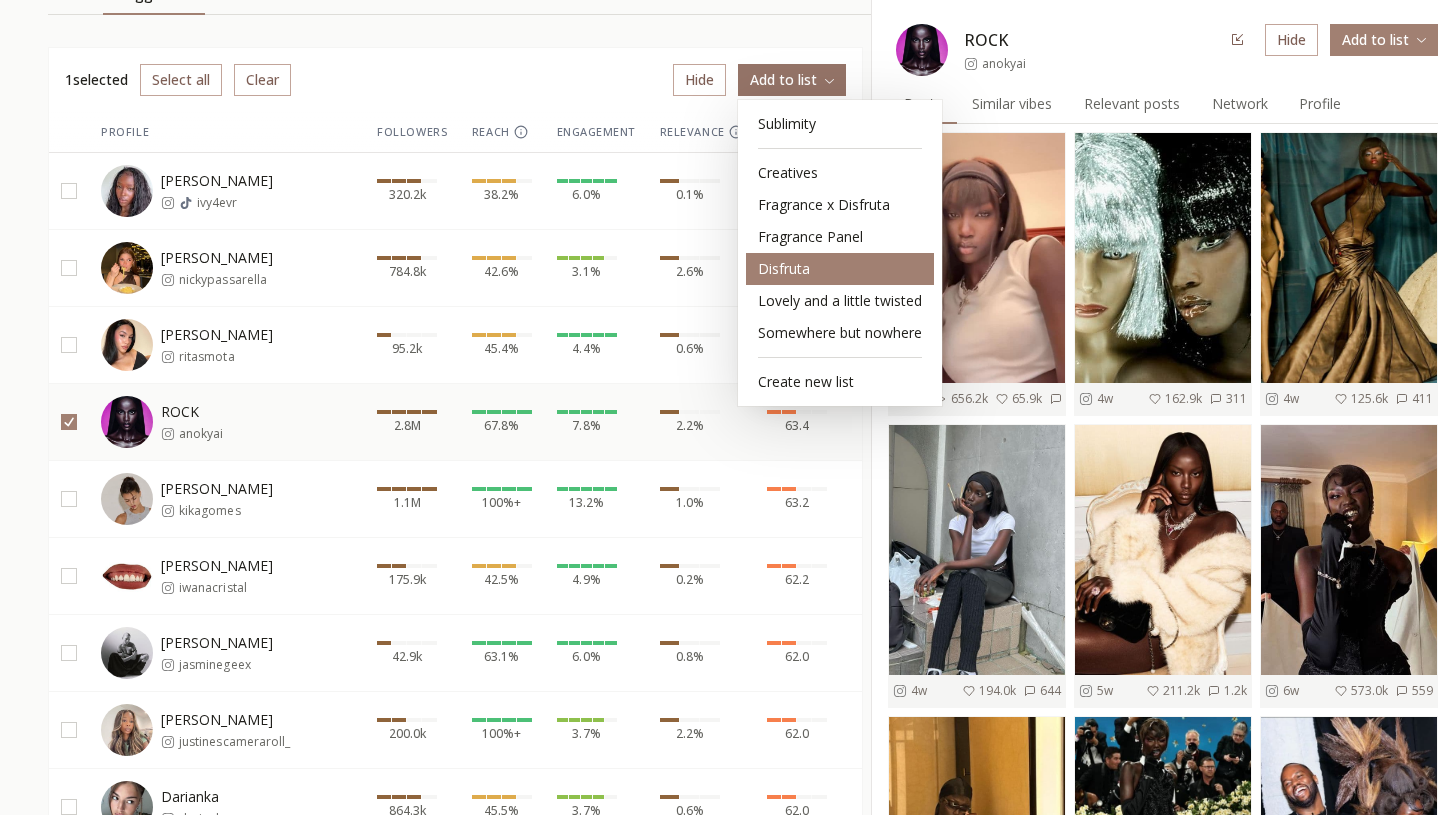 click on "Disfruta" at bounding box center (840, 269) 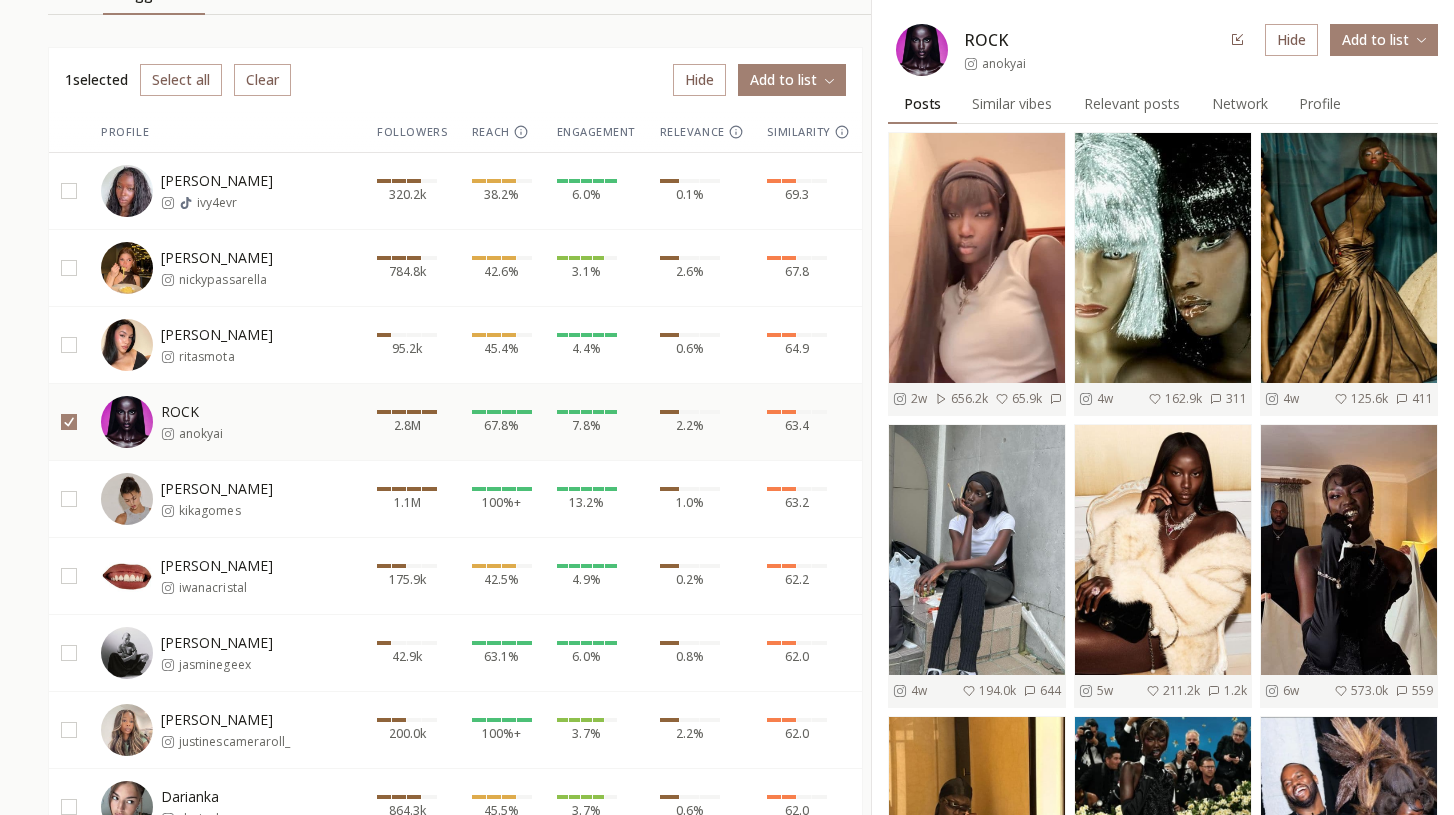 click on "[PERSON_NAME]" at bounding box center (217, 489) 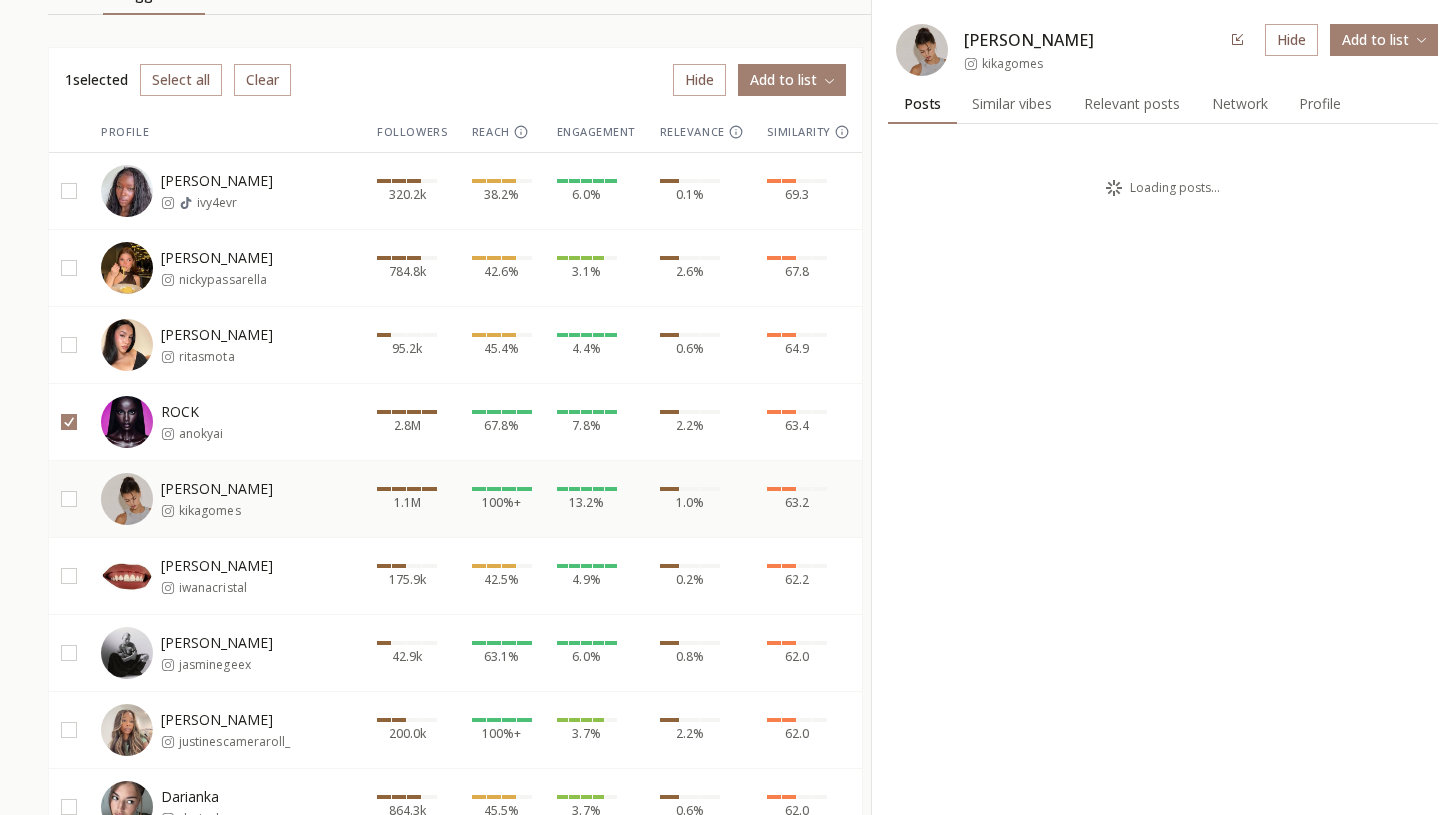 click at bounding box center [69, 422] 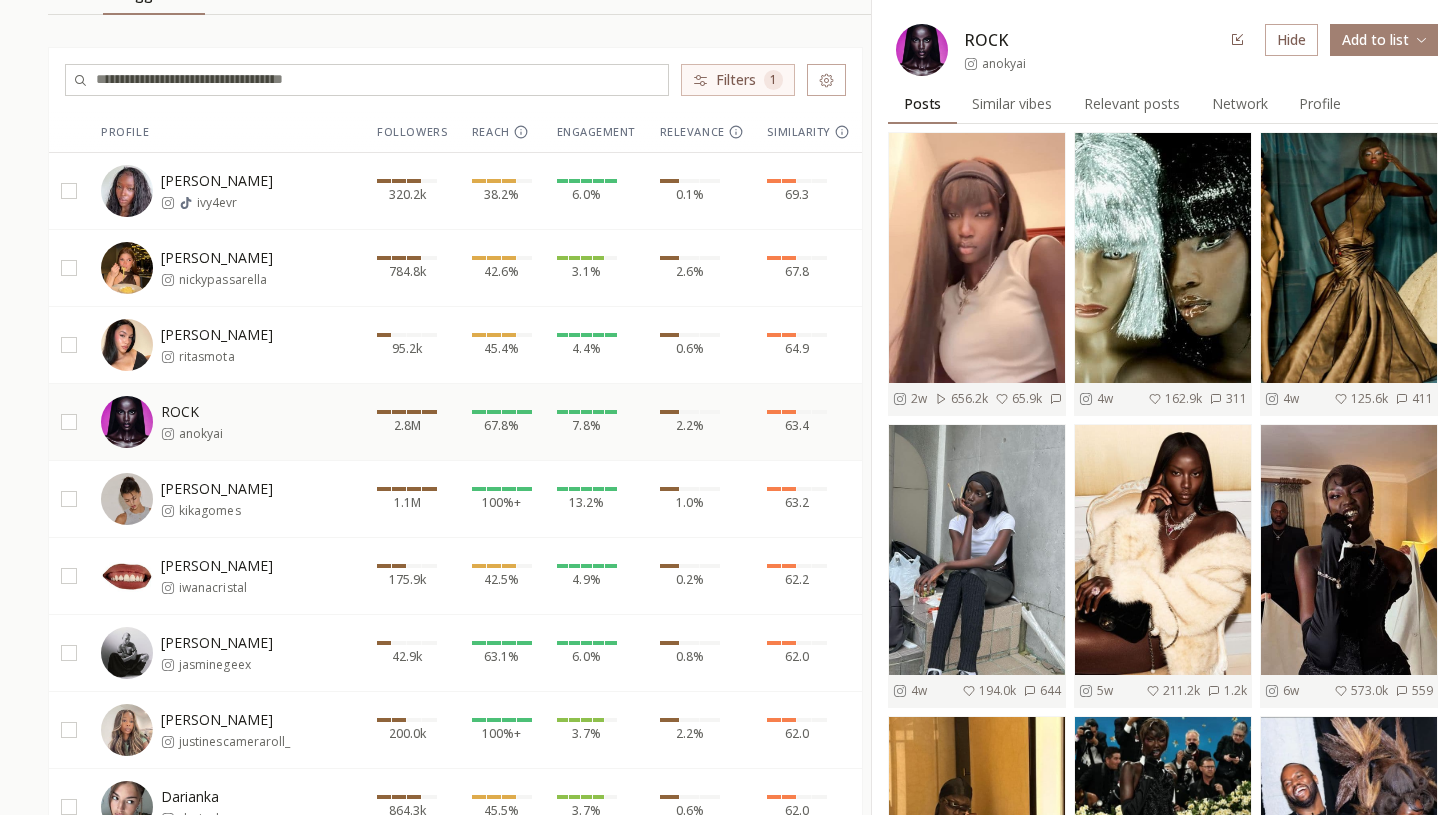 click on "[PERSON_NAME]" at bounding box center (217, 489) 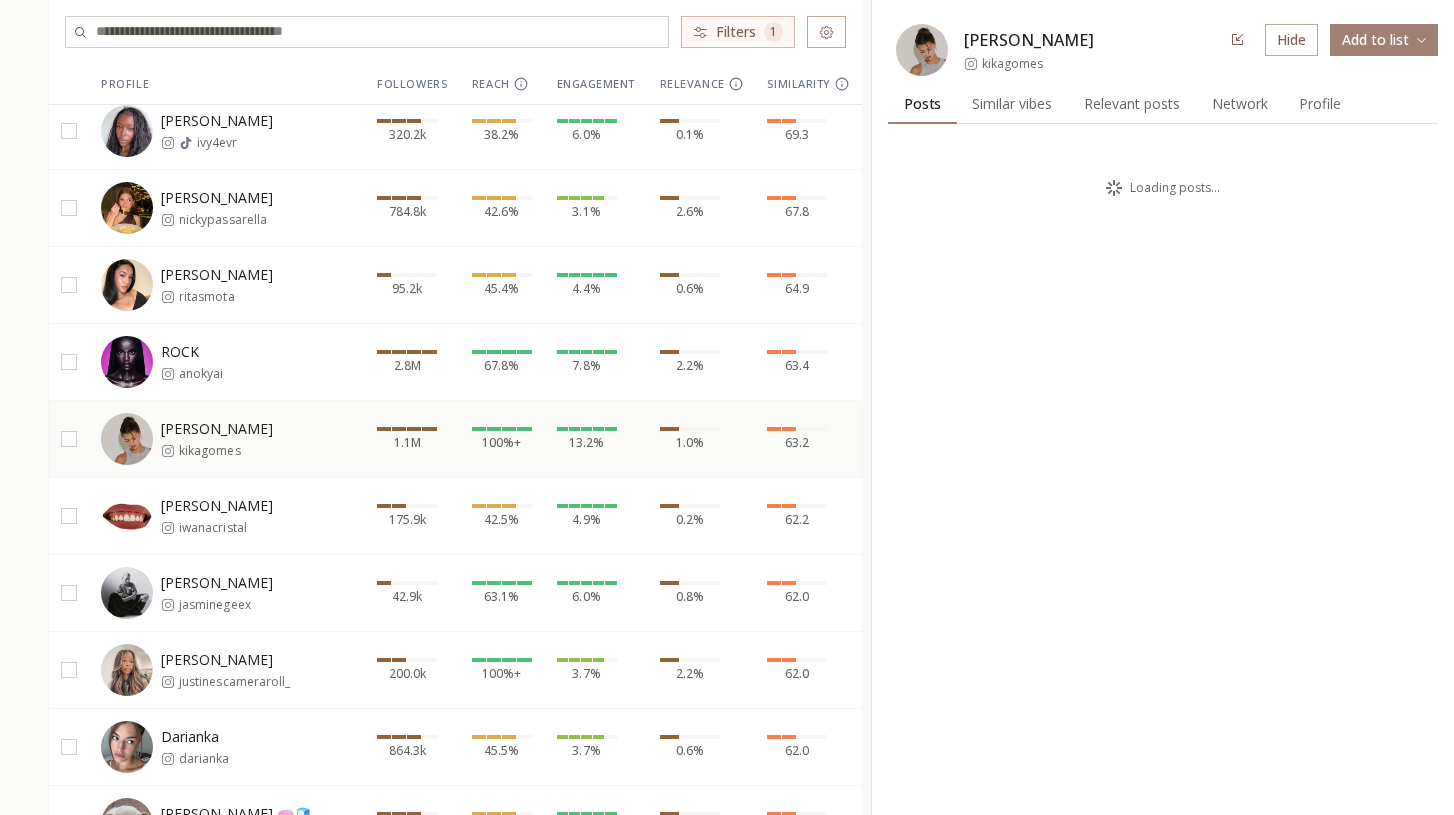 scroll, scrollTop: 320, scrollLeft: 0, axis: vertical 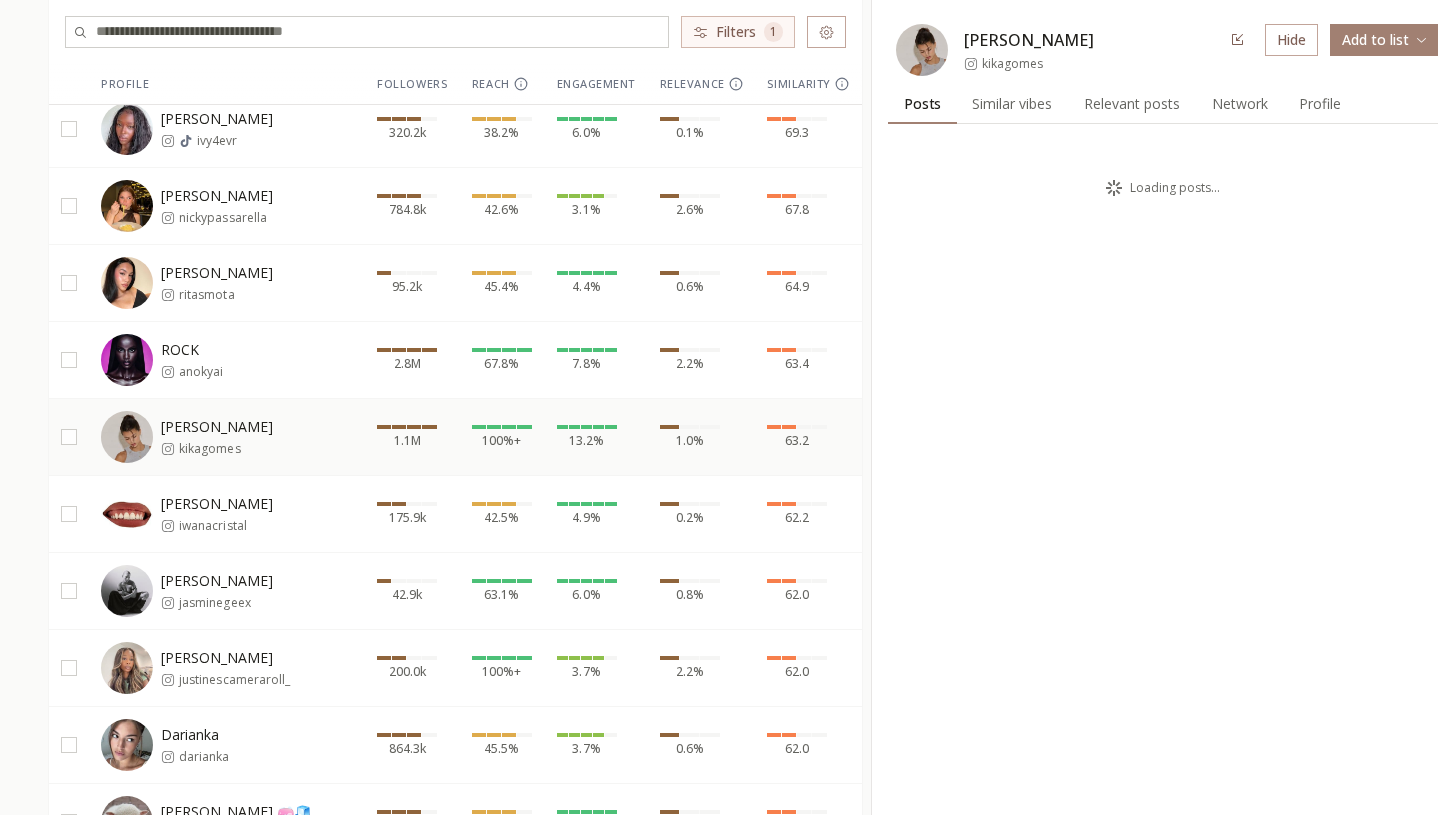 click on "Iwana Cristal iwanacristal" at bounding box center [226, 514] 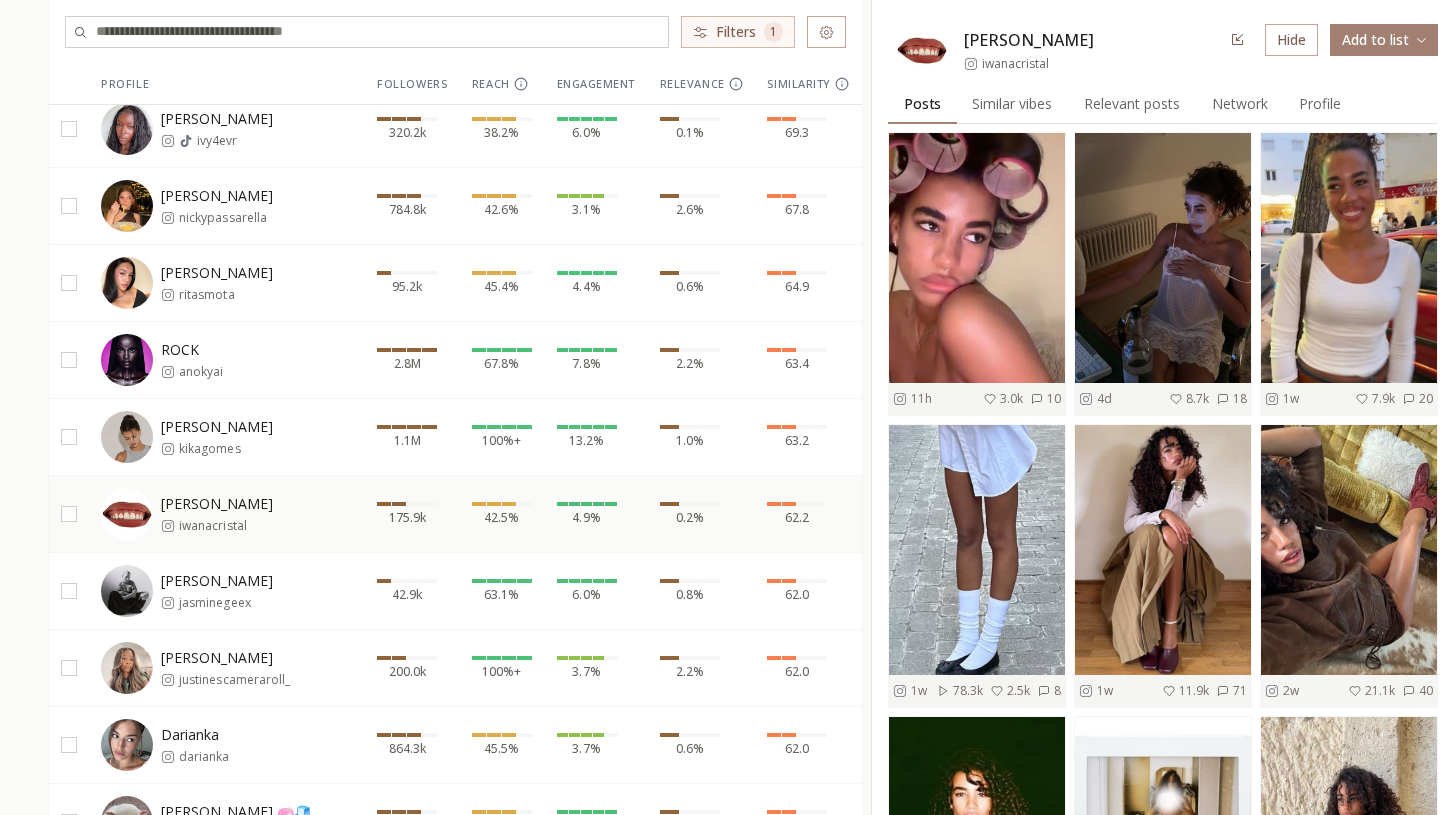 click on "iwanacristal" at bounding box center [1015, 64] 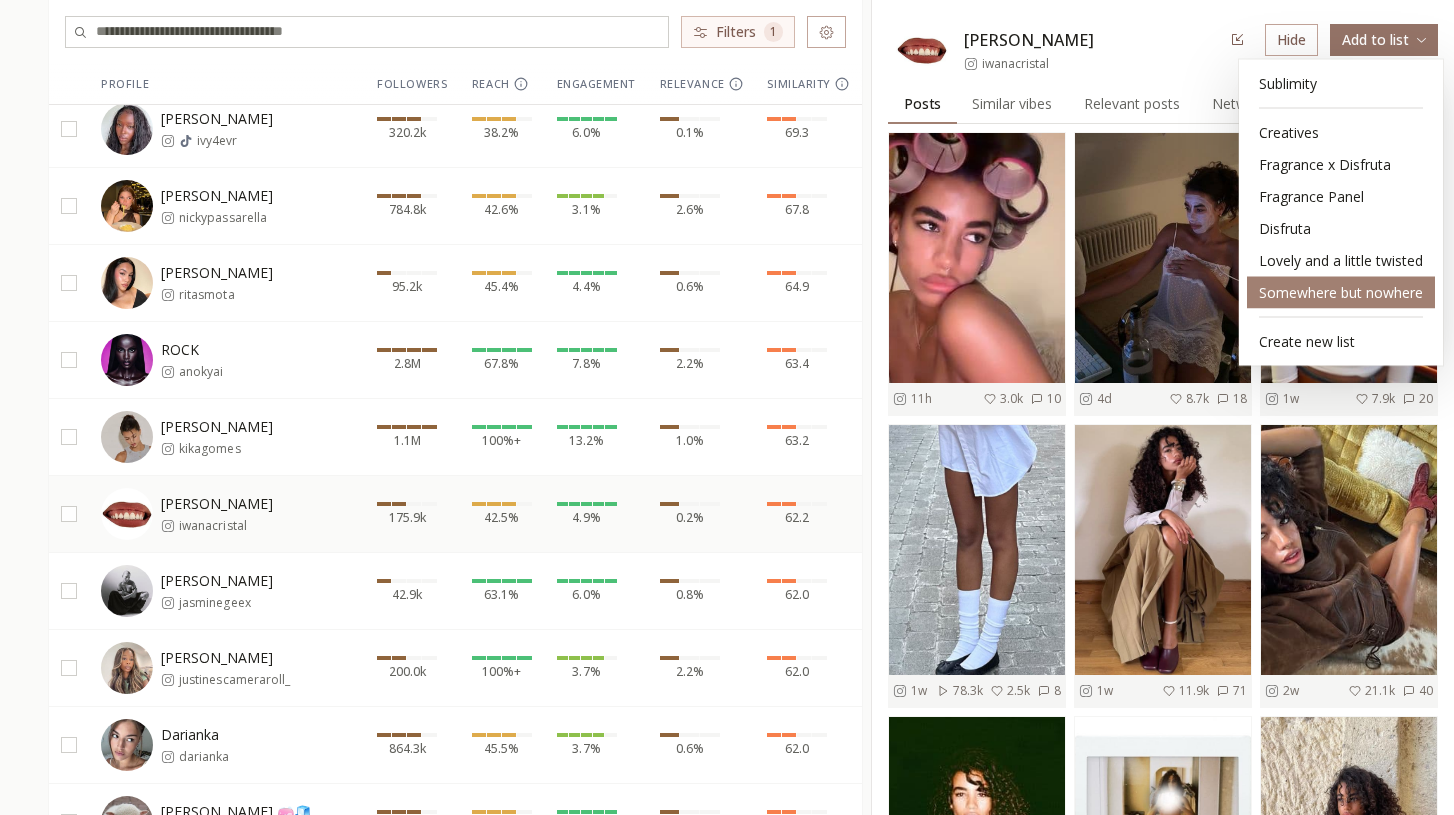 click on "Somewhere but nowhere" at bounding box center (1341, 293) 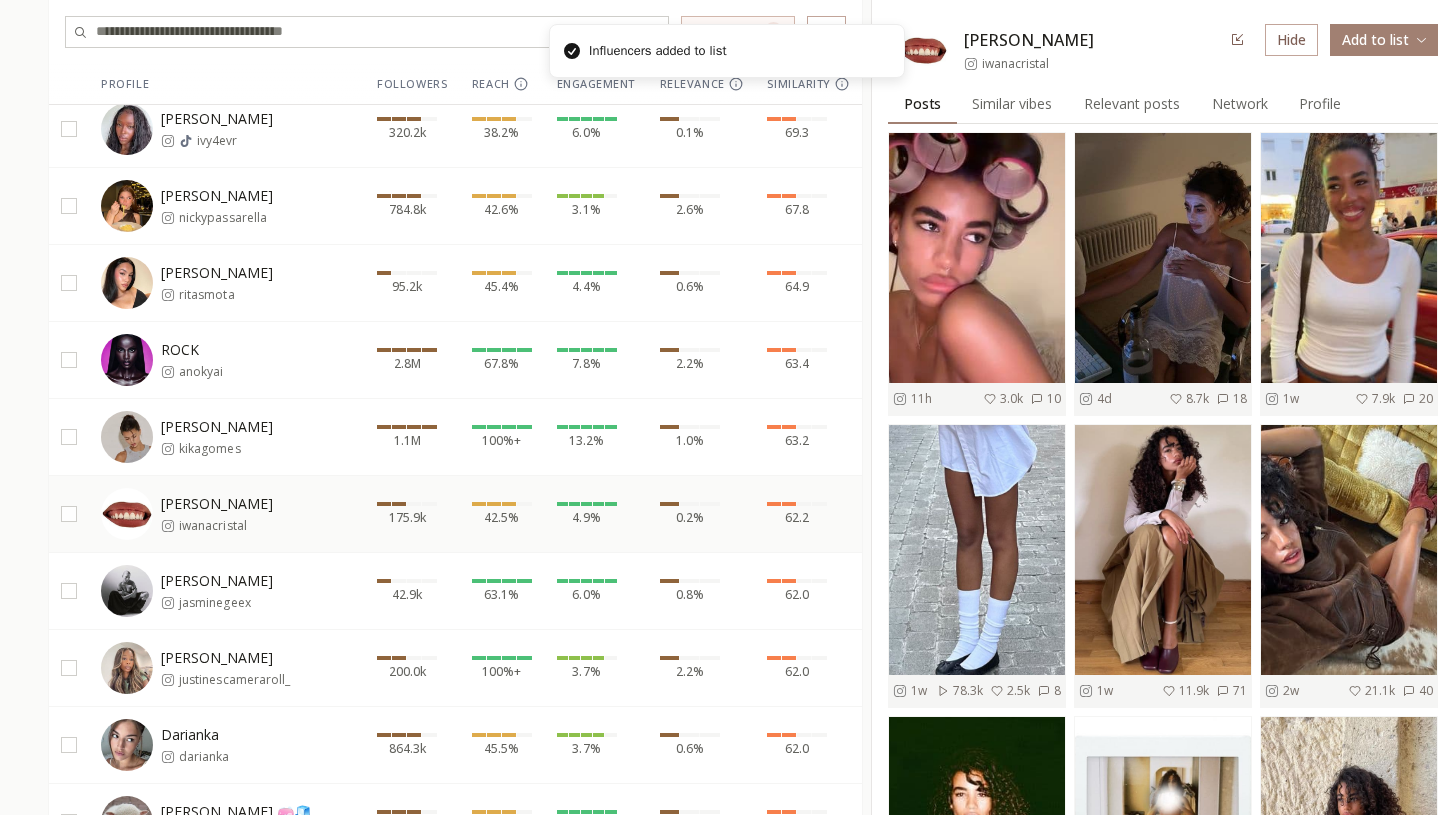 scroll, scrollTop: 366, scrollLeft: 0, axis: vertical 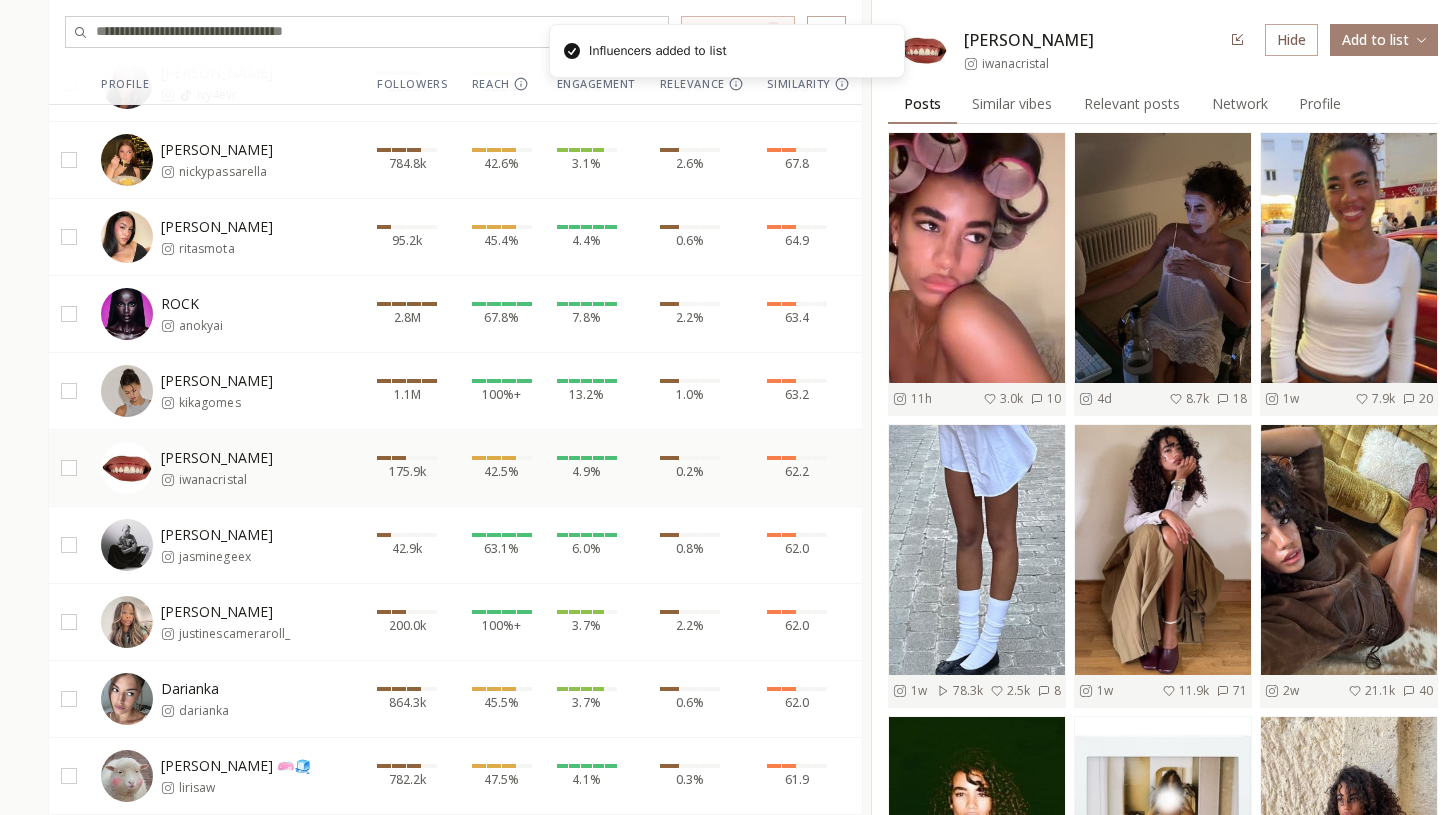 click on "Jasmine Gee jasminegeex" at bounding box center [226, 545] 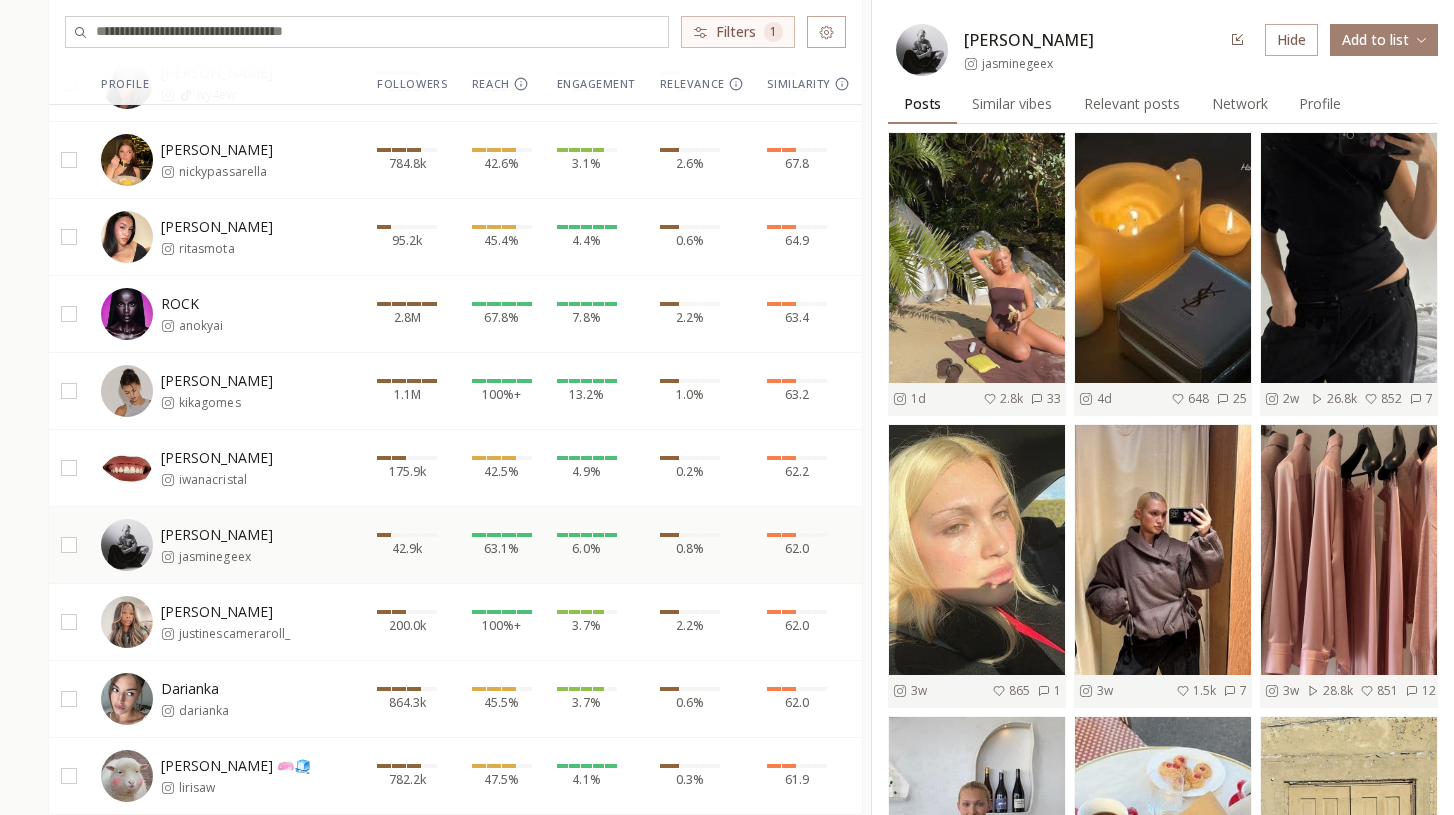 click on "jasminegeex" at bounding box center [1017, 64] 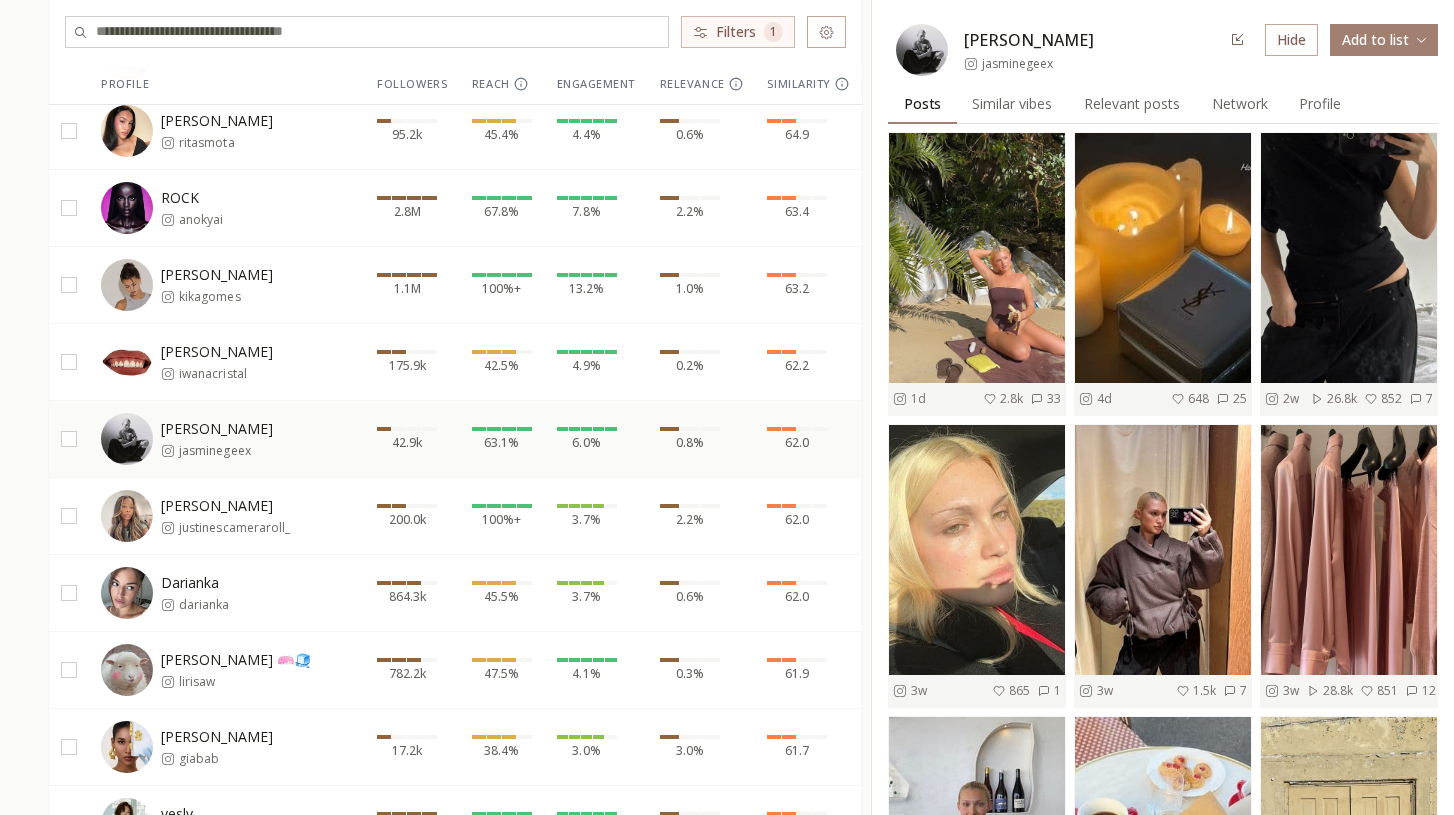scroll, scrollTop: 491, scrollLeft: 0, axis: vertical 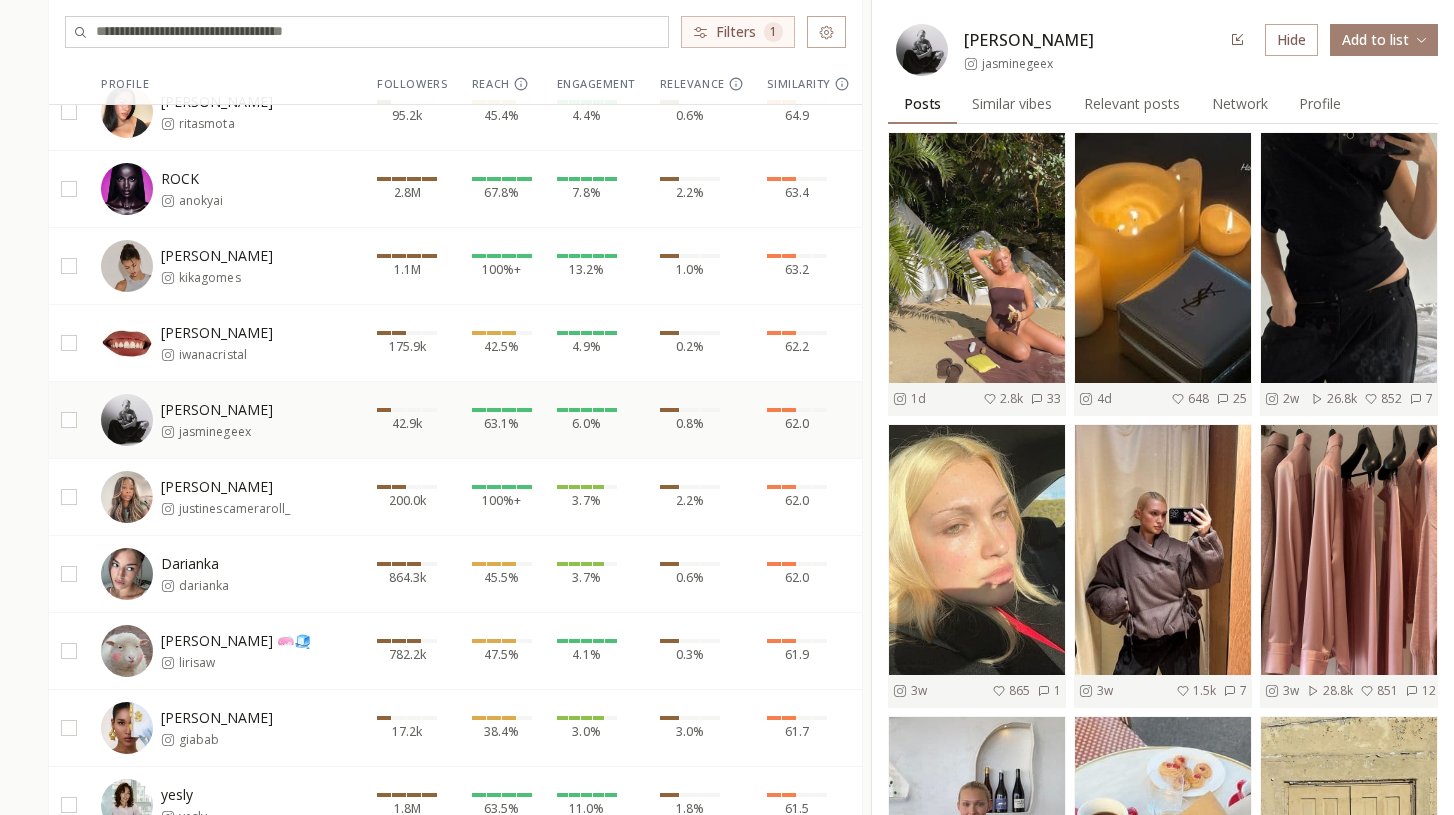 click on "Justine" at bounding box center [225, 487] 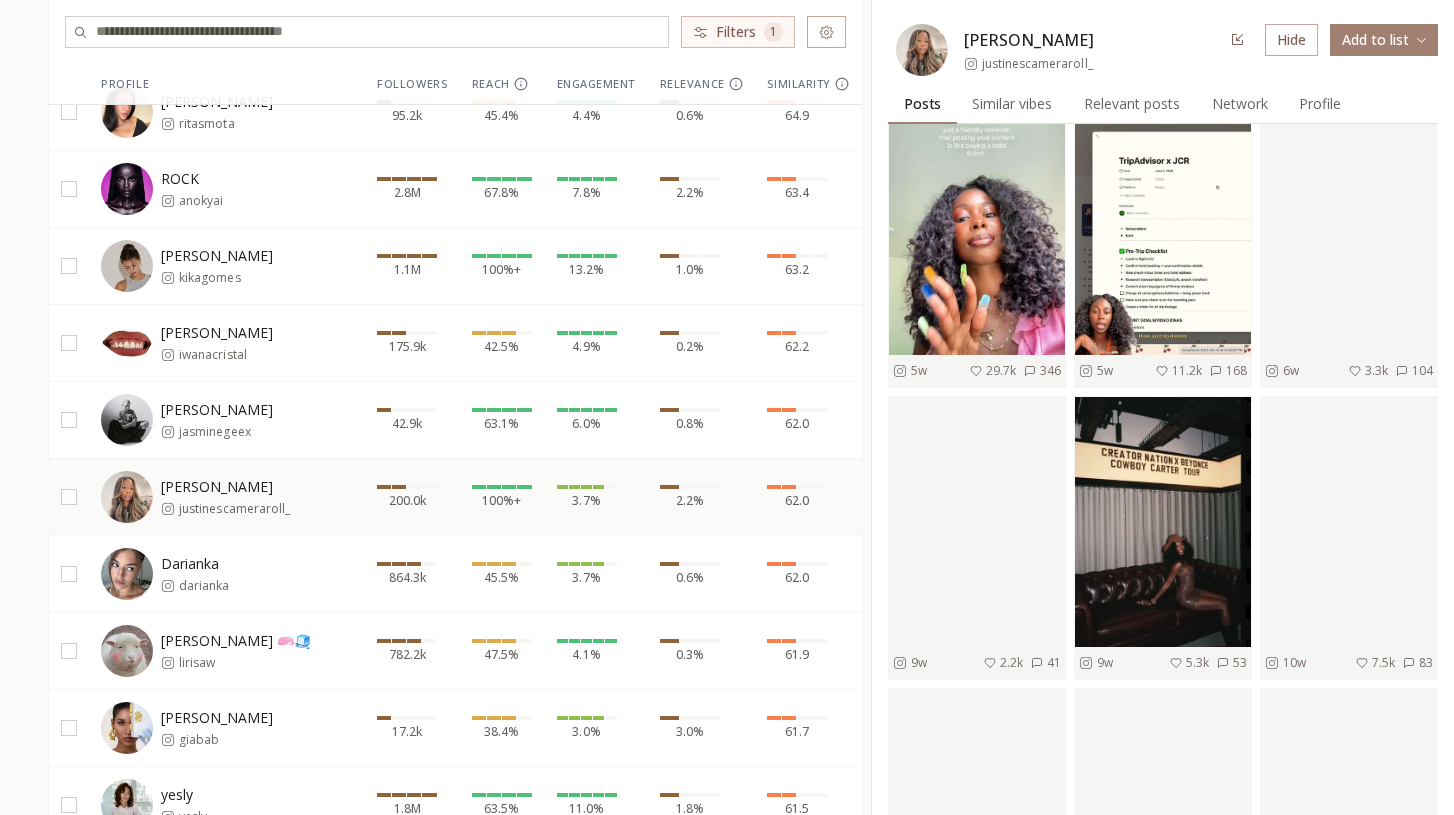 scroll, scrollTop: 1257, scrollLeft: 0, axis: vertical 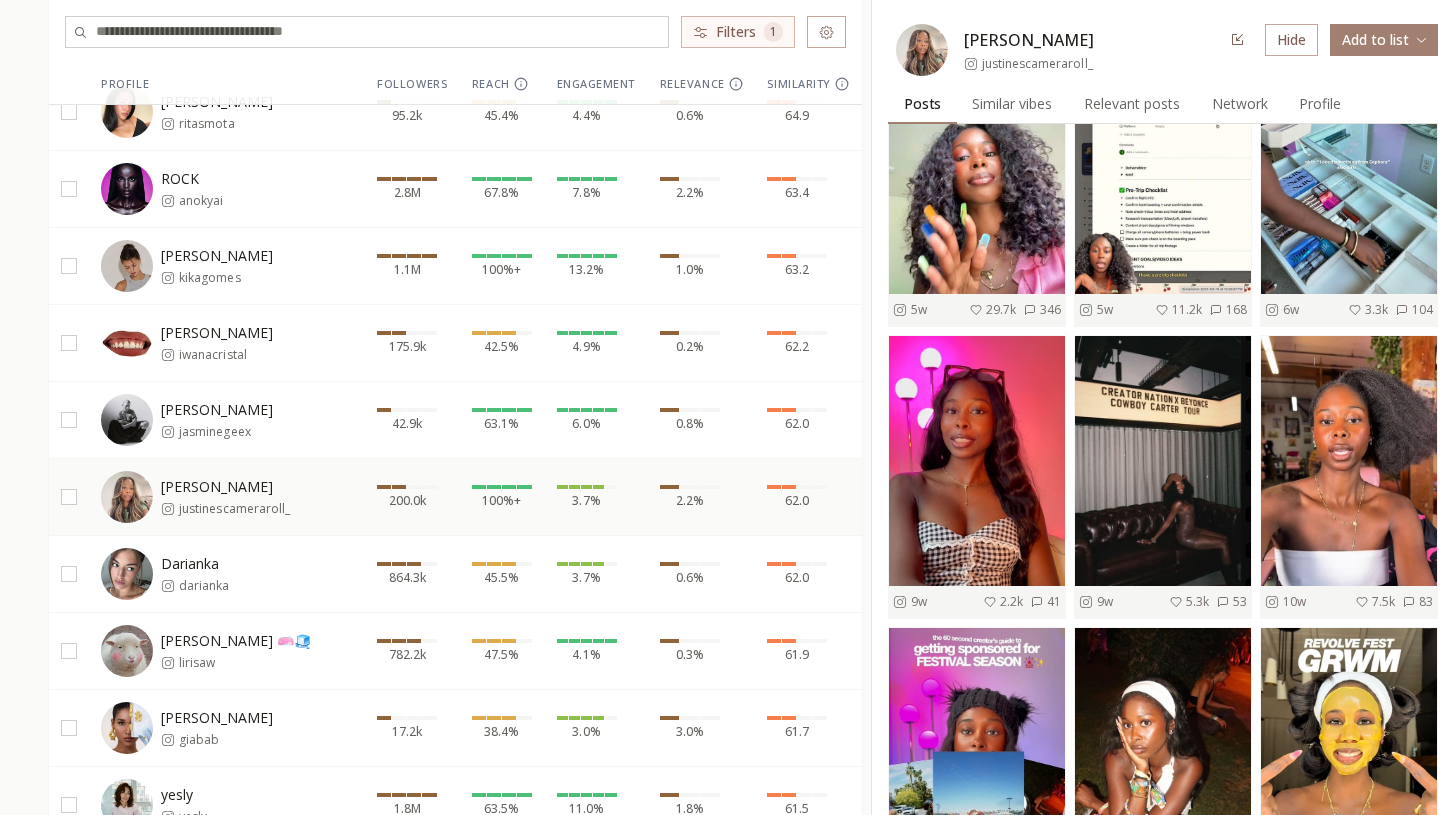click on "justinescameraroll_" at bounding box center (1037, 64) 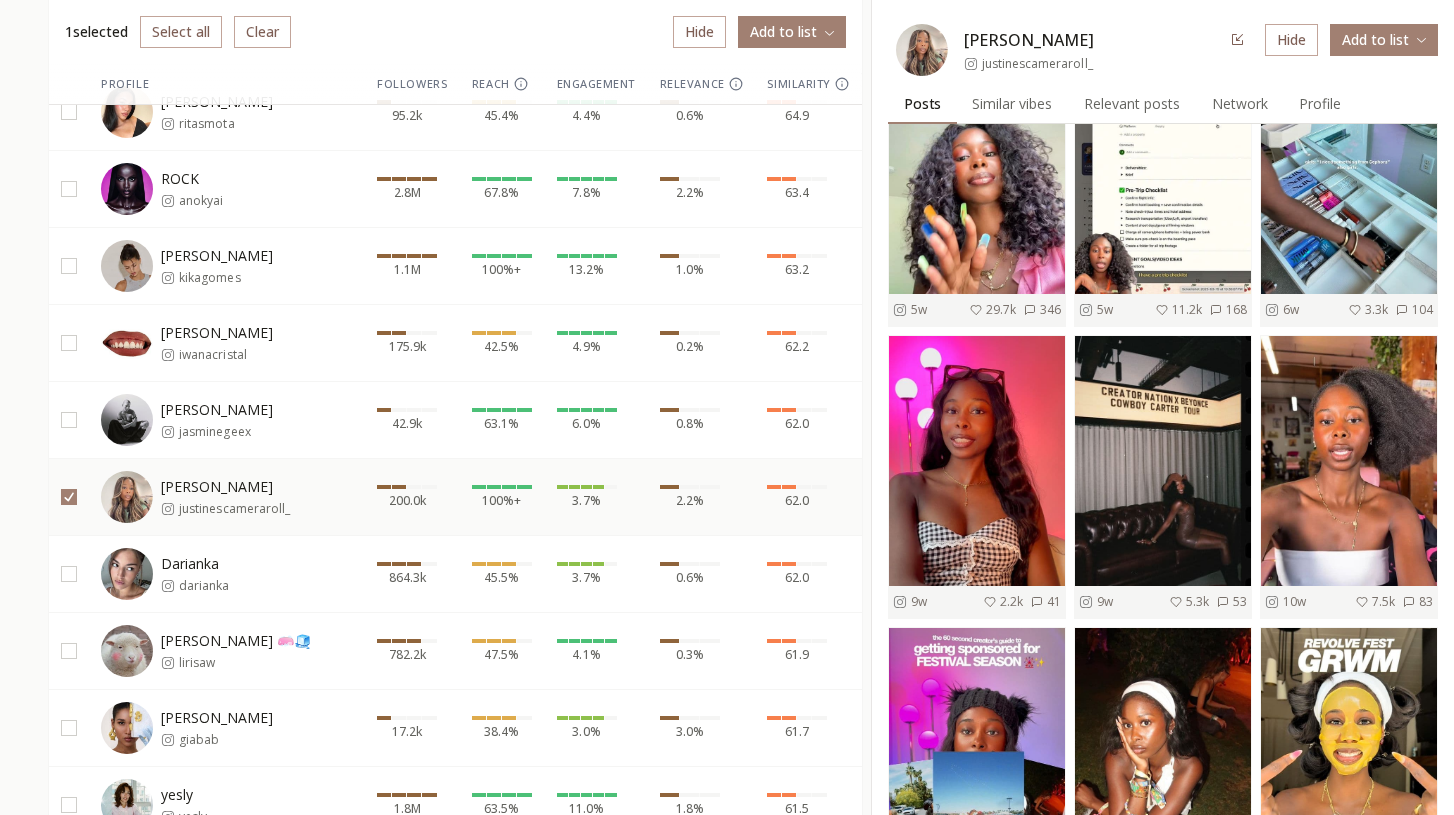 click on "Hide" at bounding box center [699, 32] 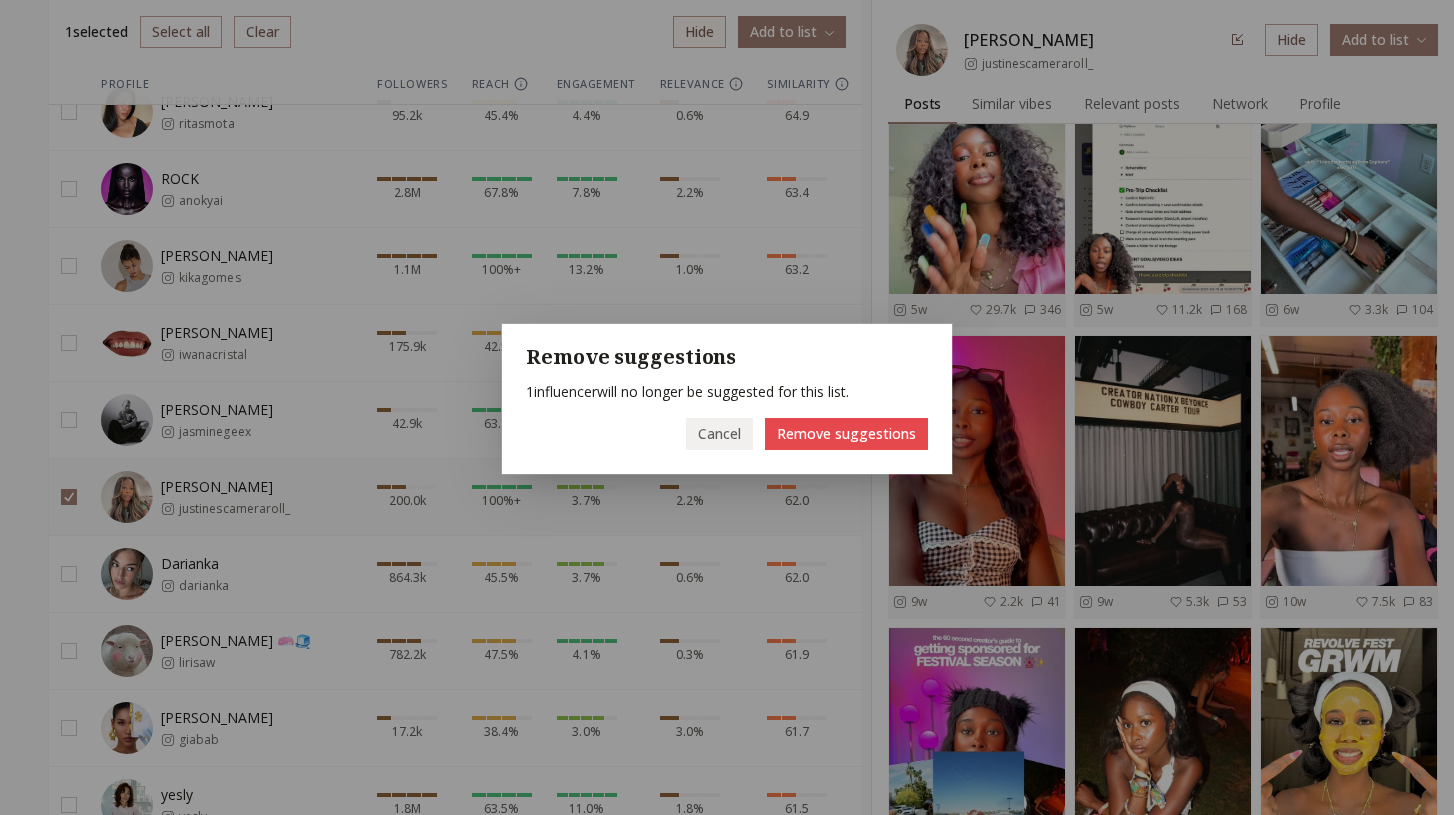 click on "Remove suggestions" at bounding box center (846, 434) 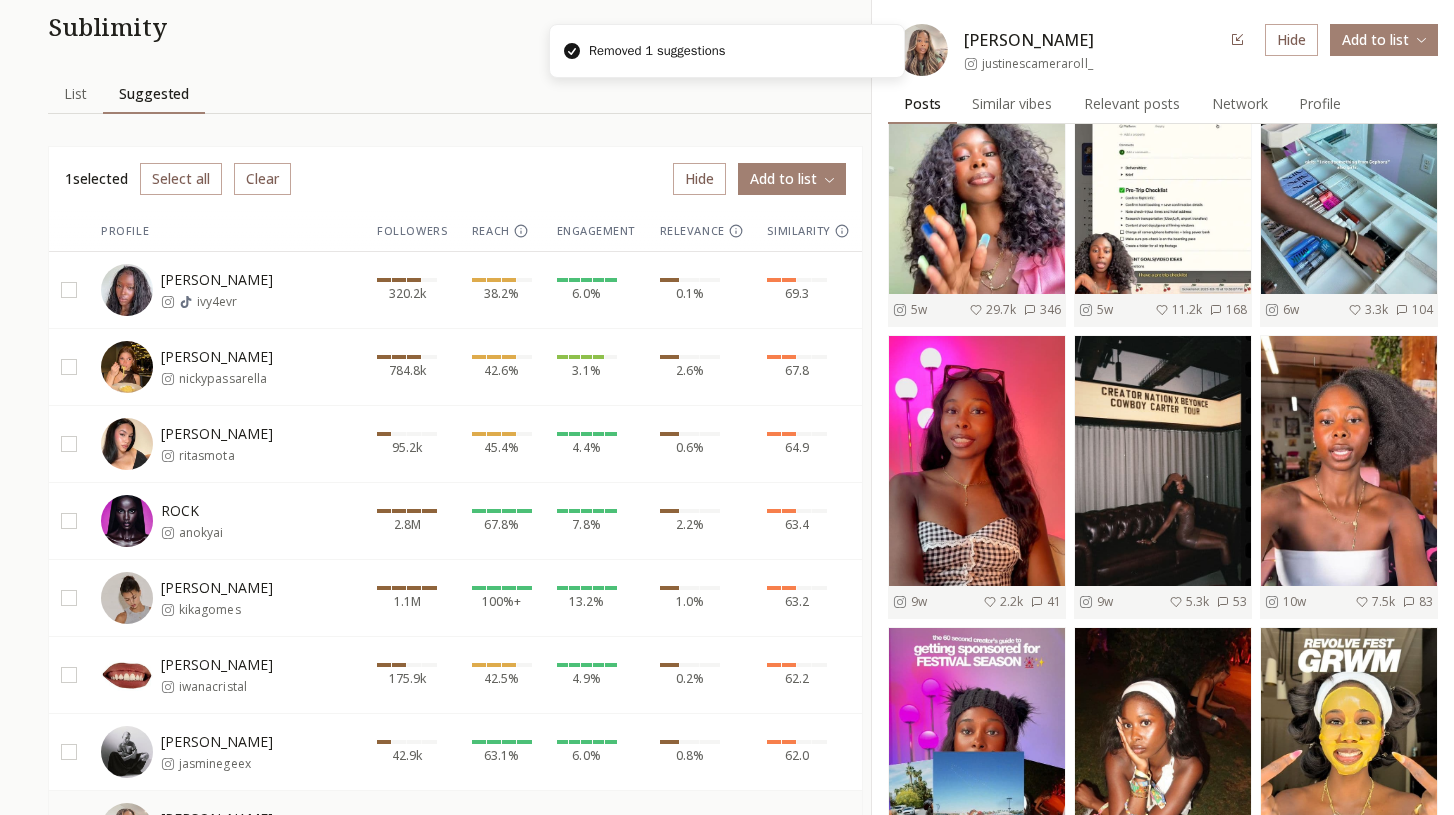 scroll, scrollTop: 86, scrollLeft: 0, axis: vertical 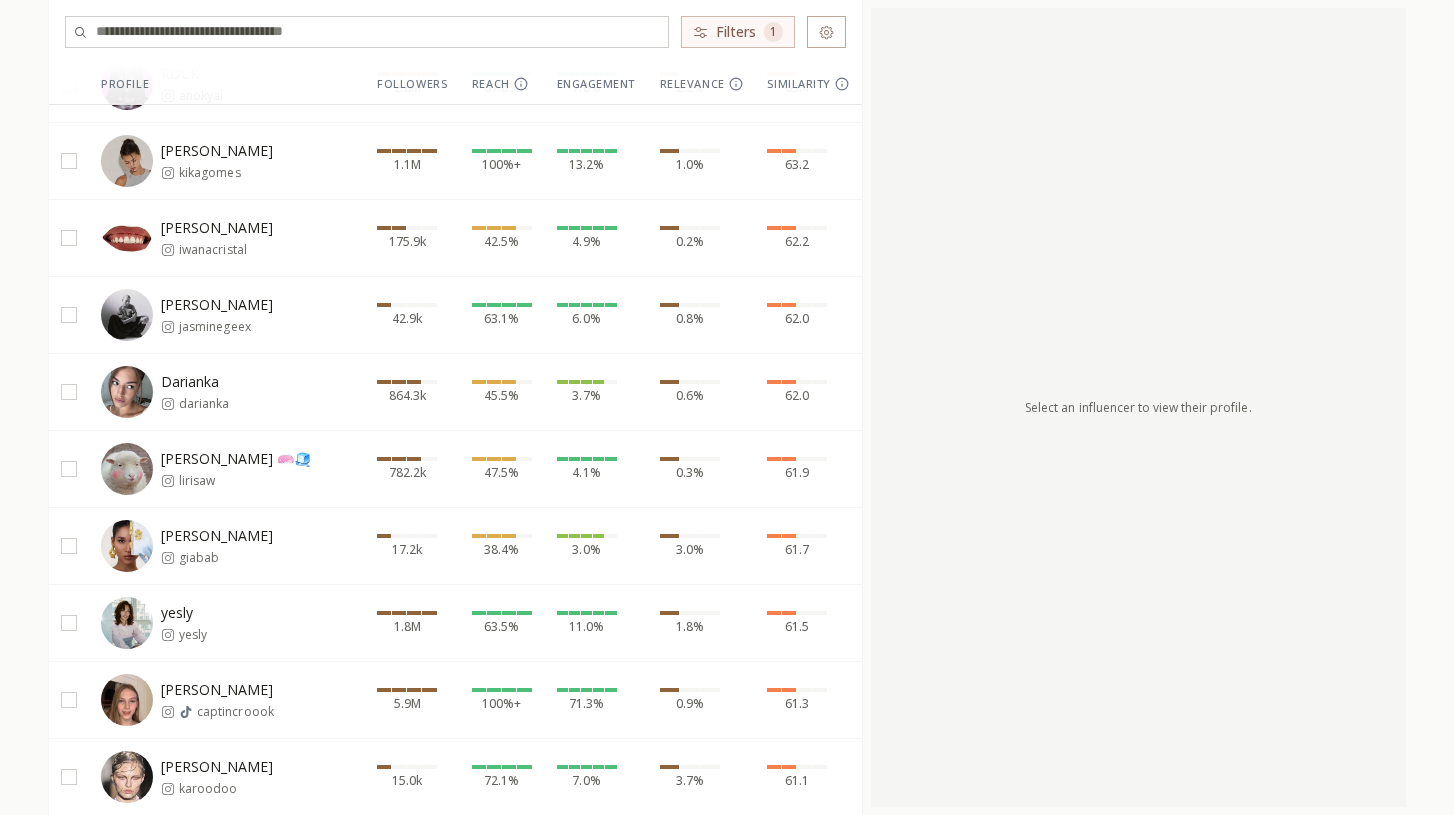 click on "[PERSON_NAME]" at bounding box center (226, 392) 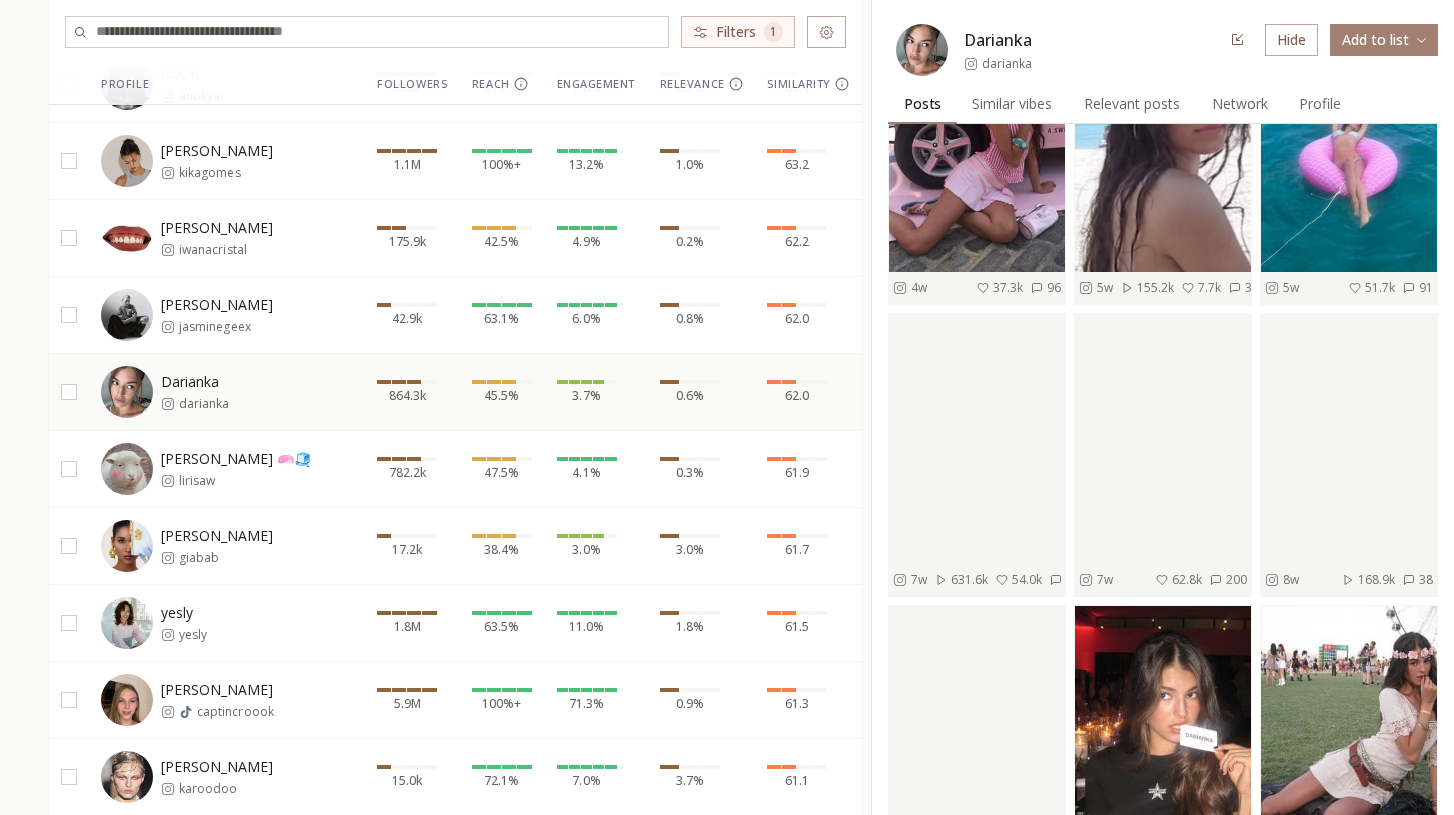 scroll, scrollTop: 0, scrollLeft: 0, axis: both 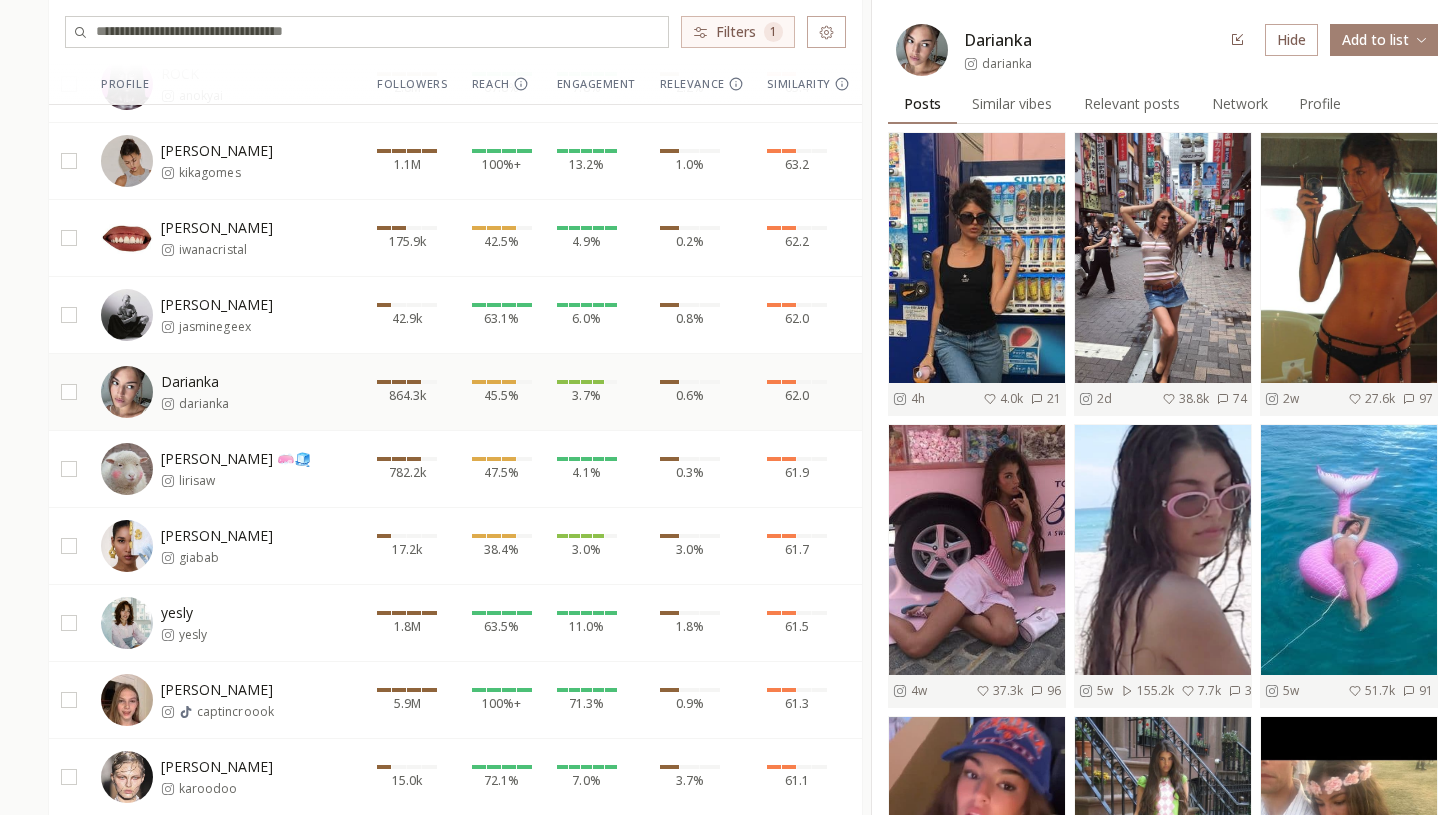 click on "darianka" at bounding box center [1007, 64] 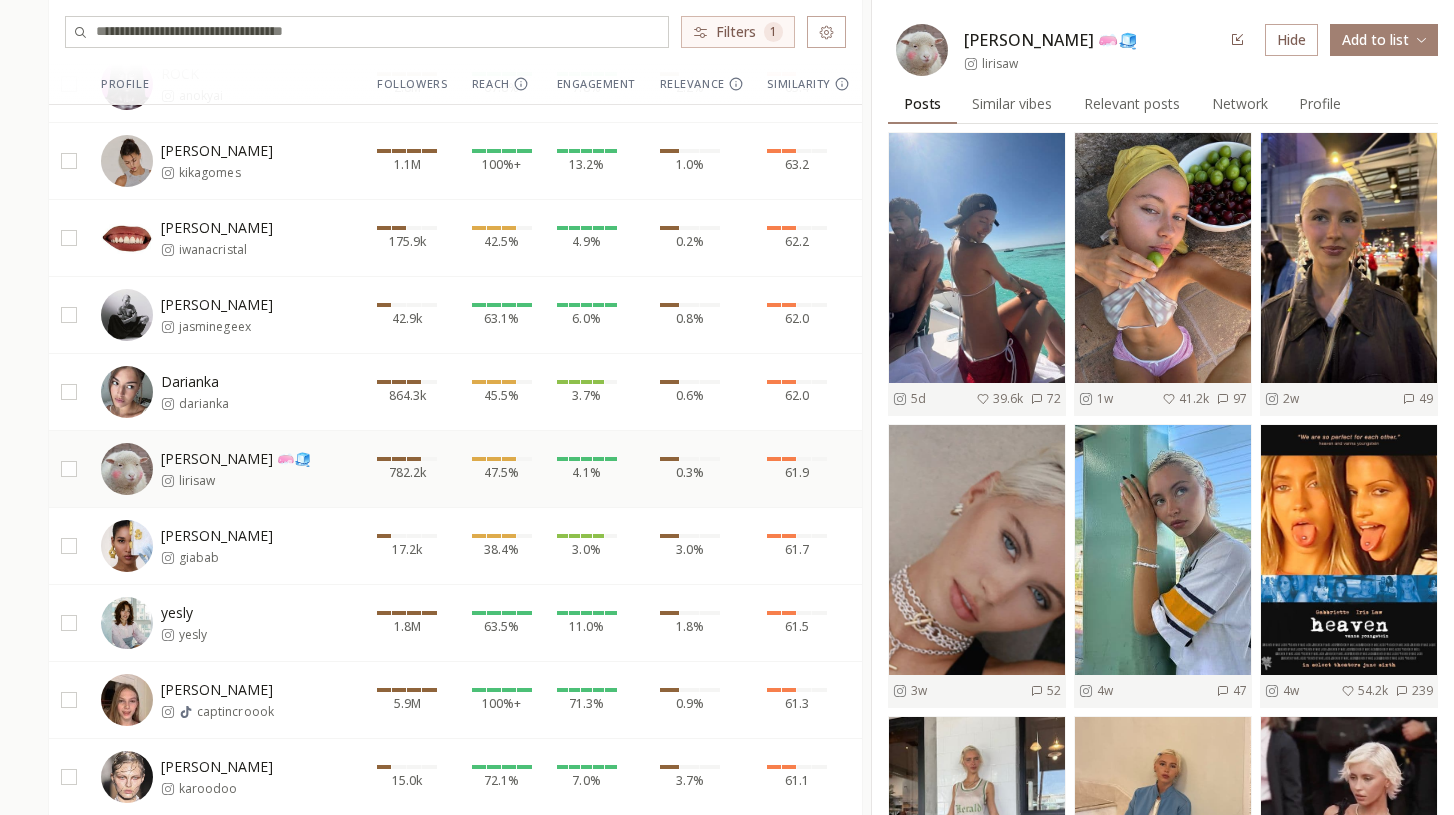 click on "Similar vibes" at bounding box center [1012, 104] 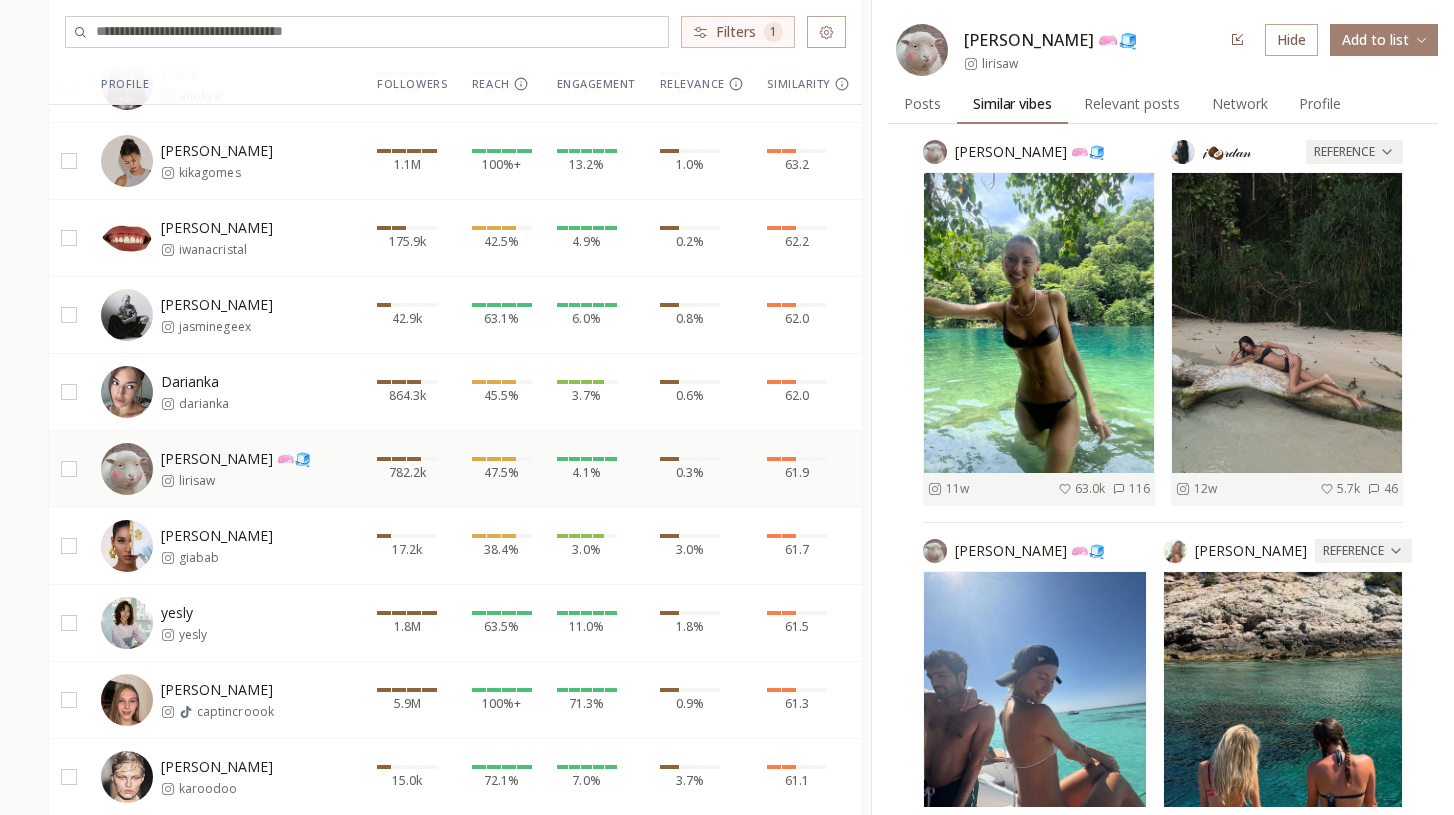 click on "Relevant posts" at bounding box center [1132, 104] 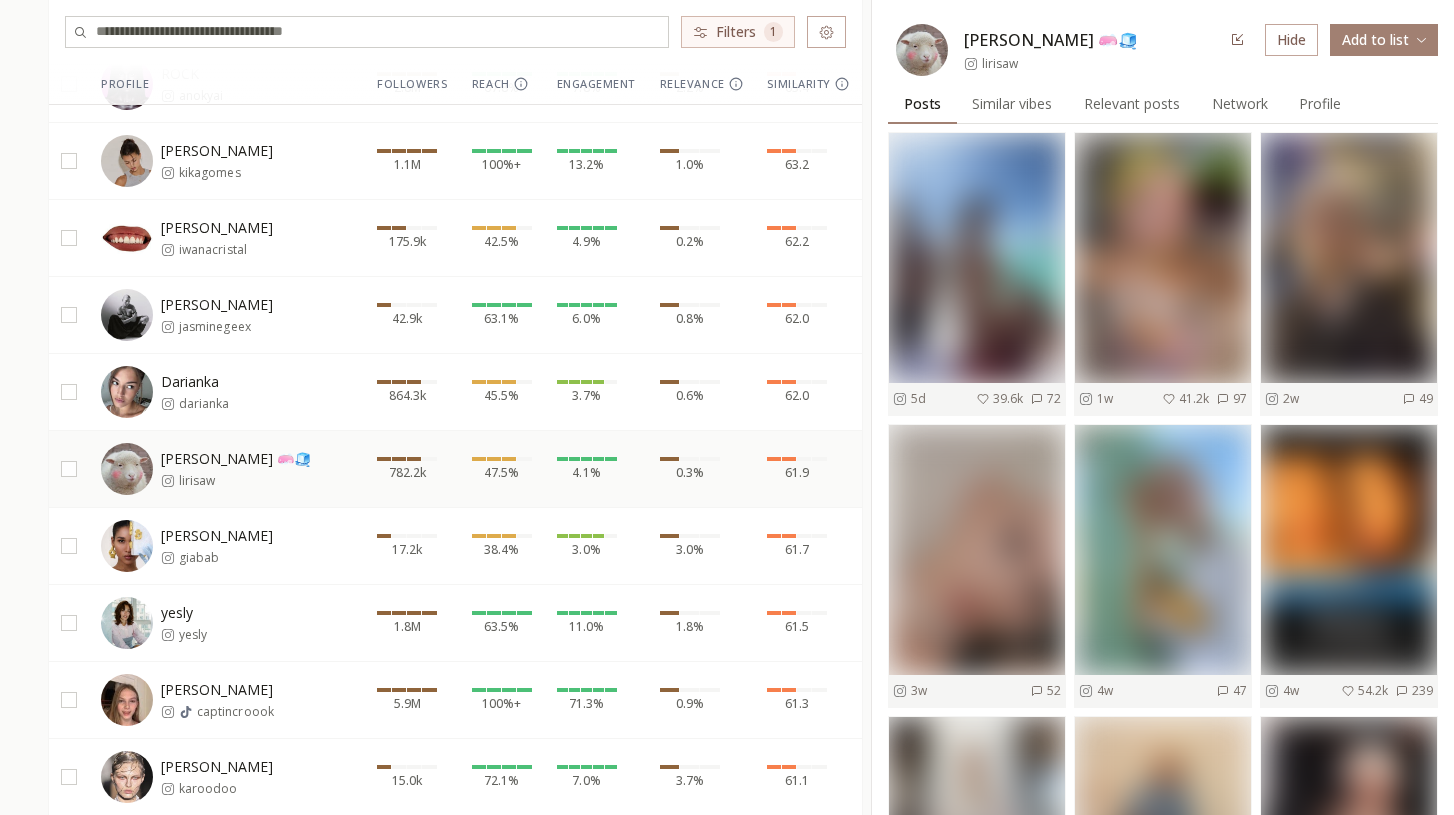 click on "Posts" at bounding box center [922, 104] 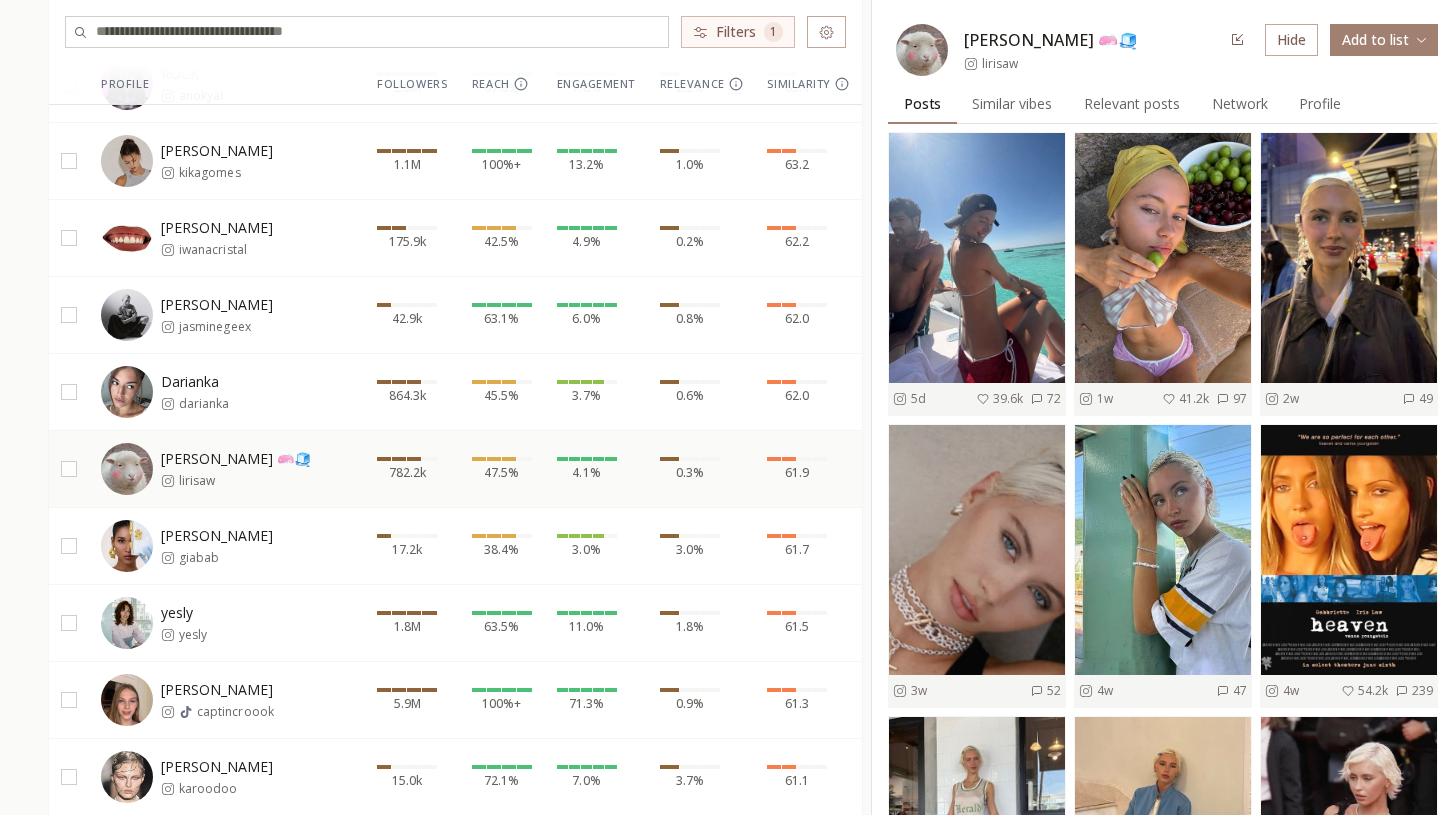 click on "lirisaw" at bounding box center (1000, 64) 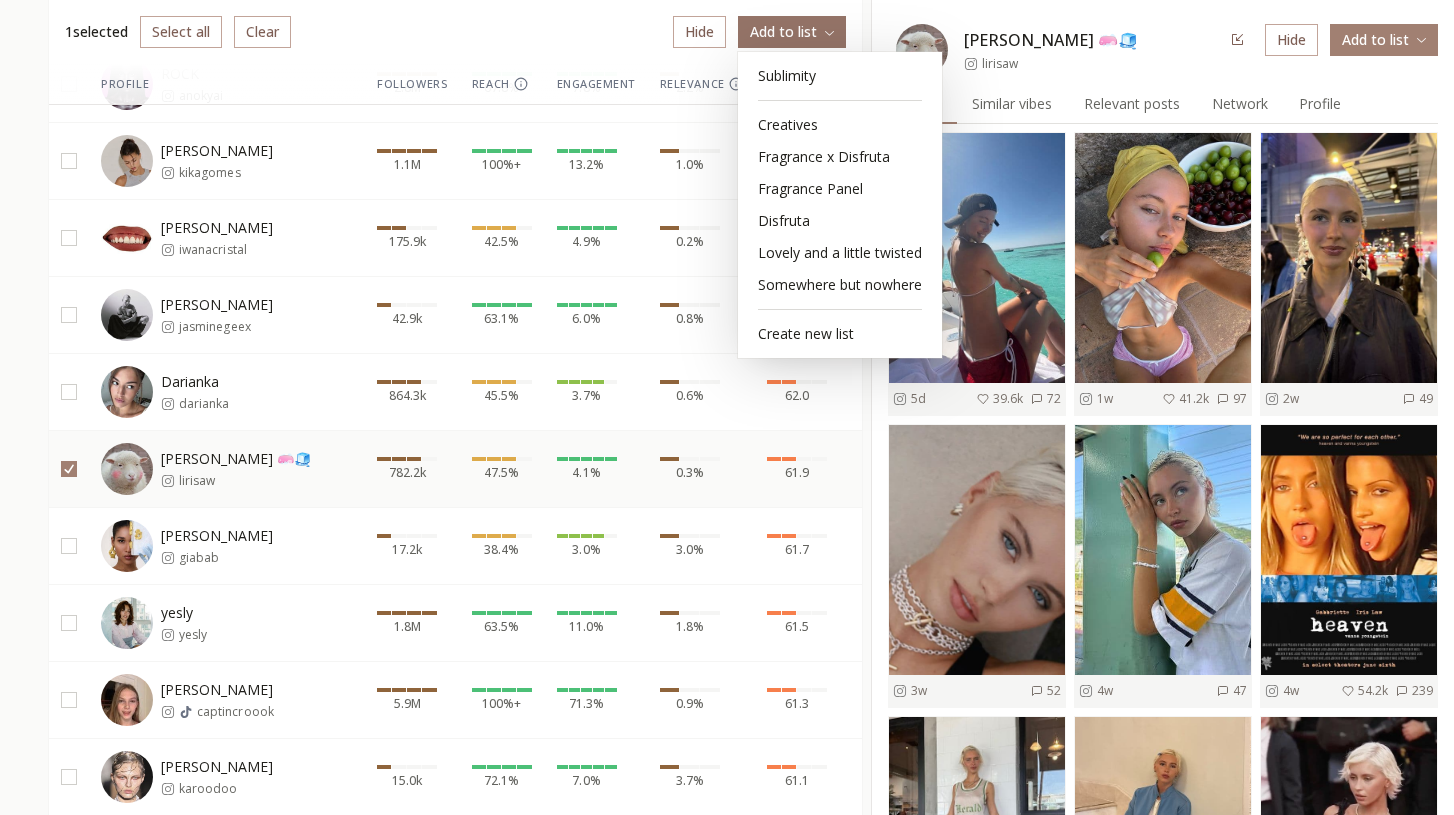 click on "[URL] BETA Influencers influencer list Sublimity List List Suggested Suggested 1  selected Select all Clear Hide Add to list Profile Followers Reach Engagement Relevance Similarity [PERSON_NAME] ivy4evr 320.2k 38.2% 6.0% 0.1% 69.3 [PERSON_NAME] nickypassarella 784.8k 42.6% 3.1% 2.6% 67.8 [PERSON_NAME] ritasmota 95.2k 45.4% 4.4% 0.6% 64.9 ROCK anokyai 2.8M 67.8% 7.8% 2.2% 63.4 [PERSON_NAME] 1.1M 100%+ 13.2% 1.0% 63.2 [PERSON_NAME] iwanacristal 175.9k 42.5% 4.9% 0.2% 62.2 [PERSON_NAME] jasminegeex 42.9k 63.1% 6.0% 0.8% 62.0 Darianka darianka 864.3k 45.5% 3.7% 0.6% 62.0 [PERSON_NAME] 🧼🧊 lirisaw 782.2k 47.5% 4.1% 0.3% 61.9 Gia Bab giabab 17.2k 38.4% 3.0% 3.0% 61.7 yesly yesly 1.8M 63.5% 11.0% 1.8% 61.5 [PERSON_NAME] captincroook 5.9M 100%+ 71.3% 0.9% 61.3 [PERSON_NAME] karoodoo 15.0k 72.1% 7.0% 3.7% 61.1 [PERSON_NAME] gabryswronka 9.4k 100%+ 4.2% 0.1% 60.6 [PERSON_NAME] ashemusic 994.5k 28.5% 4.2% 0.6% 60.2 [PERSON_NAME] mariabottle_ 1.1M 83.0% 7.1% 1.3% 60.1 Anafer anaferflores 75.4k 63.7% 6.6% 5d" at bounding box center (727, 2152) 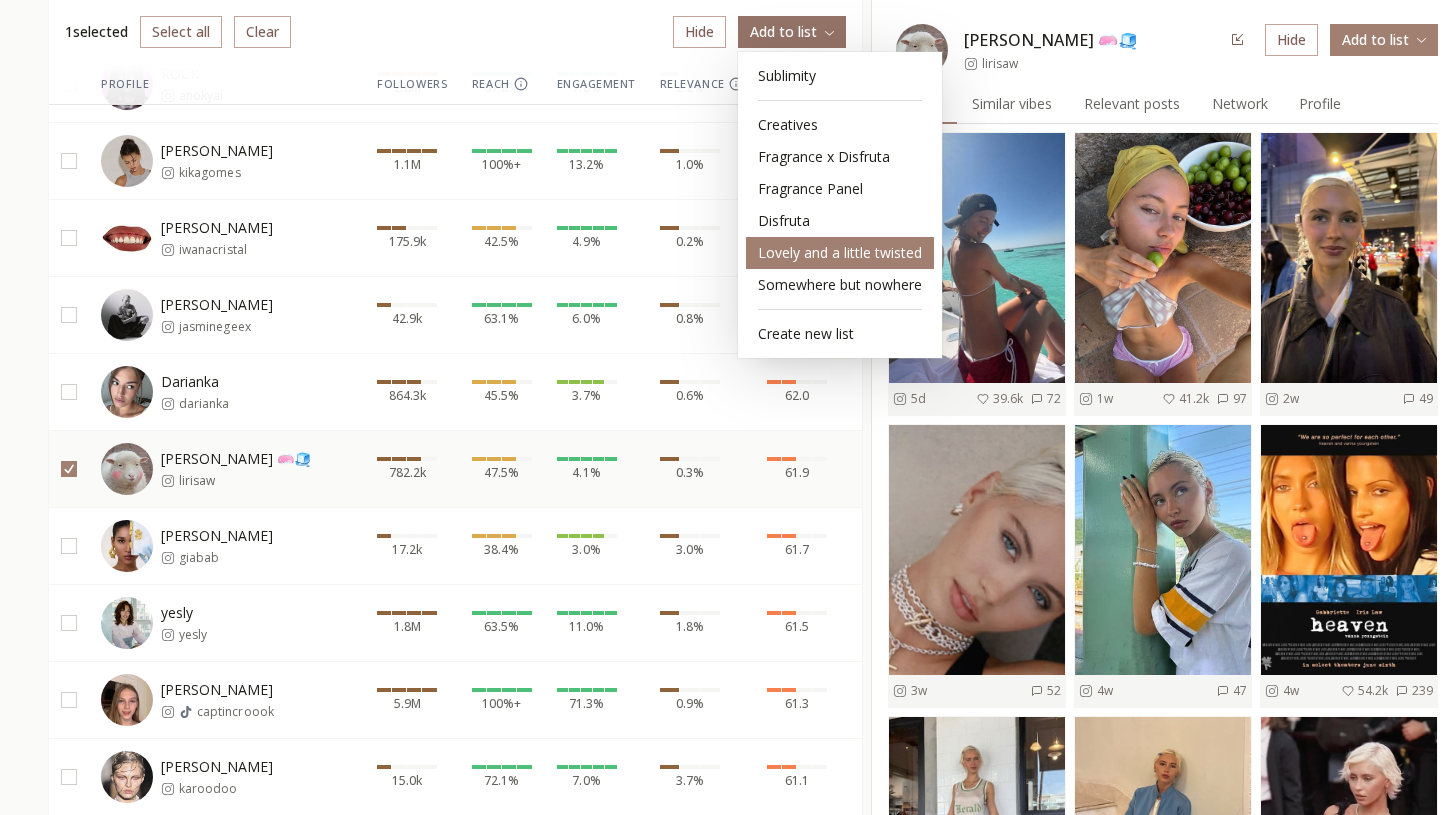 click on "Lovely and a little twisted" at bounding box center [840, 253] 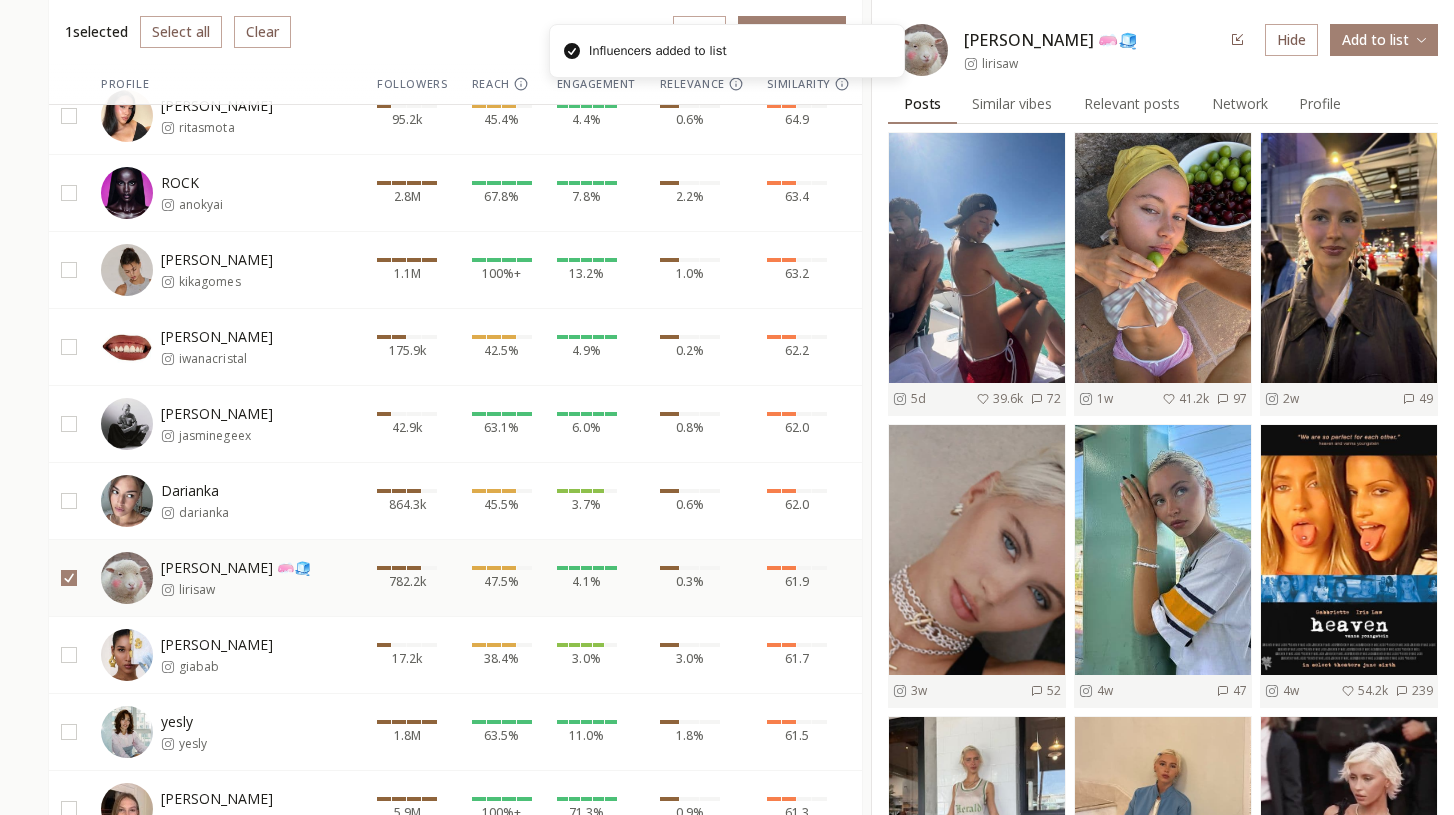 scroll, scrollTop: 516, scrollLeft: 0, axis: vertical 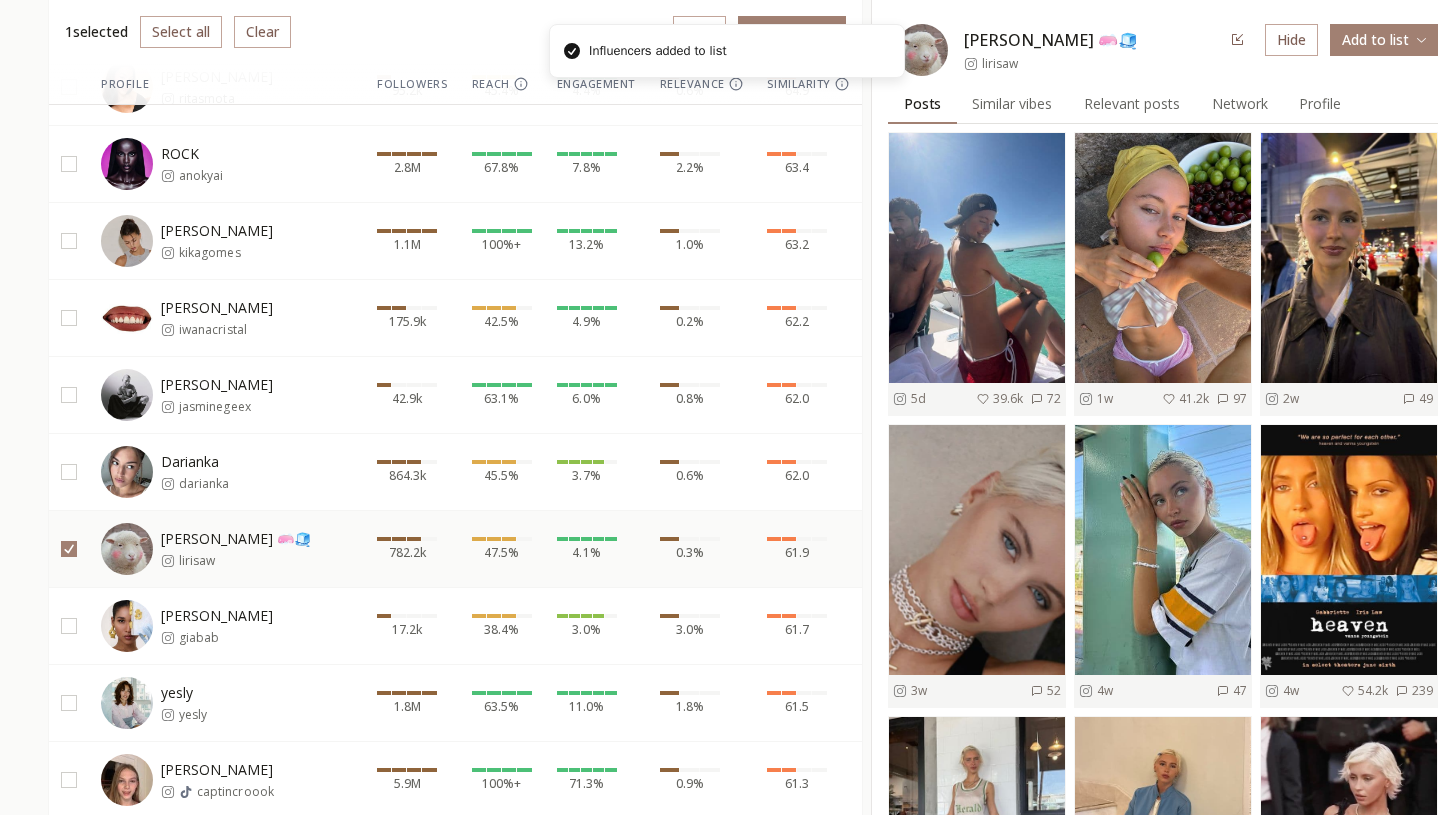 click on "Gia Bab giabab" at bounding box center [226, 626] 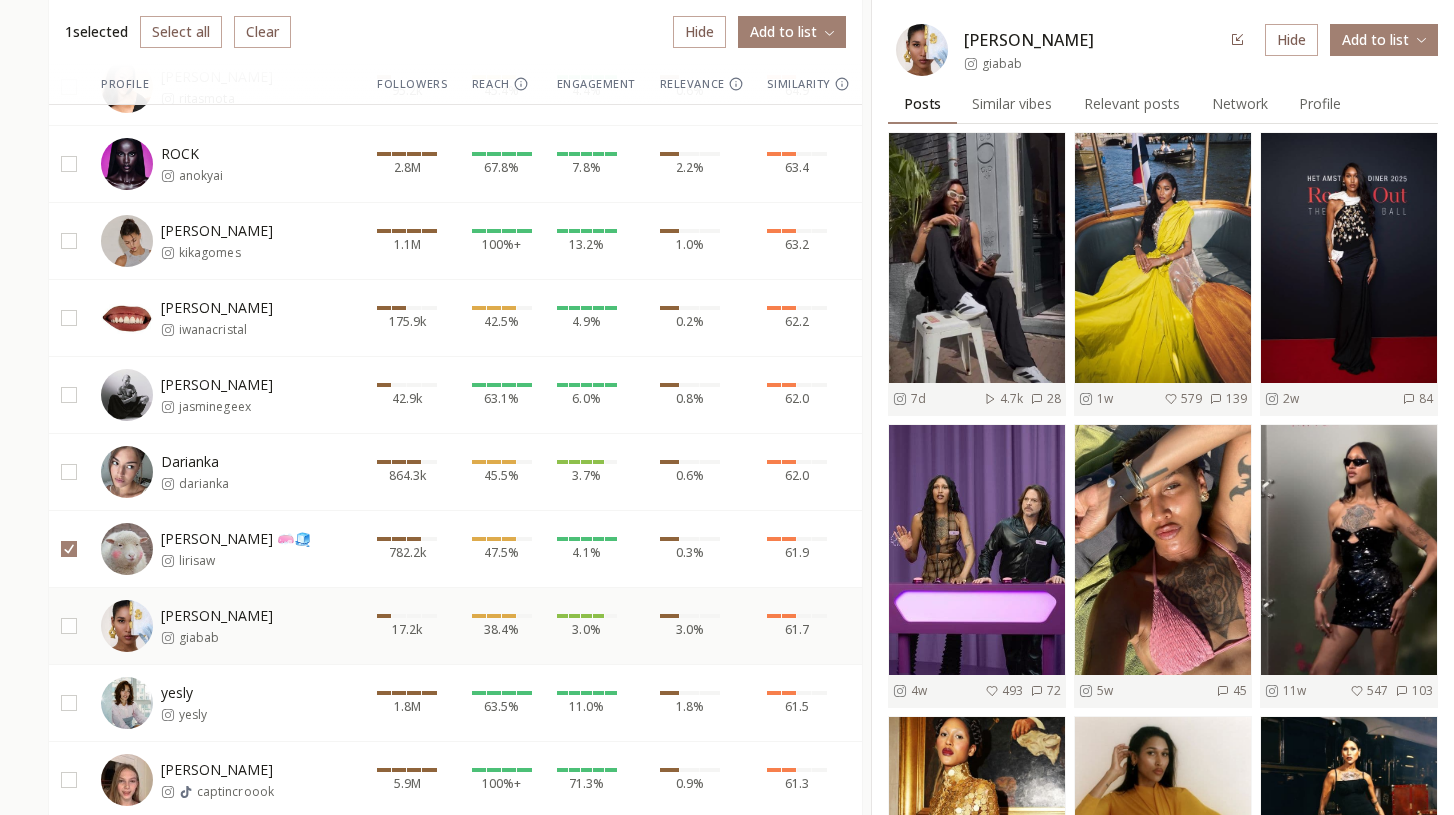 click at bounding box center [69, 549] 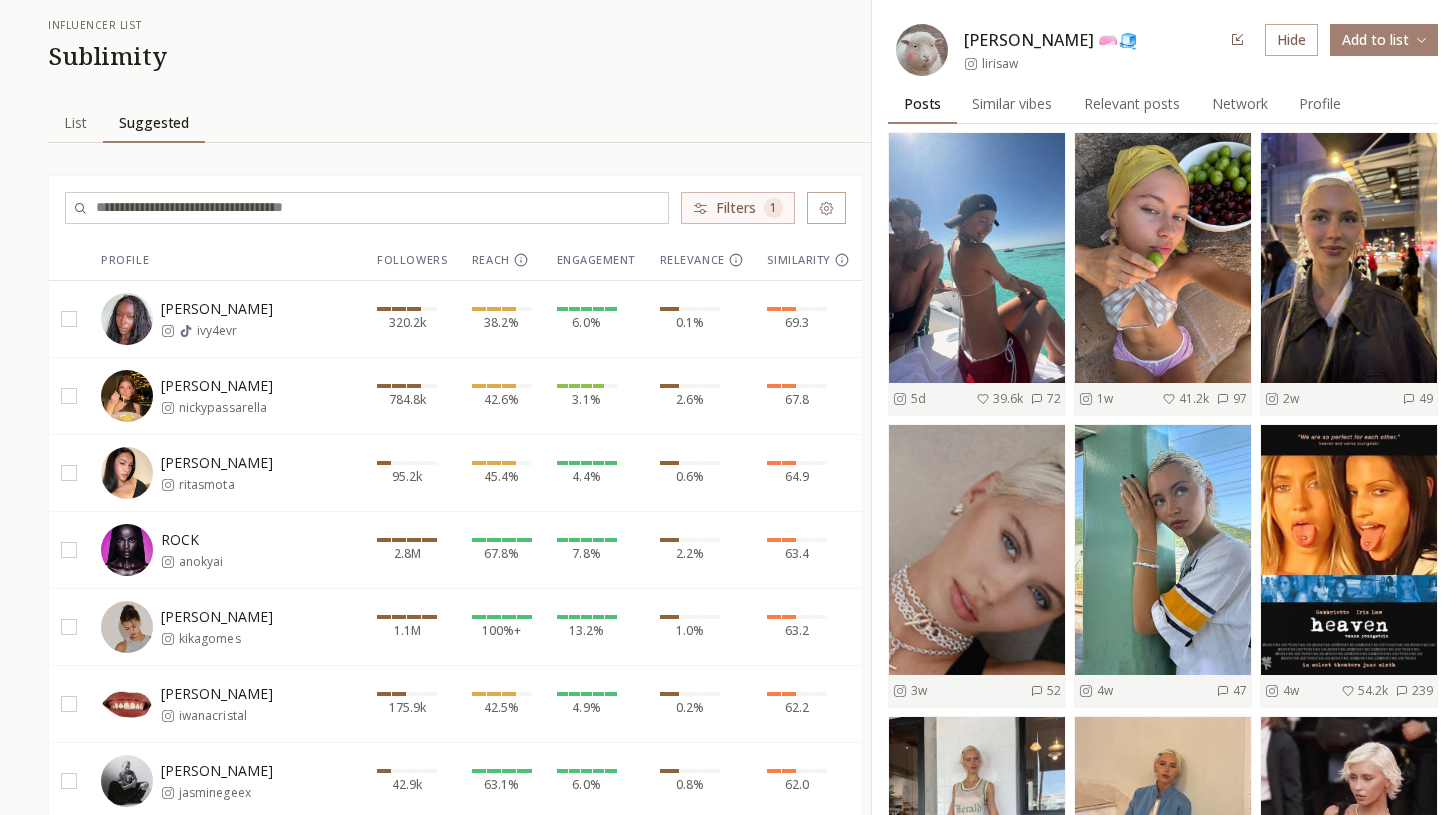 scroll, scrollTop: 0, scrollLeft: 0, axis: both 